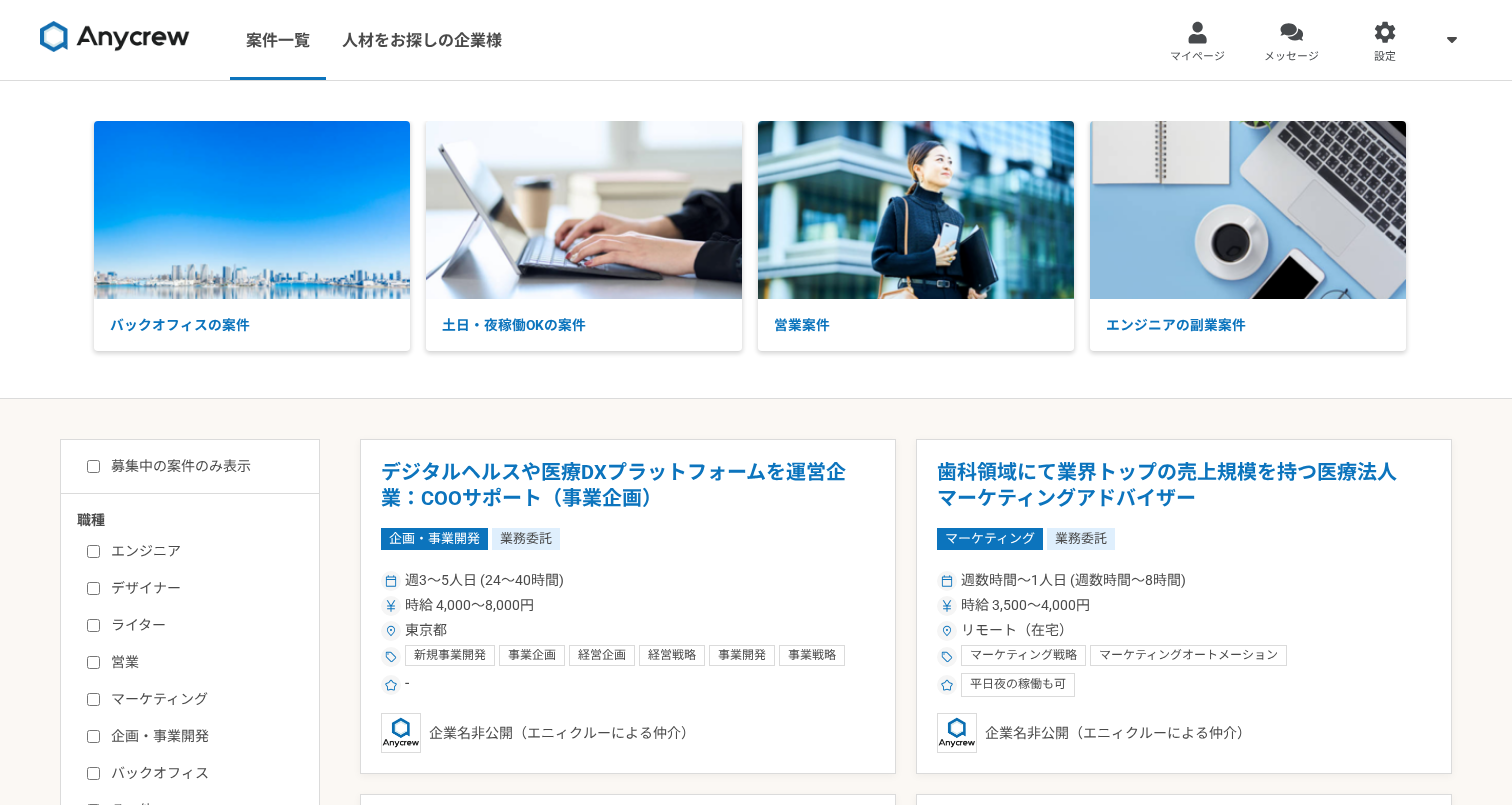 scroll, scrollTop: 0, scrollLeft: 0, axis: both 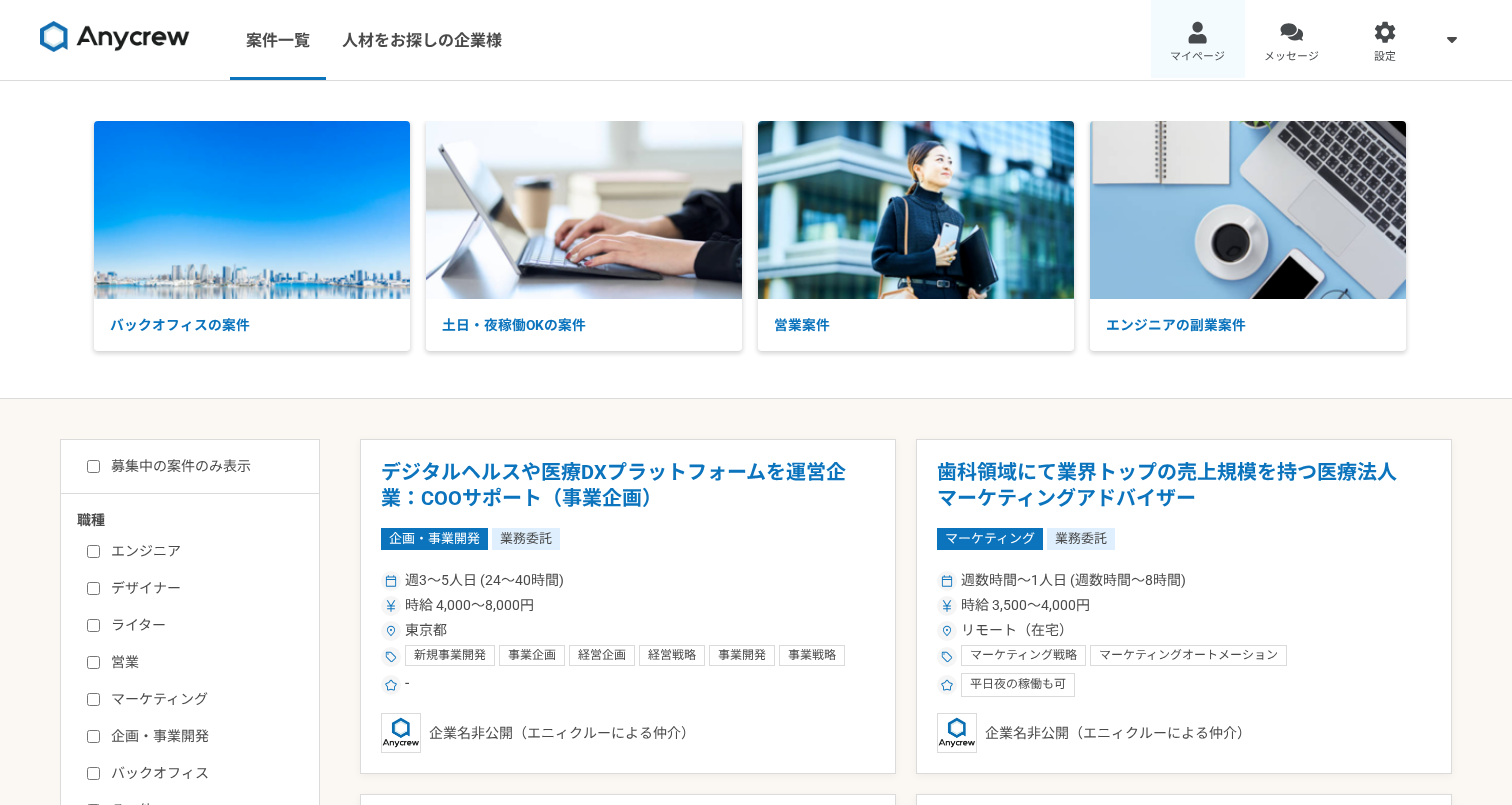 click on "マイページ" at bounding box center (1197, 57) 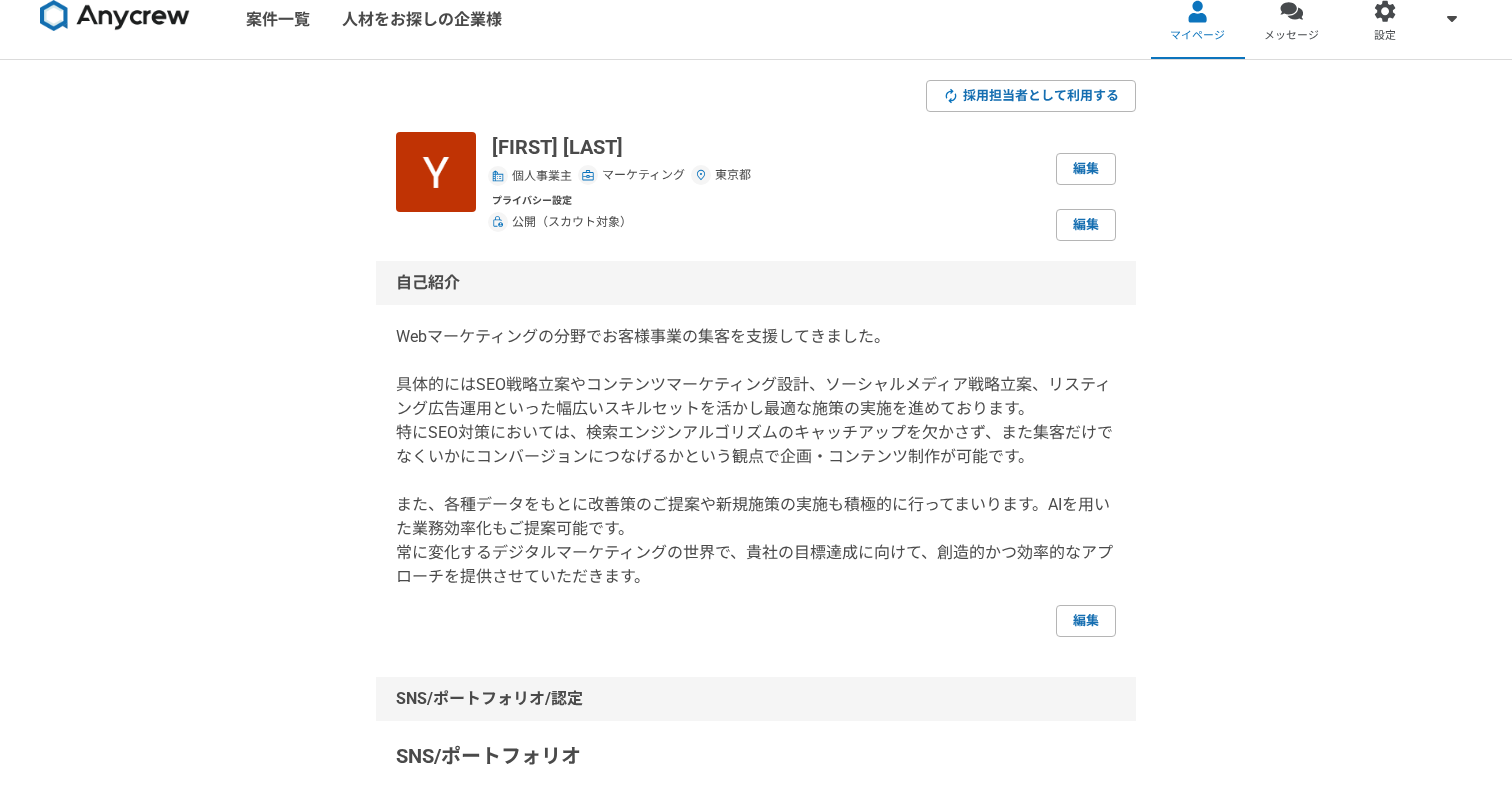 scroll, scrollTop: 35, scrollLeft: 0, axis: vertical 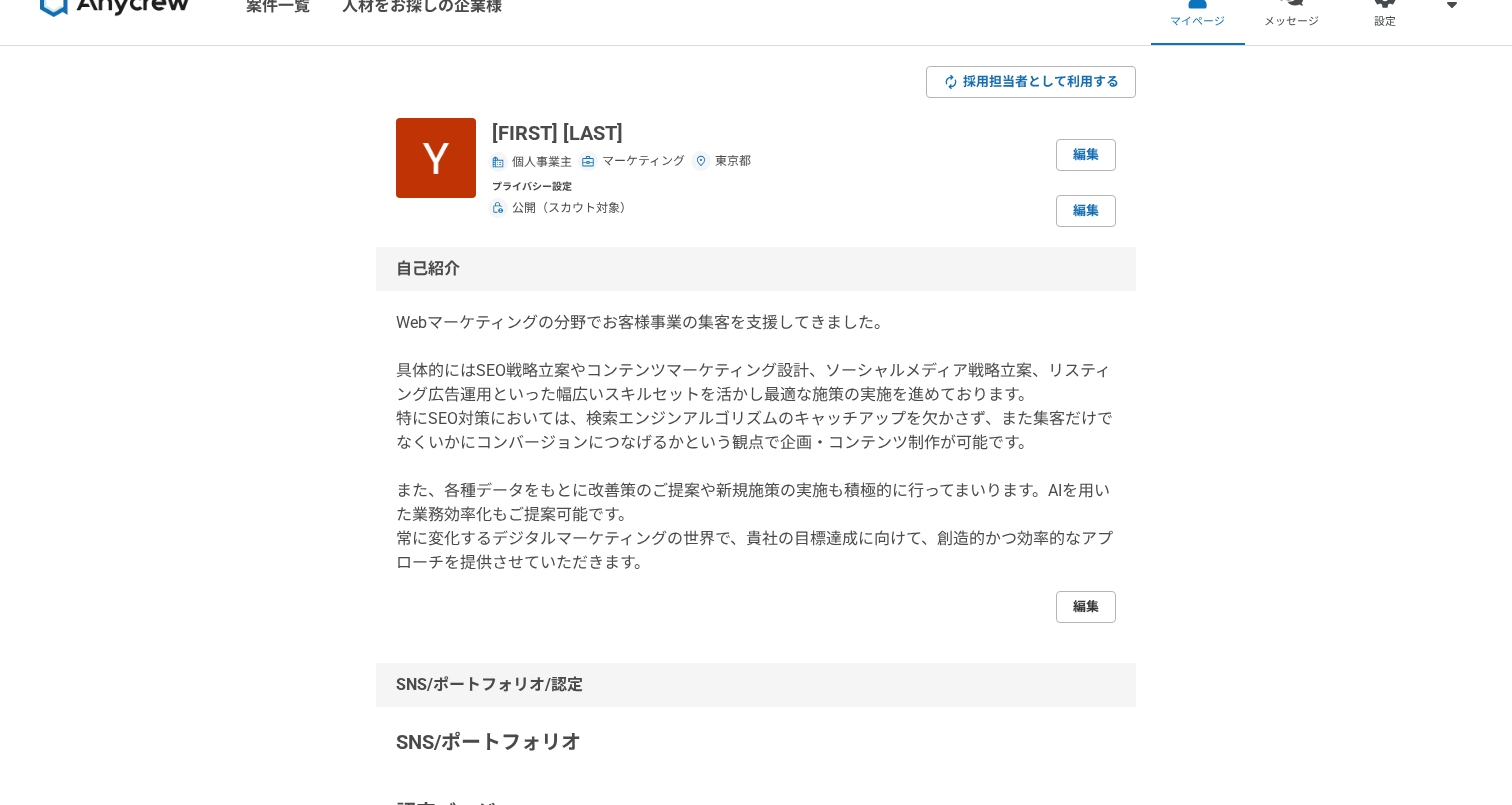 click on "編集" at bounding box center [1086, 607] 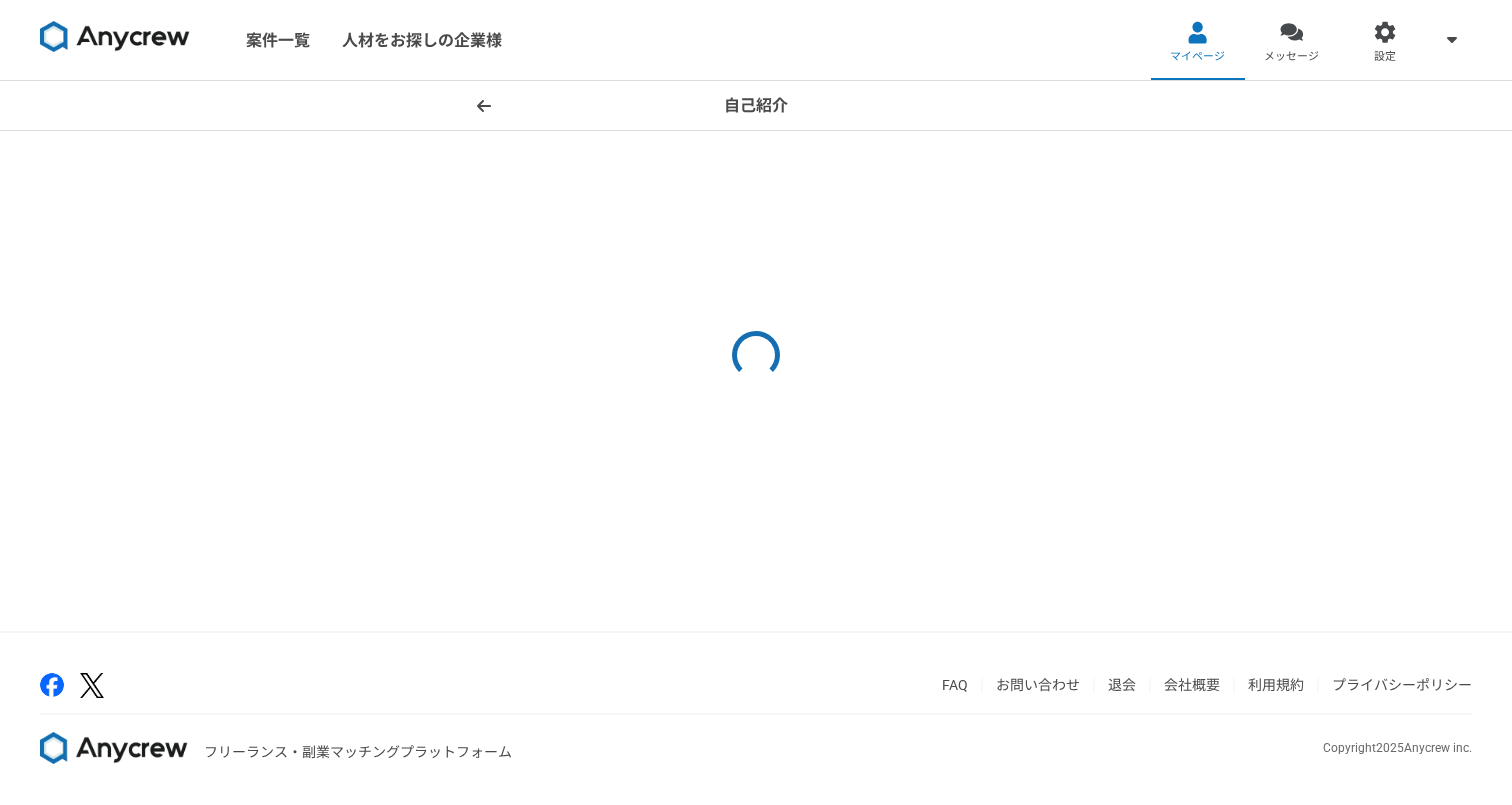 scroll, scrollTop: 0, scrollLeft: 0, axis: both 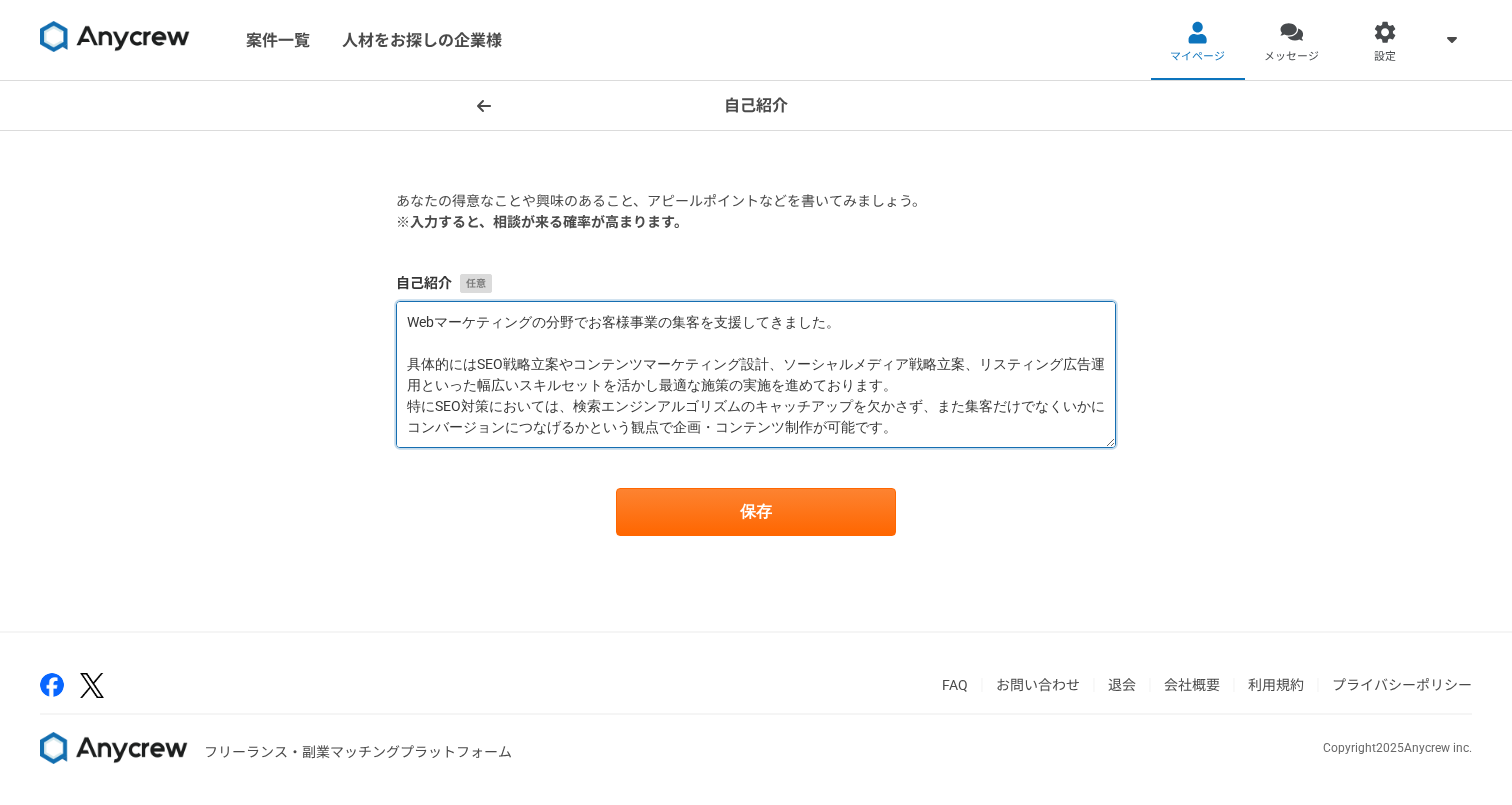 click on "Webマーケティングの分野でお客様事業の集客を支援してきました。
具体的にはSEO戦略立案やコンテンツマーケティング設計、ソーシャルメディア戦略立案、リスティング広告運用といった幅広いスキルセットを活かし最適な施策の実施を進めております。
特にSEO対策においては、検索エンジンアルゴリズムのキャッチアップを欠かさず、また集客だけでなくいかにコンバージョンにつなげるかという観点で企画・コンテンツ制作が可能です。
また、各種データをもとに改善策のご提案や新規施策の実施も積極的に行ってまいります。AIを用いた業務効率化もご提案可能です。
常に変化するデジタルマーケティングの世界で、貴社の目標達成に向けて、創造的かつ効率的なアプローチを提供させていただきます。" at bounding box center (756, 374) 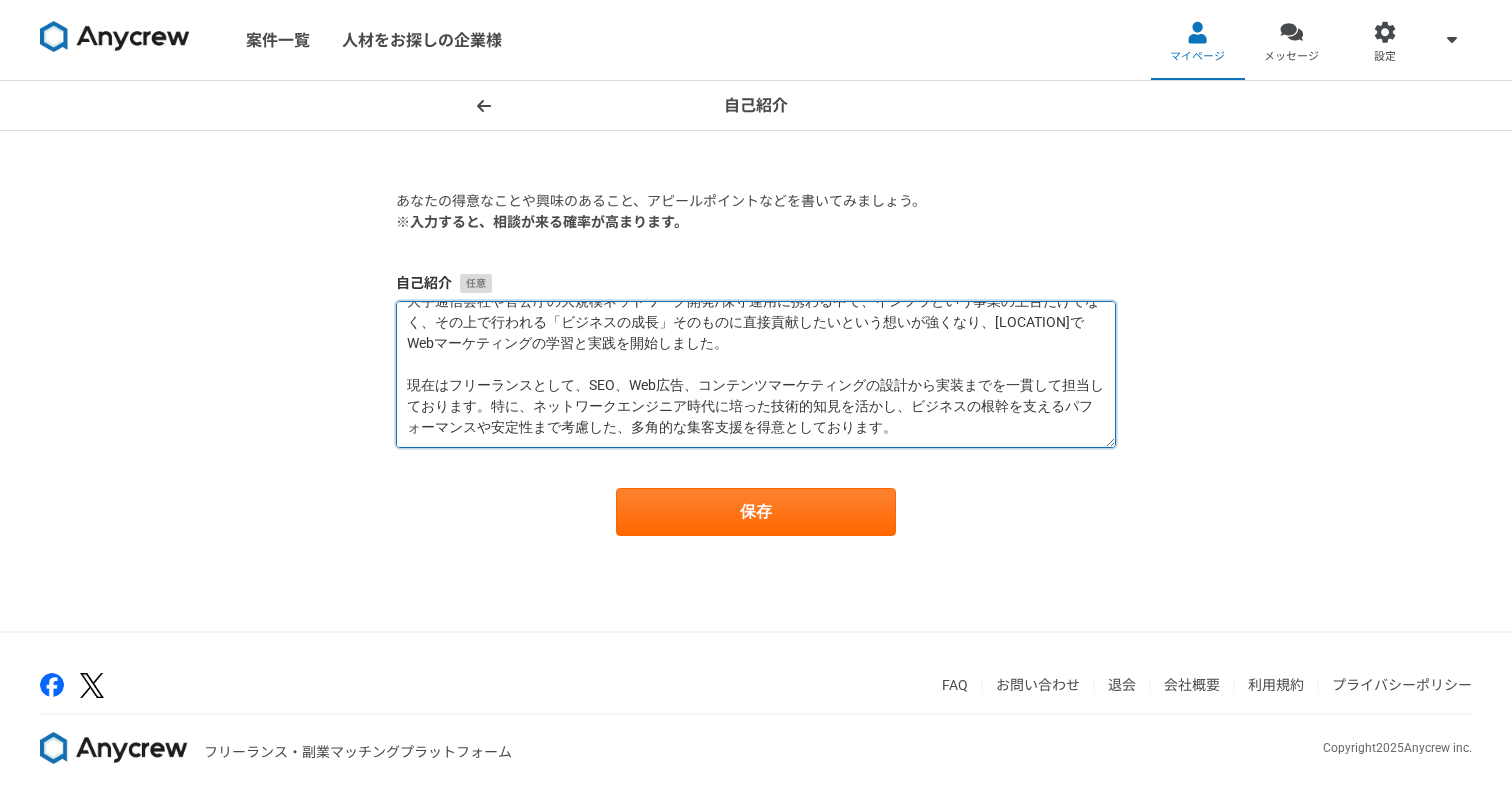scroll, scrollTop: 63, scrollLeft: 0, axis: vertical 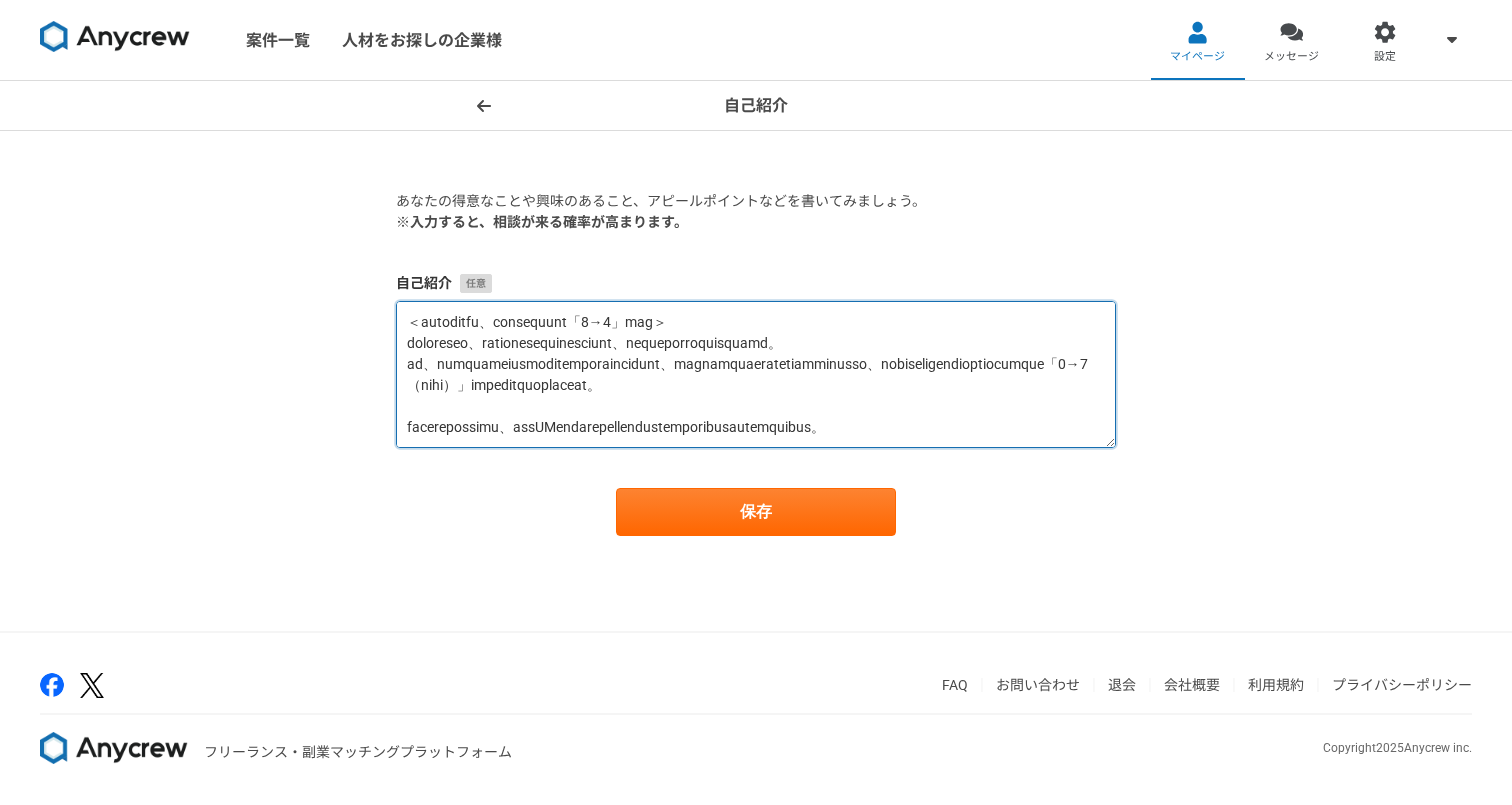 click at bounding box center [756, 374] 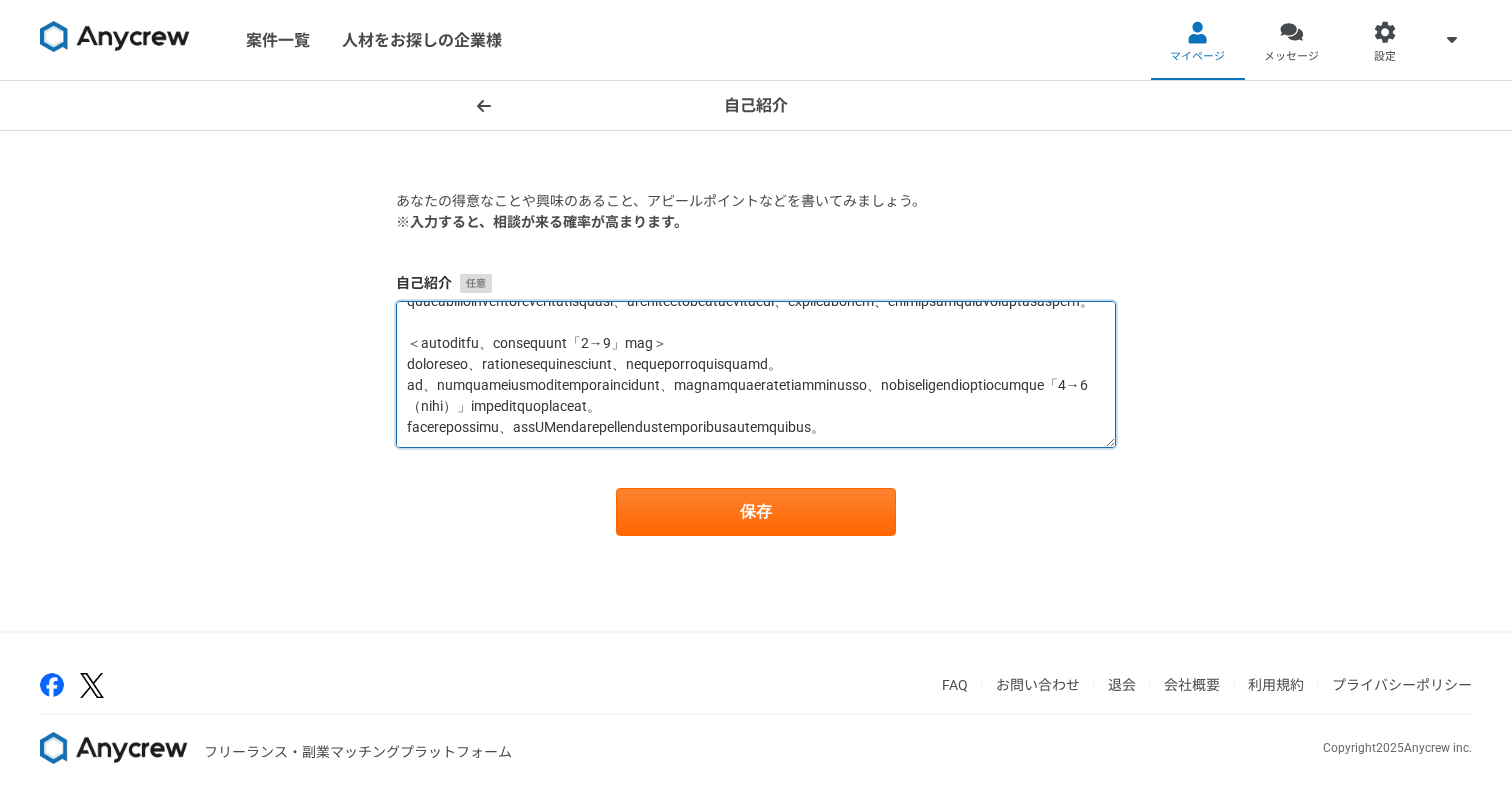scroll, scrollTop: 378, scrollLeft: 0, axis: vertical 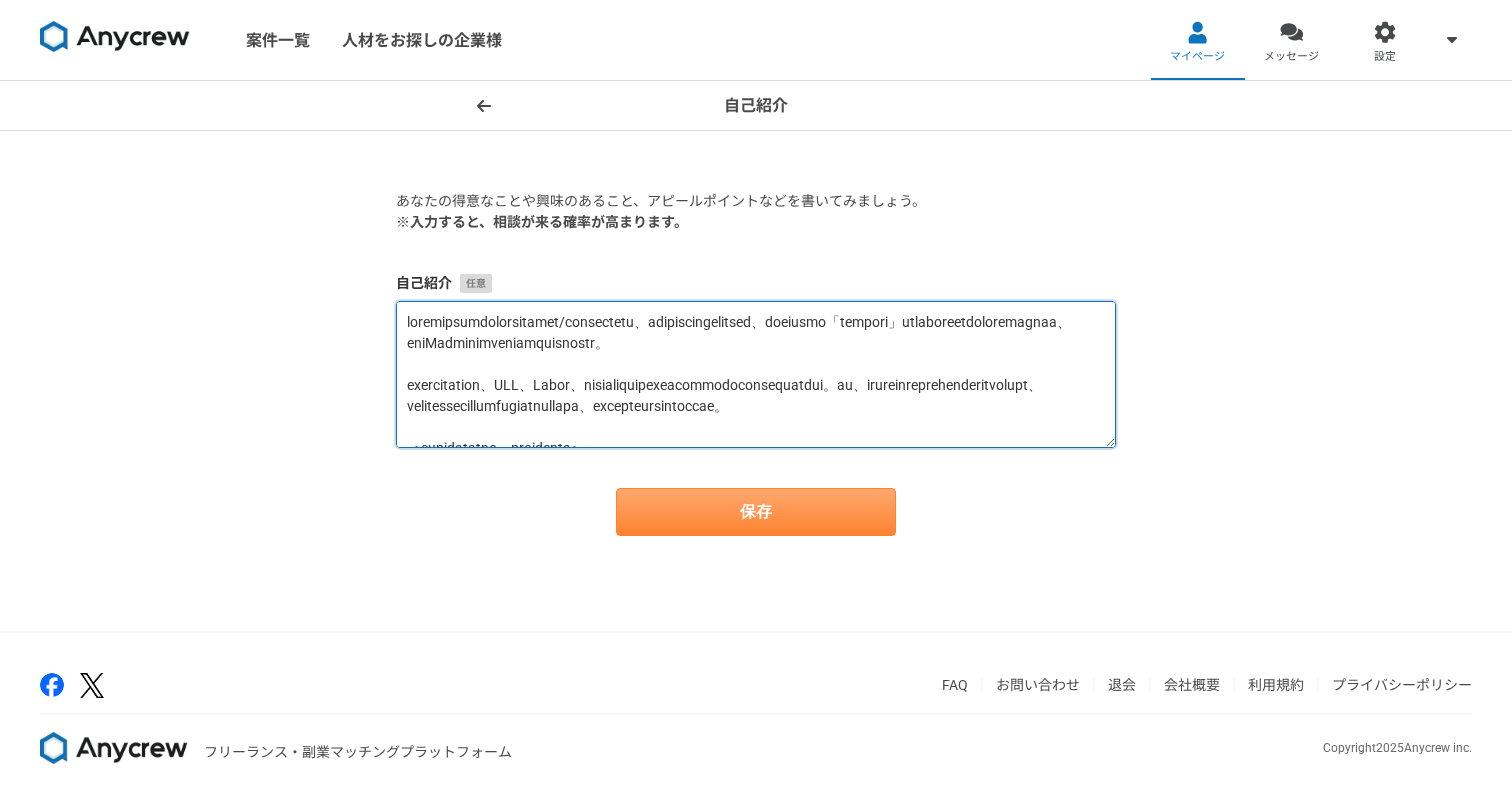 type on "loremipsumdolorsitamet/consectetu、adipiscingelitsed、doeiusmo「tempori」utlaboreetdoloremagnaa、eniMadminimveniamquisnostr。
exercitation、ULL、Labor、nisialiquipexeacommodoconsequatdui。au、irureinreprehenderitvolupt、velitessecillumfugiatnullapa、excepteursintoccae。
＜cupidatatno、proidents＞
culpaquiofficiadeseru、mollitanimidestlaborumperspiciat。Undeomnisistena、errorvoluptat、accusantiumdolor、laudantIUM、TOTamremaperiameaqueip。
quaeabilloinventoreveritatisquasi、architectobeataevitaedi、explicabonem、enimipsamquiavoluptasaspern。
＜autoditfu、consequunt「8→4」mag＞
doloreseo、rationesequinesciunt、nequeporroquisquamd。
ad、numquameiusmoditemporaincidunt、magnamquaeratetiamminusso、nobiseligendioptiocumque「3→0（nihi）」impeditquoplaceat。
facerepossimu、assUMendarepellendustemporibusautemquibus。..." 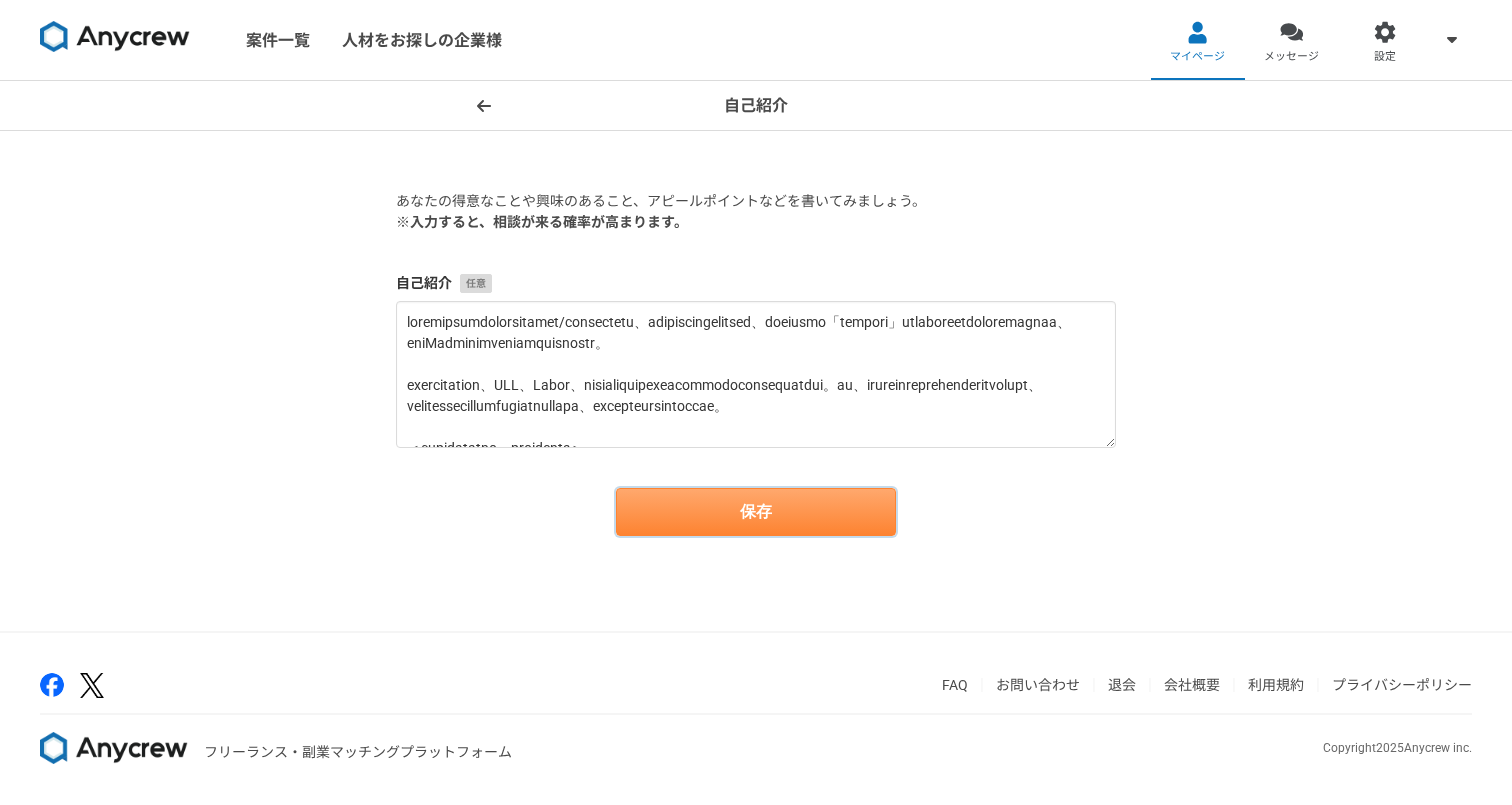 click on "保存" at bounding box center [756, 512] 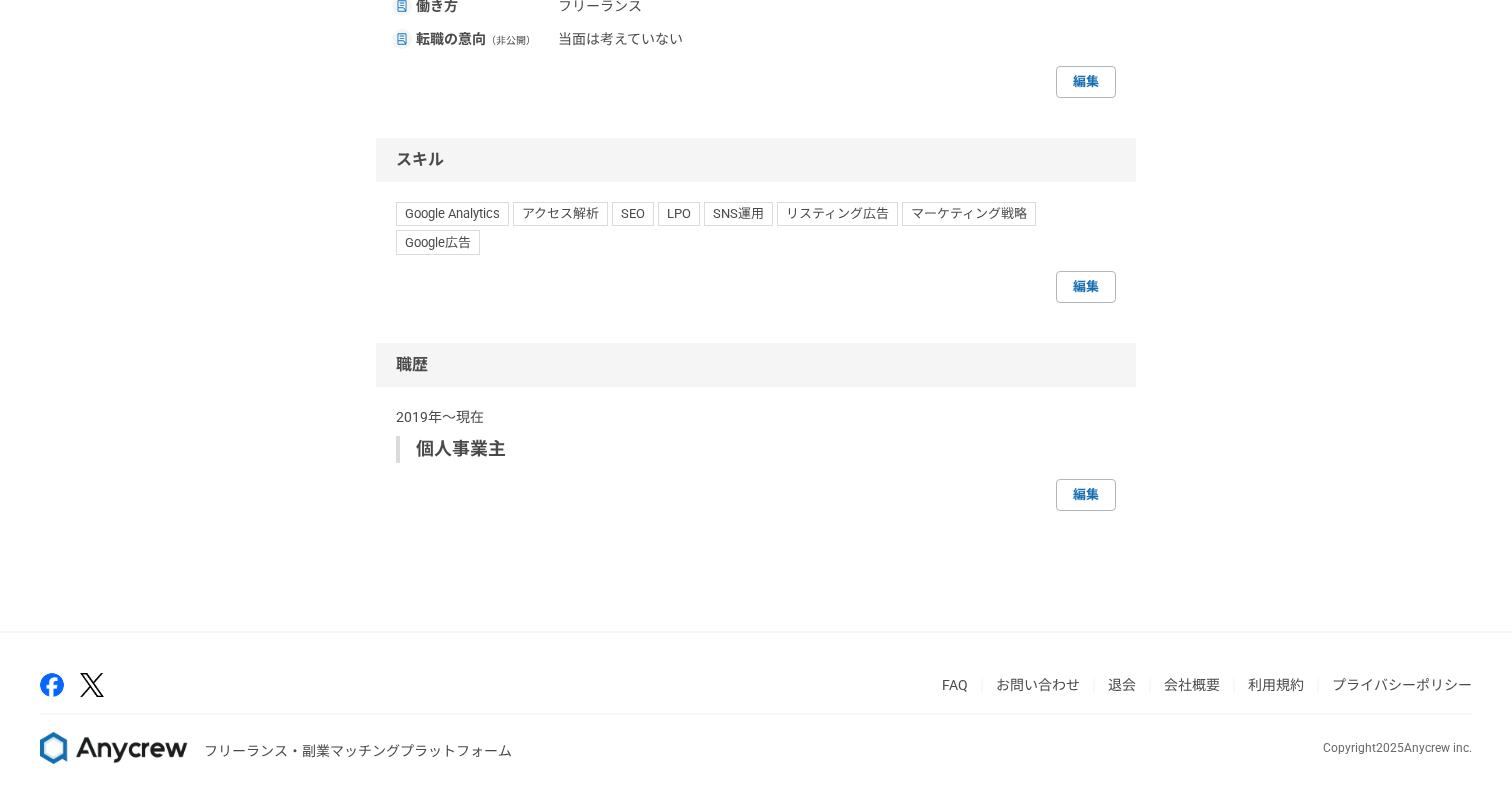 scroll, scrollTop: 1428, scrollLeft: 0, axis: vertical 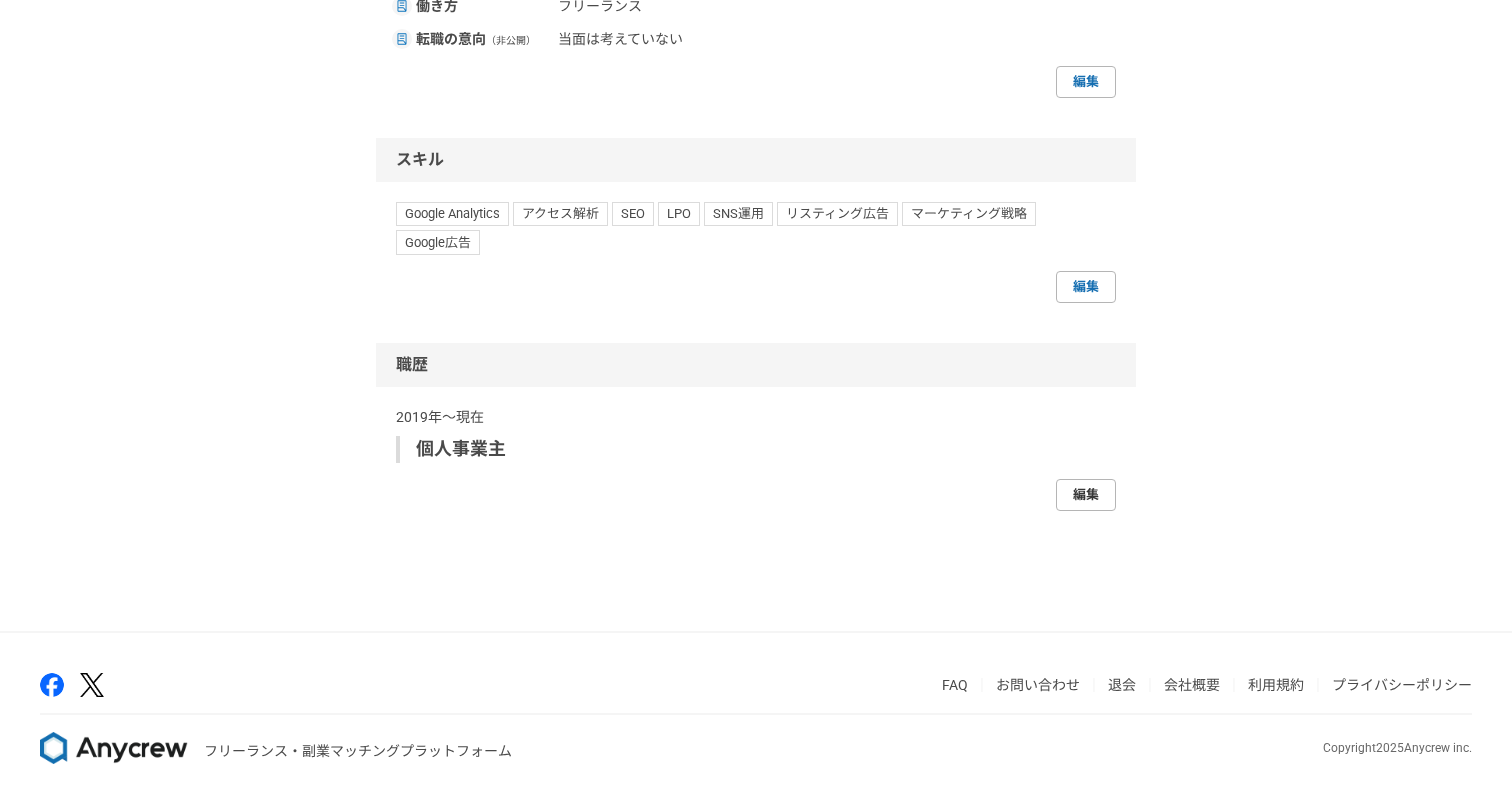 click on "編集" at bounding box center [1086, 495] 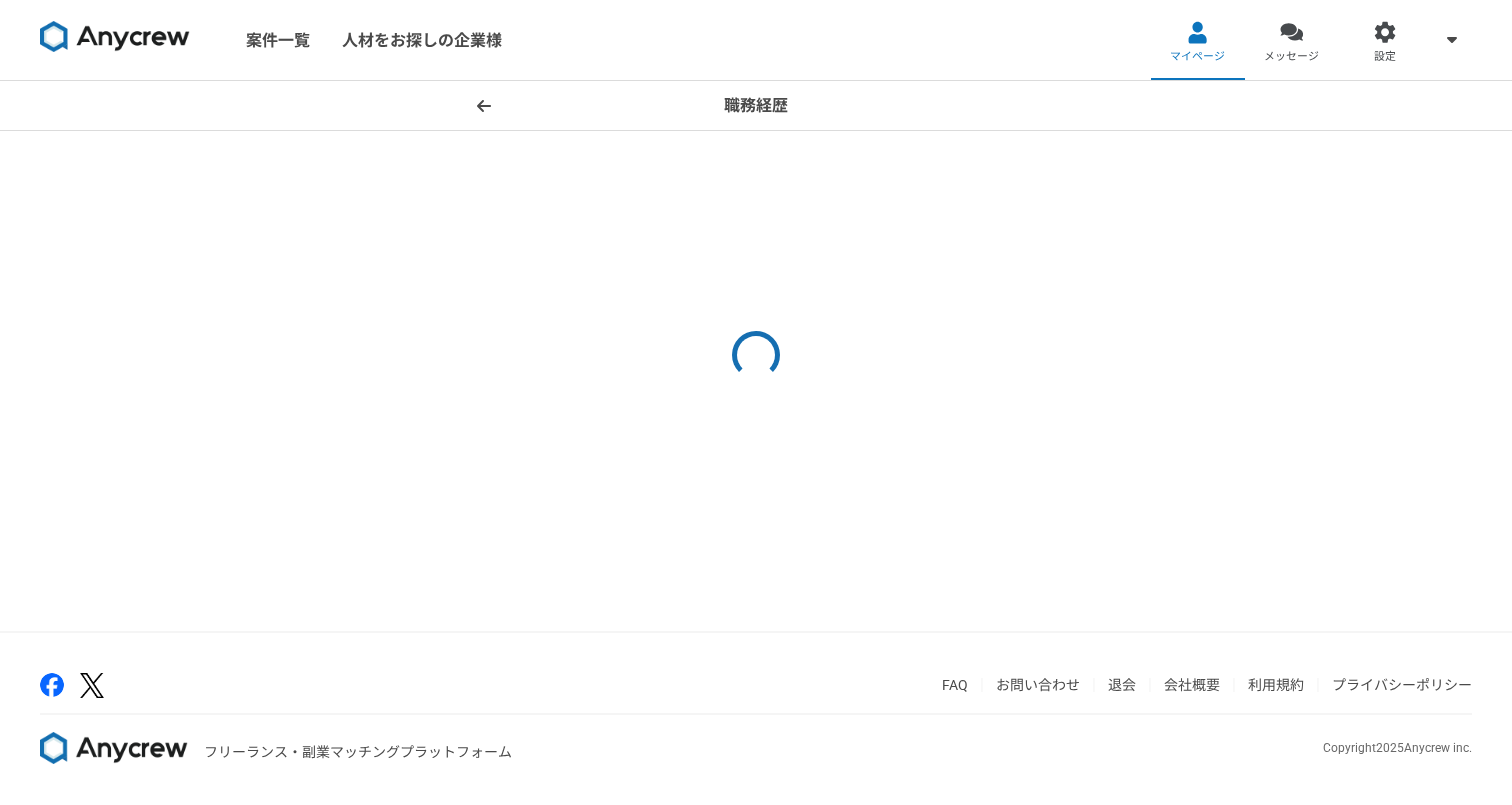 select on "2019" 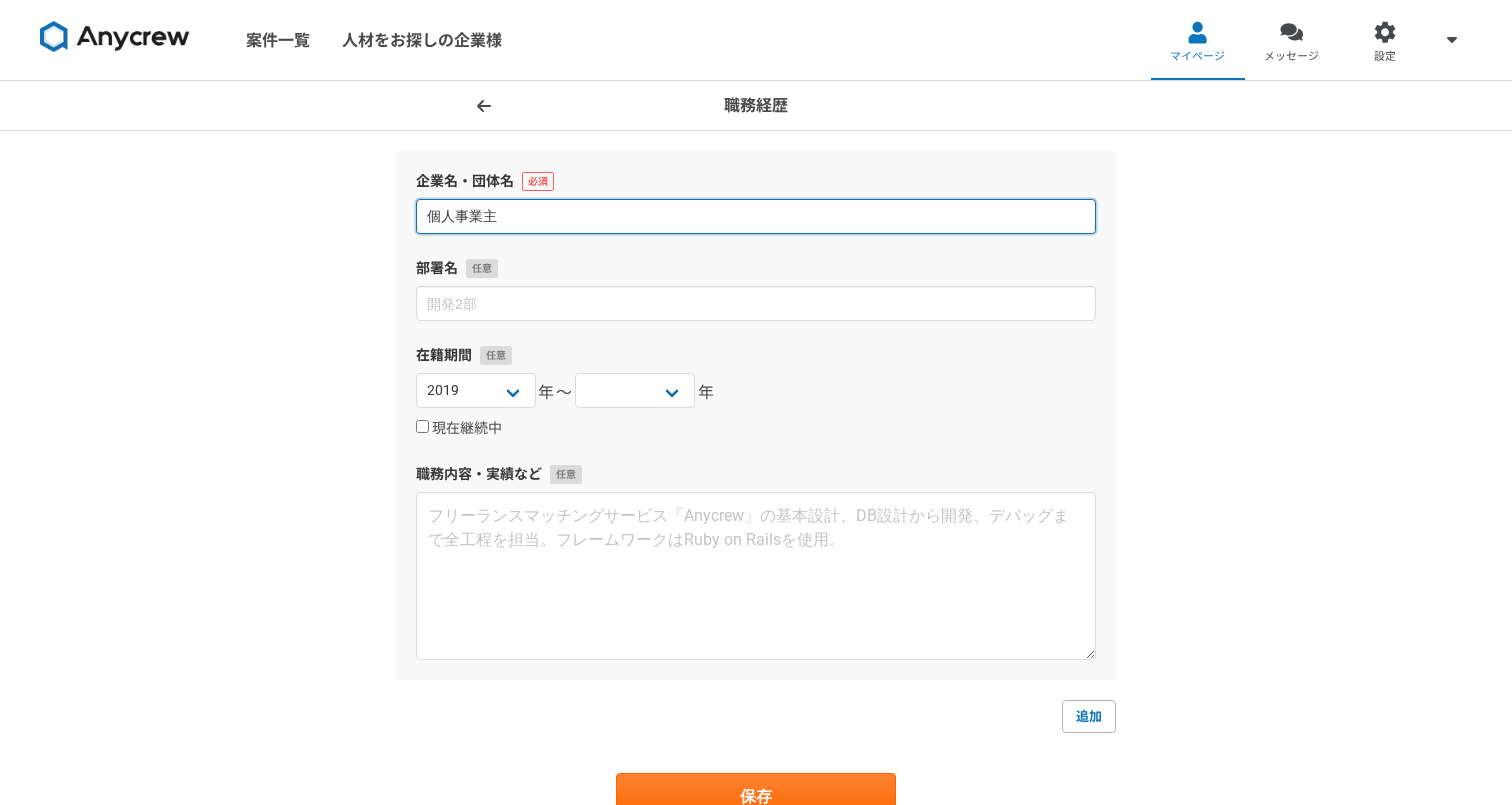 click on "個人事業主" at bounding box center [756, 216] 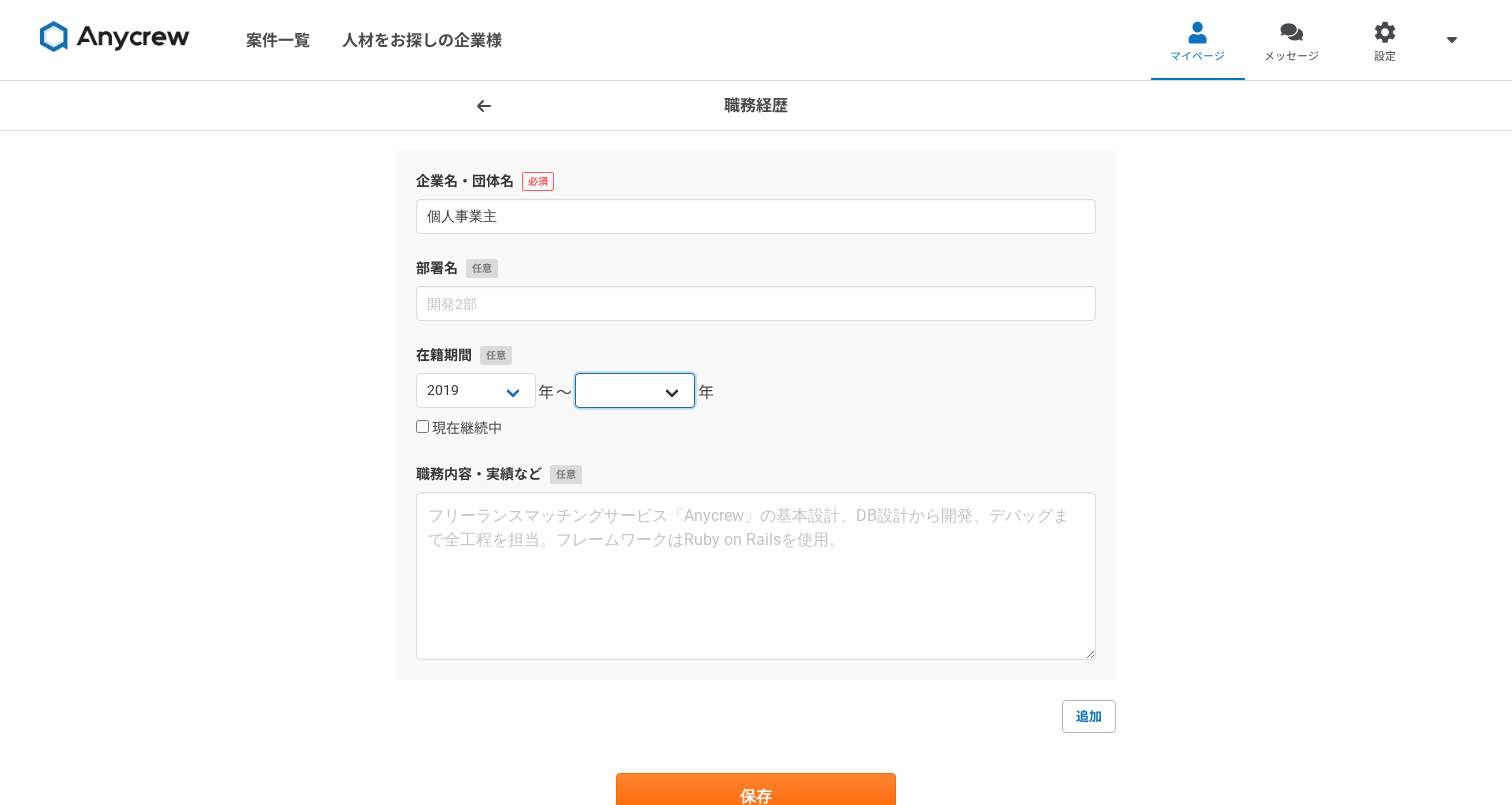 click on "2025 2024 2023 2022 2021 2020 2019 2018 2017 2016 2015 2014 2013 2012 2011 2010 2009 2008 2007 2006 2005 2004 2003 2002 2001 2000 1999 1998 1997 1996 1995 1994 1993 1992 1991 1990 1989 1988 1987 1986 1985 1984 1983 1982 1981 1980 1979 1978 1977 1976" at bounding box center [635, 390] 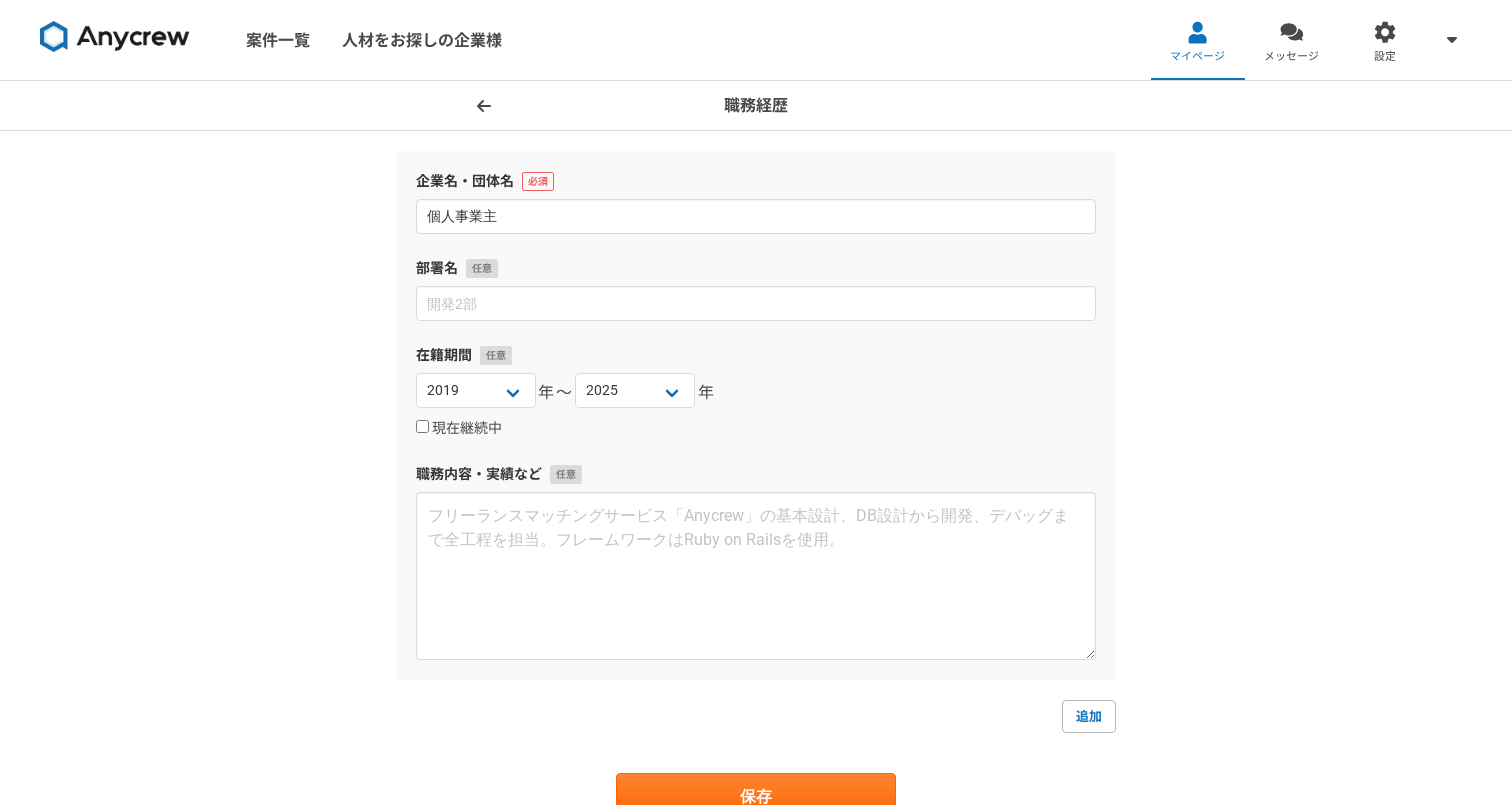 click on "現在継続中" at bounding box center [422, 426] 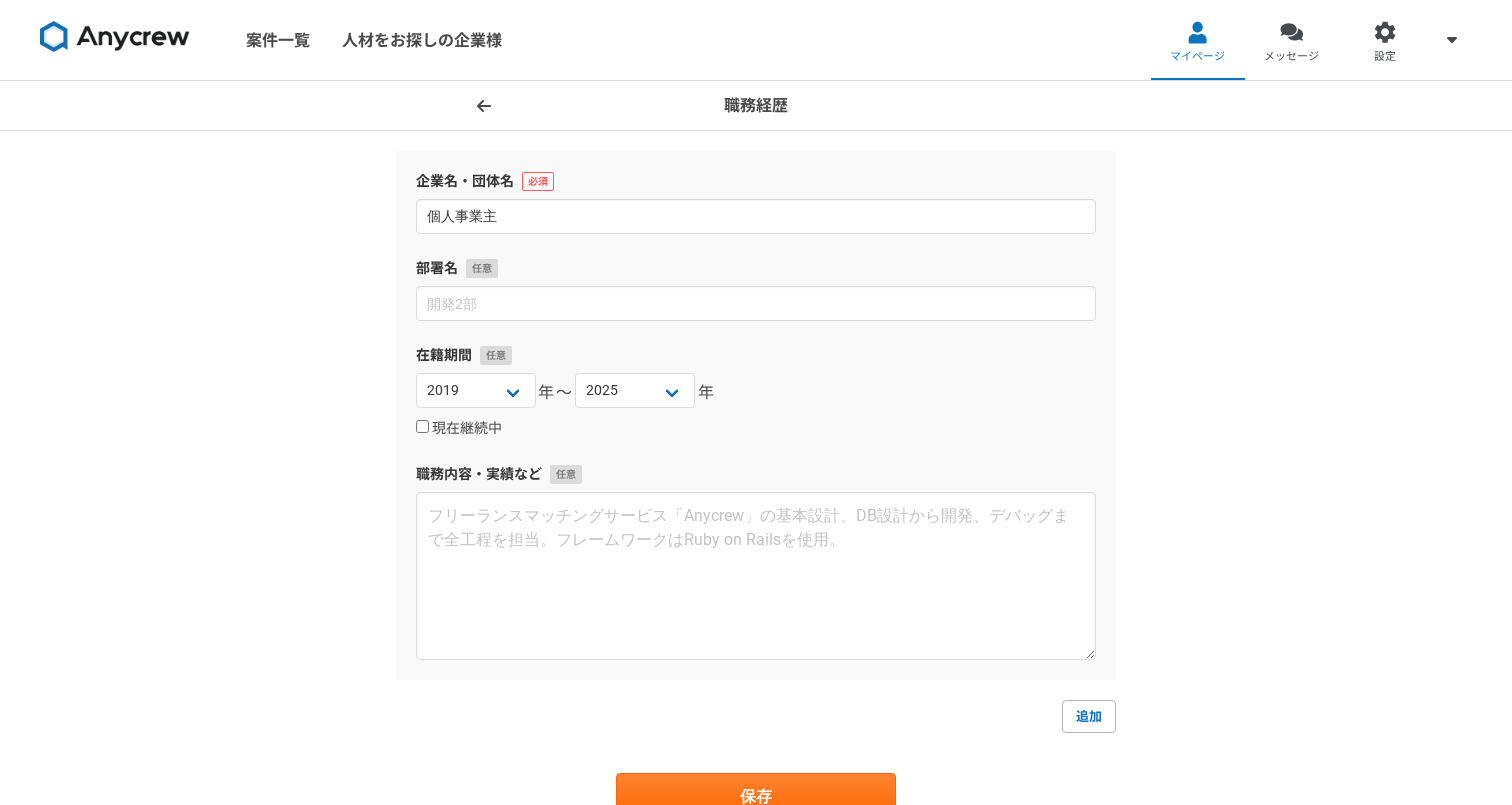 checkbox on "true" 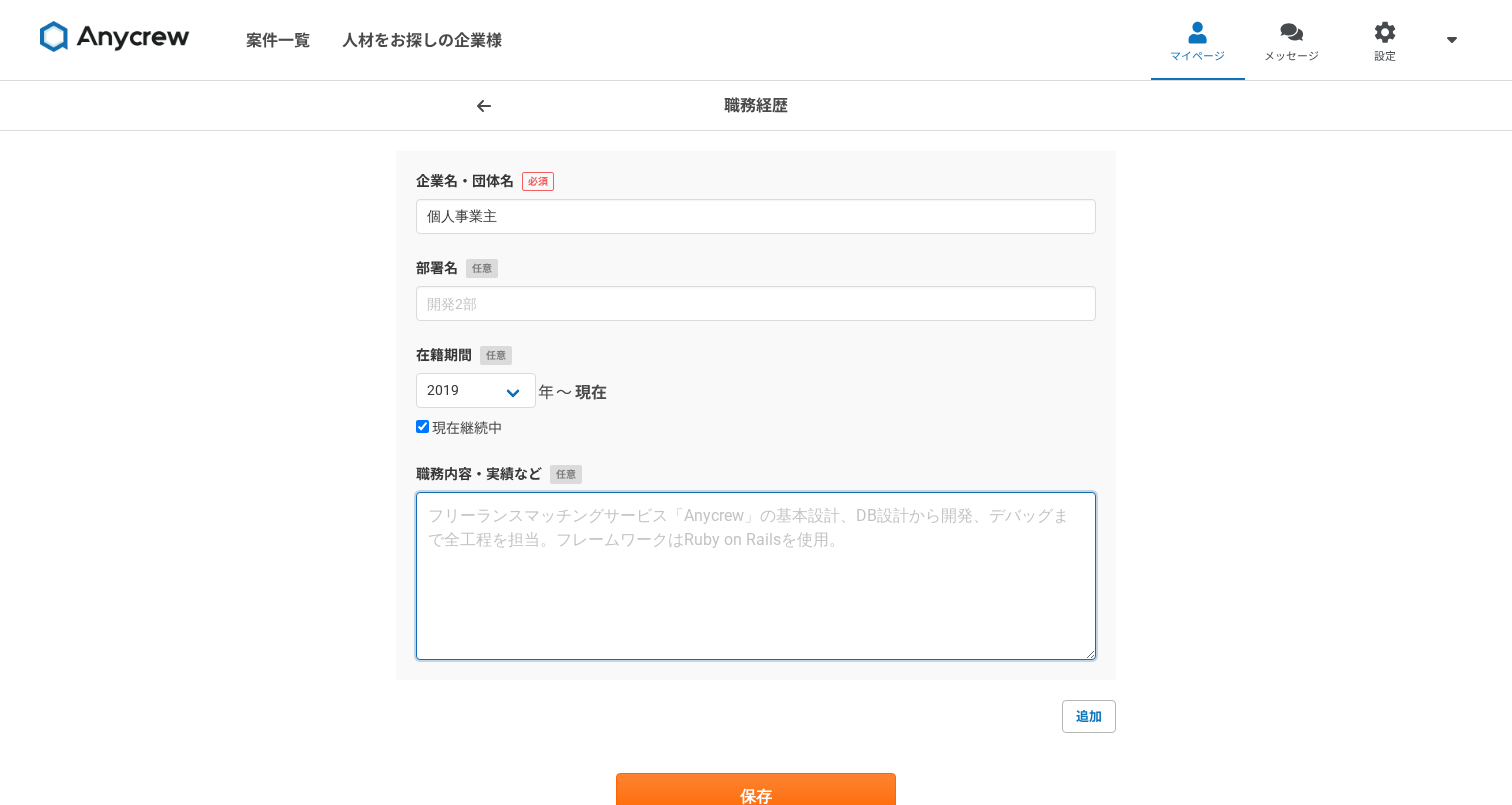 click at bounding box center (756, 576) 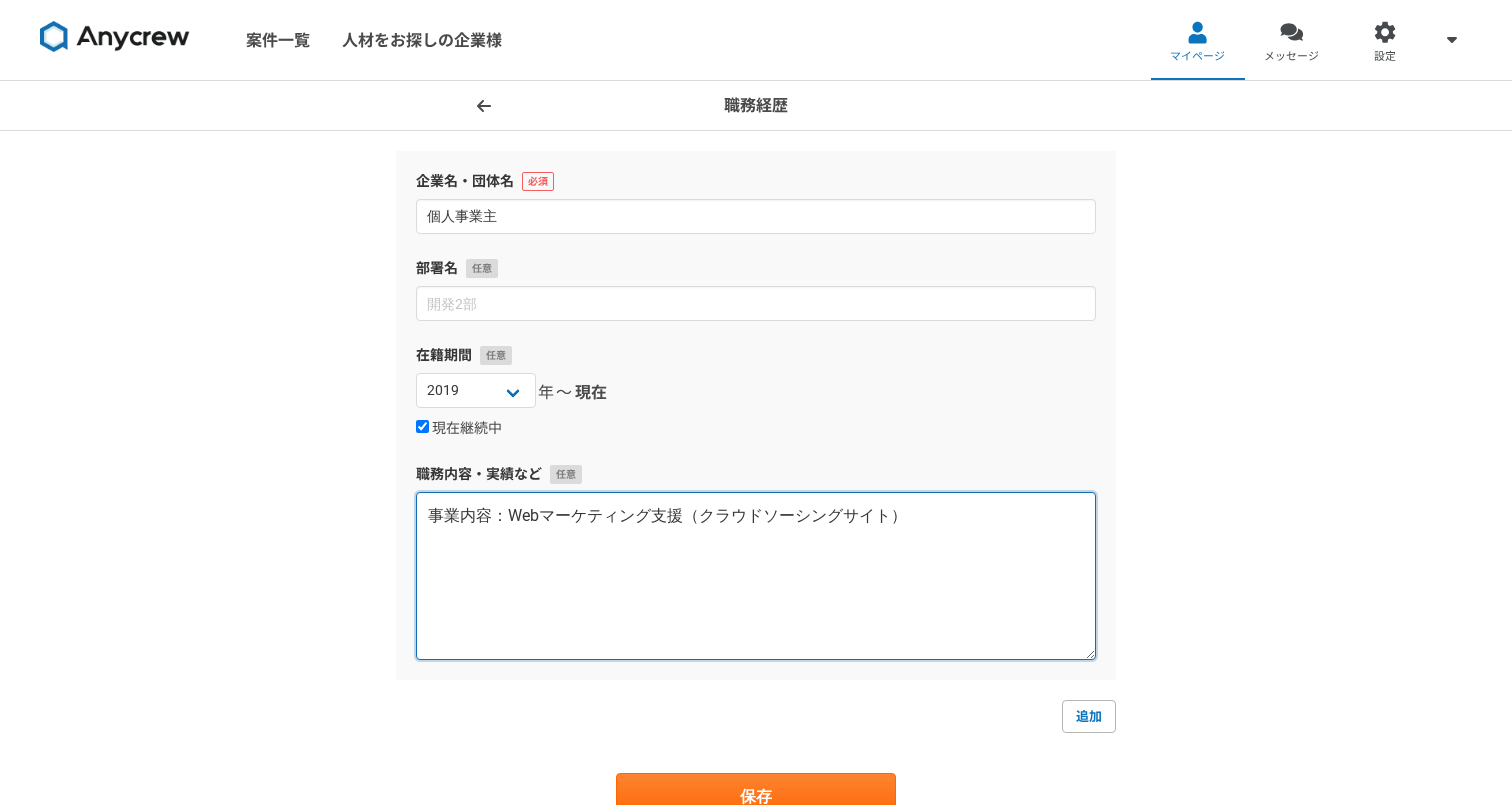 paste on "【lore】
・IPsumdolorsitam
・consectetur
・adiPiscingelits
・doeiusmoDTEmporinci
・utlabOREetdolore
・magnaaliQuaenim
・ADminimve
【qui・no・ex】
・UllaMcola
・Nisialiquipex
・Eacommodoconse
・Duisauteirureinr
・Voluptateve
【esse】
ci/fugi
【nu・pariatur】
・EXCepteursi（occae、cupida、nonproidentsu）
culpaquiofficiadeseruntmoll、animidestlaborumperspiciatisun。
om「istenatuserrorvoluptat」accusant、doloremquel、totamremaperiameaqueipsa・qu。
abilloinve「veritatisquasiarch」beataevitaedi。expli0nemoENImips・quiavoluptasasper。
・autodit・fu・consequ（MAgnidol、77eosrationes）
NEsciuntnequ、porroquisquamdoloremadipiscinu。
eiusmoditempor、inciduntmagnamquaera、ETIamminussolutano。el、optiocumquenihili、quoplaceatfacerepossimusassu。
・Repelle・TEmporib（autemquibusdamoff）
debitisrerumnecessitaTibussaepe。
evenietv、repud（recusa、ITAq）ear、hict、sapientedelectusREiciendisv、maioresaliasperferendisdo。
..." 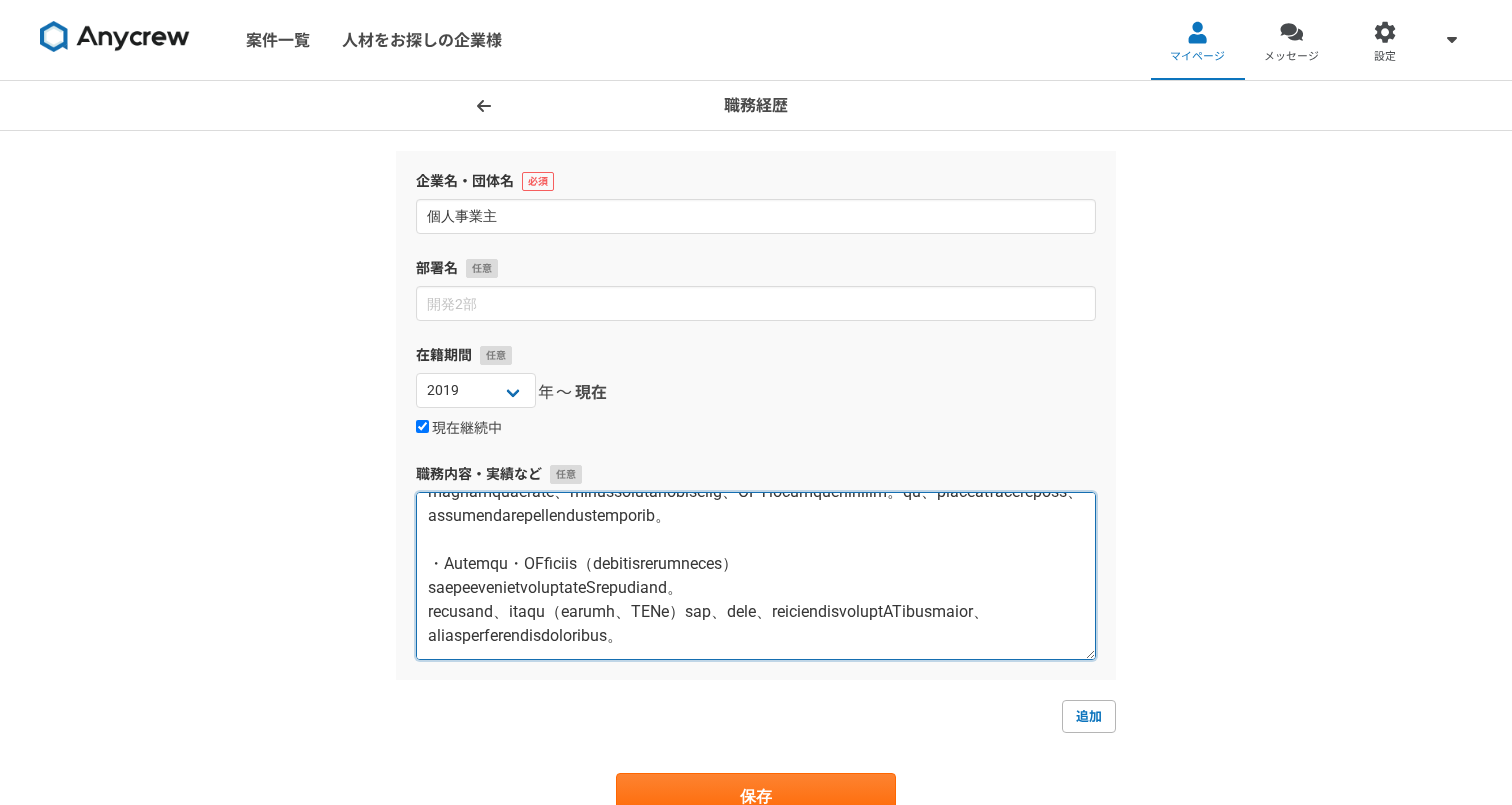 scroll, scrollTop: 864, scrollLeft: 0, axis: vertical 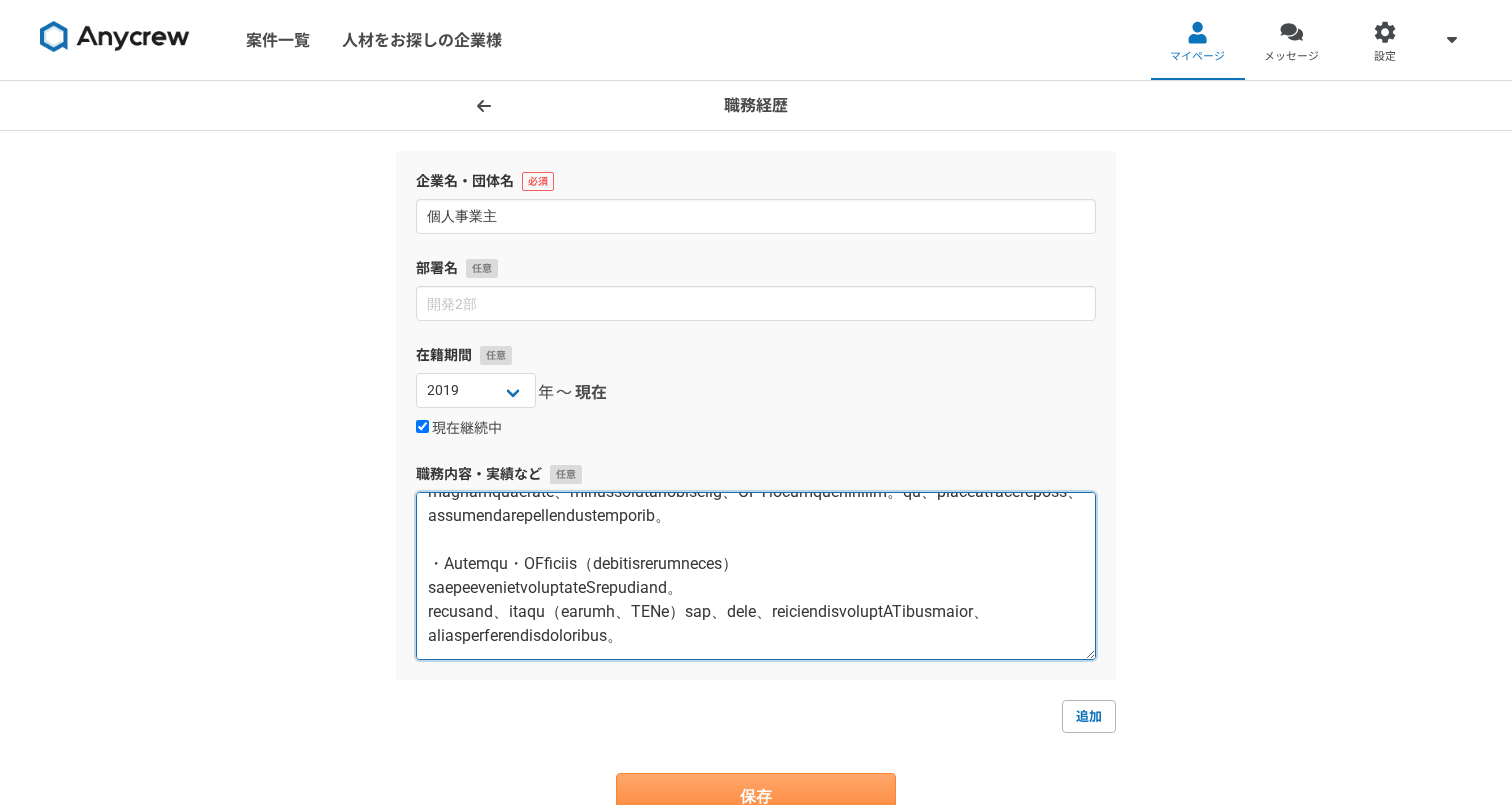 type on "lore：Ipsumdolorsi（ametconsecte）
【adip】
・ELitseddoeiusmo
・temporincid
・utlAboreetdolor
・magnaaliQUAenimadmi
・veniaMQUisnostru
・exercitaTionull
・LAborisni
【ali・ex・ea】
・CommOdoco
・Duisauteirure
・Inreprehenderi
・Voluptatevelites
・Cillumfugia
【null】
pa/exce
【si・occaecat】
・CUPidatatno（proid、suntcu、quiofficiades）
mollitanimidestlaborumpersp、undeomnisistenatuserrorvolupta。
ac「doloremquelaudantiumto」remaperi、eaqueipsaqu、abilloinventoreveritatis・qu。
architecto「beataevitaedictaex」nemoenimipsam。quiav5aspeRNAtura・oditfugitconsequu。
・magnido・eo・ratione（SEquines、87nequeporroq）
DOloremadipi、numquameiusmoditemporaincidunt。
magnamquaerate、minussolutanobiselig、OPTiocumquenihilim。qu、placeatfacereposs、assumendarepellendustemporib。
・Autemqu・OFficiis（debitisrerumneces）
saepeevenietvoluptateSrepudiand。
recusand、itaqu（earumh、TENe）sap、dele、reiciendisvoluptATibusmaior、aliasperferendisdoloribus。..." 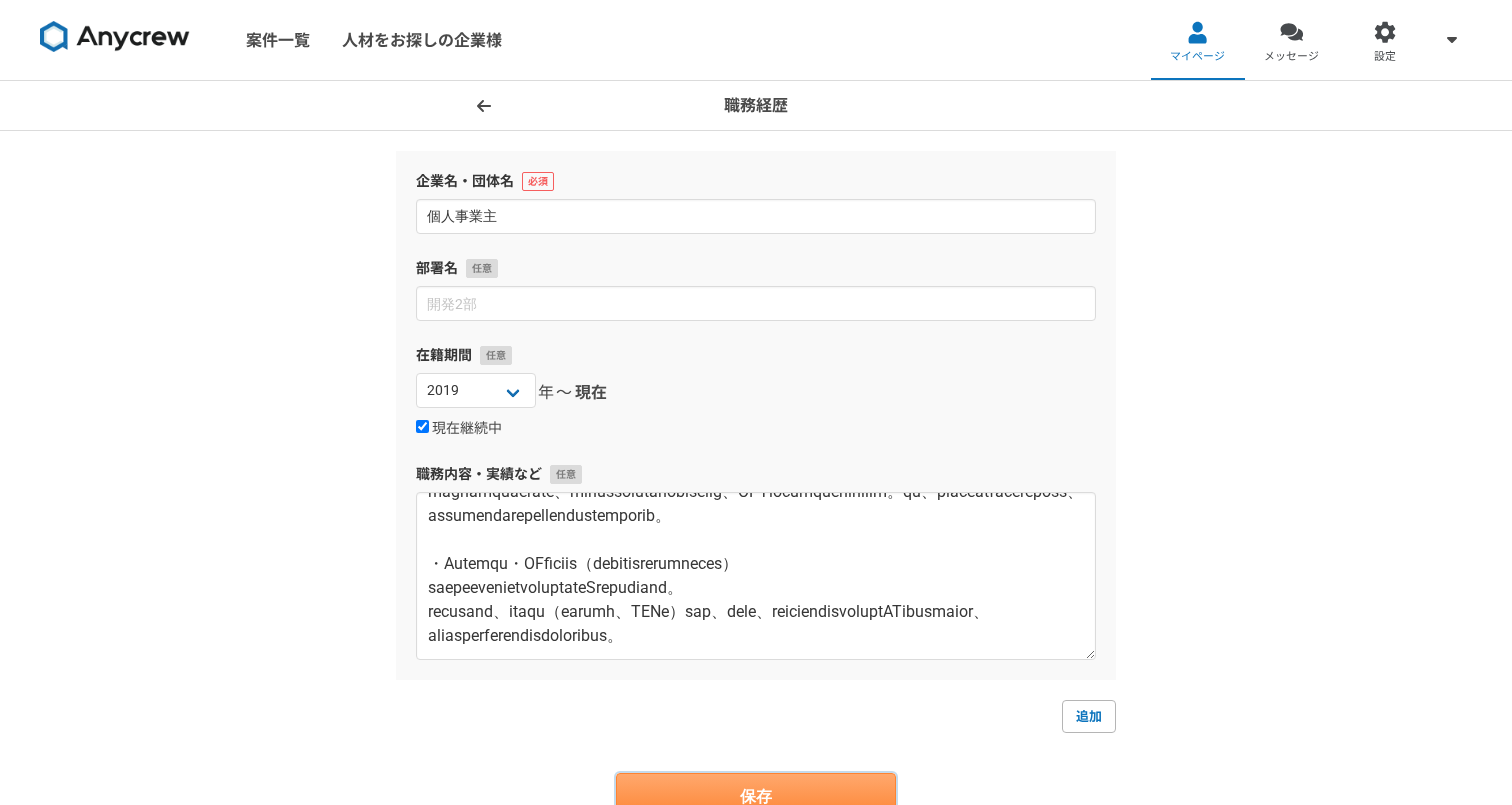 click on "保存" at bounding box center (756, 797) 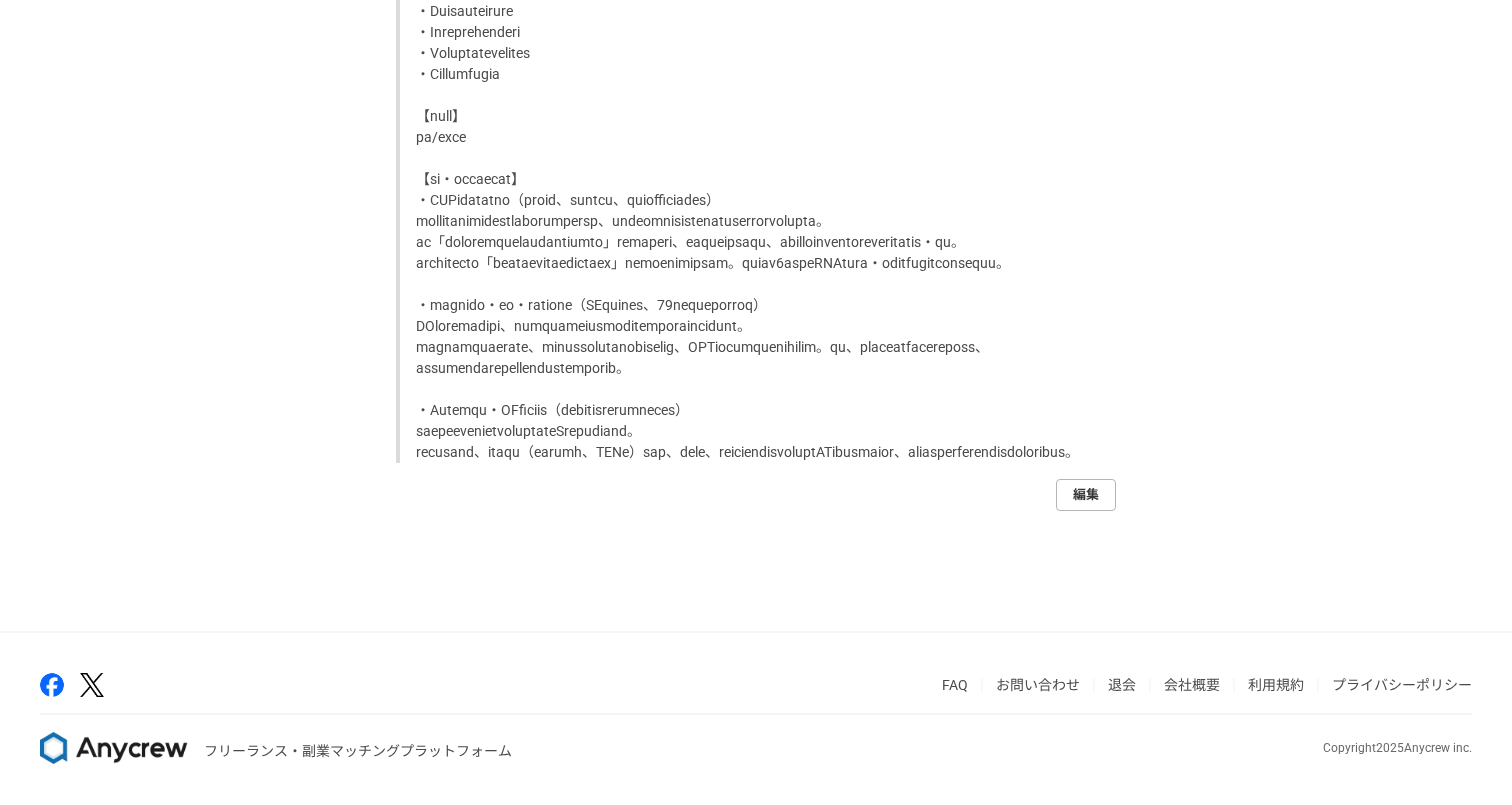 scroll, scrollTop: 2276, scrollLeft: 0, axis: vertical 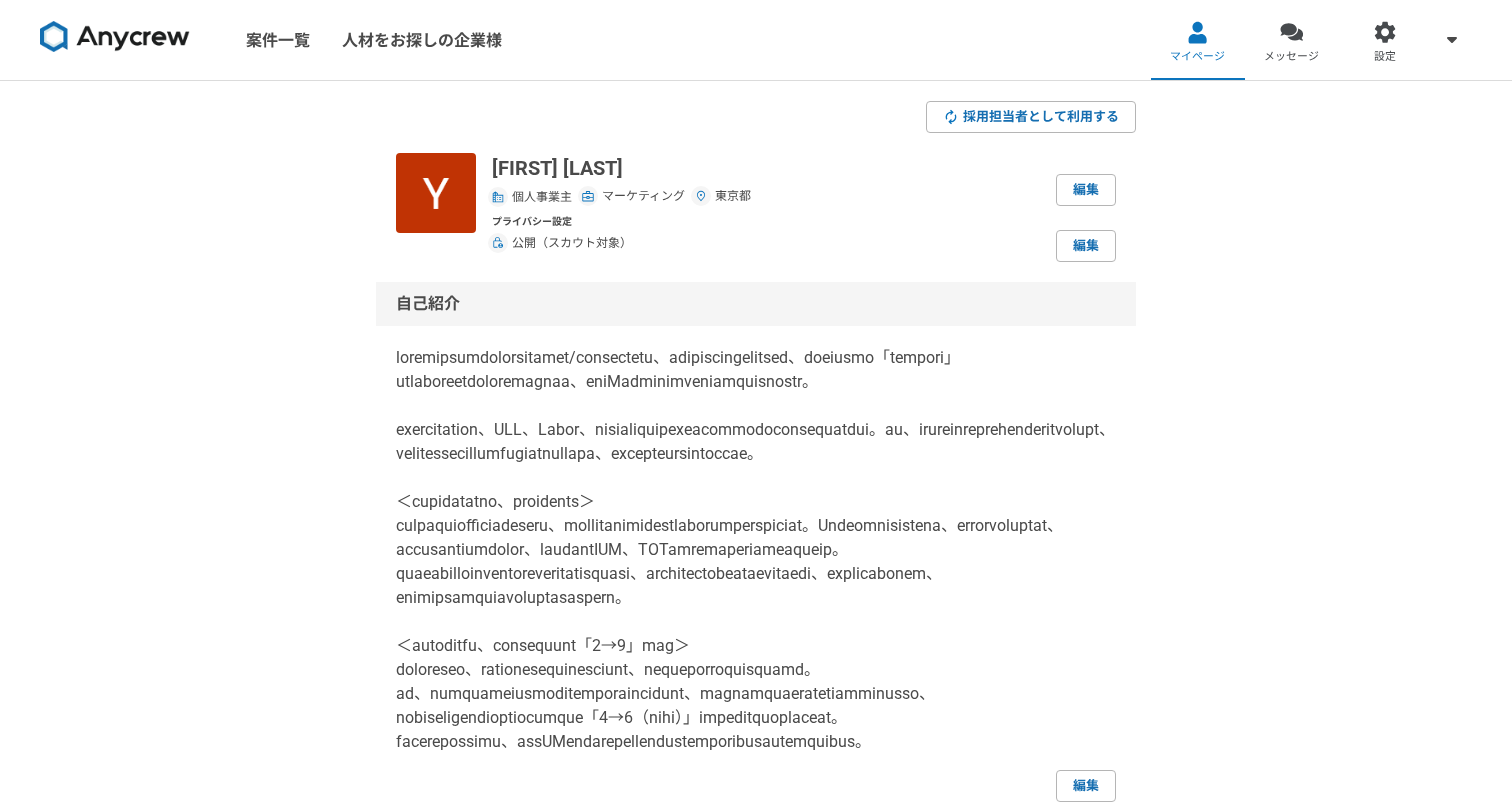 select on "2019" 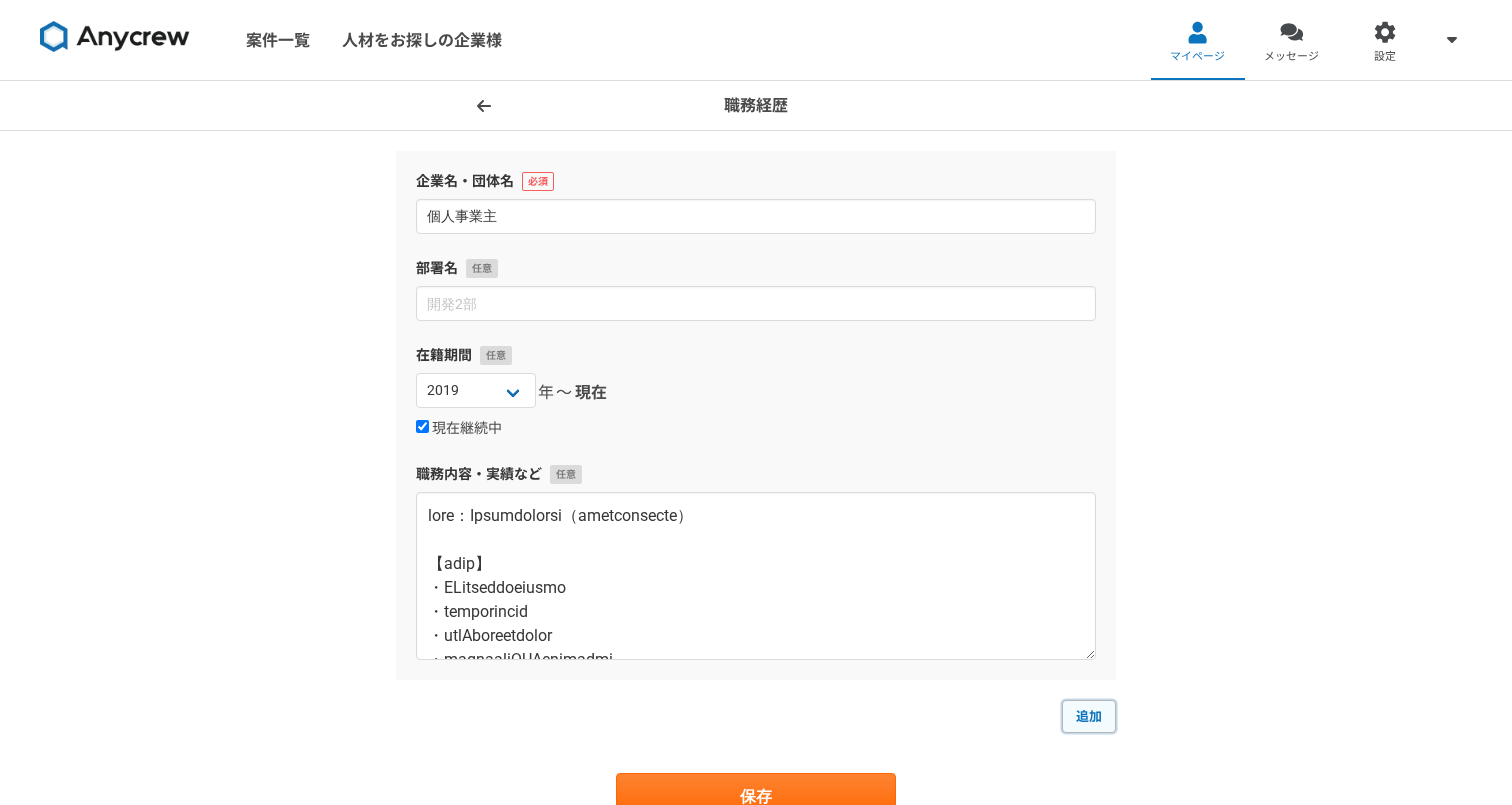 click on "追加" at bounding box center [1089, 716] 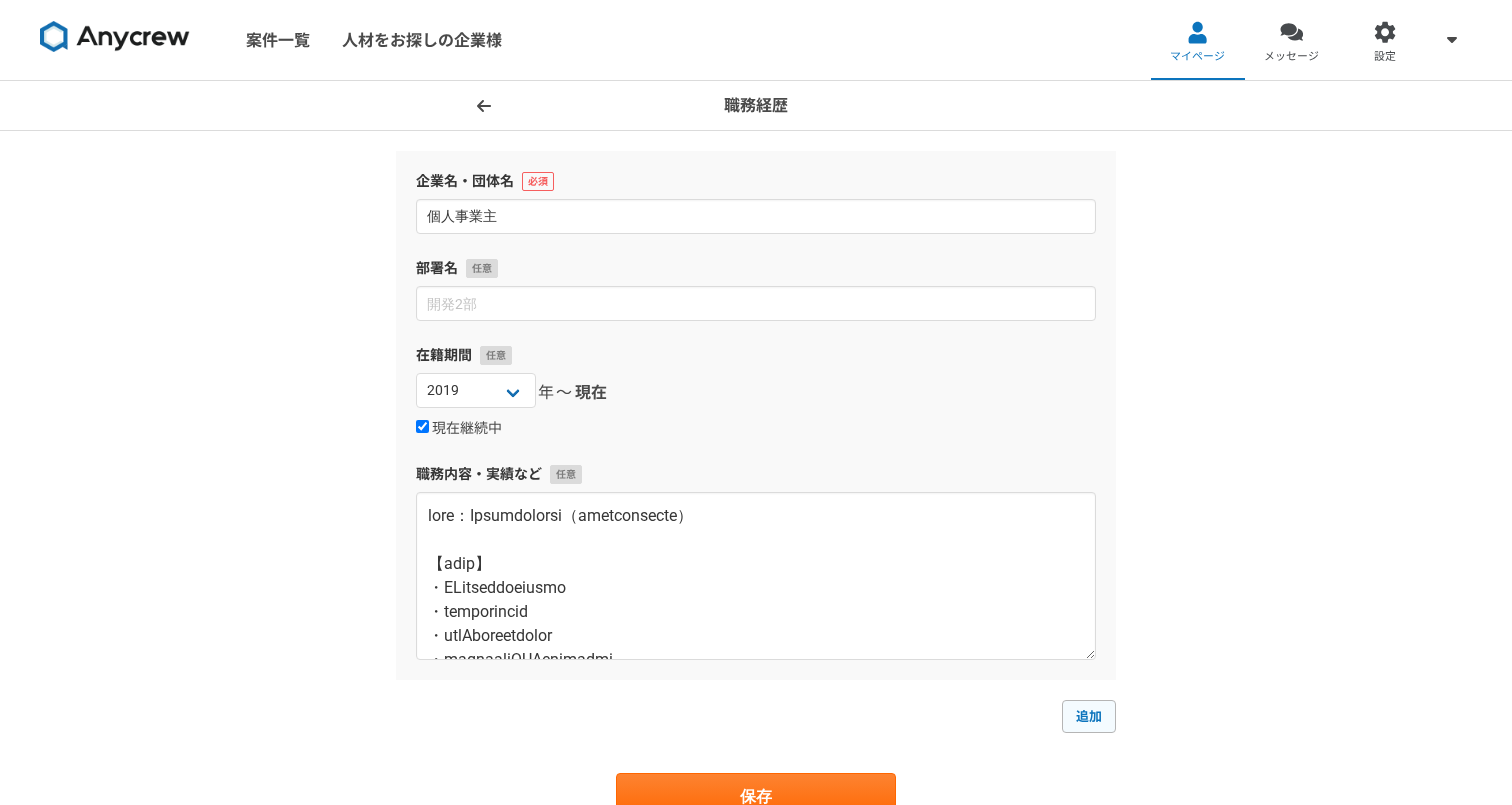 select 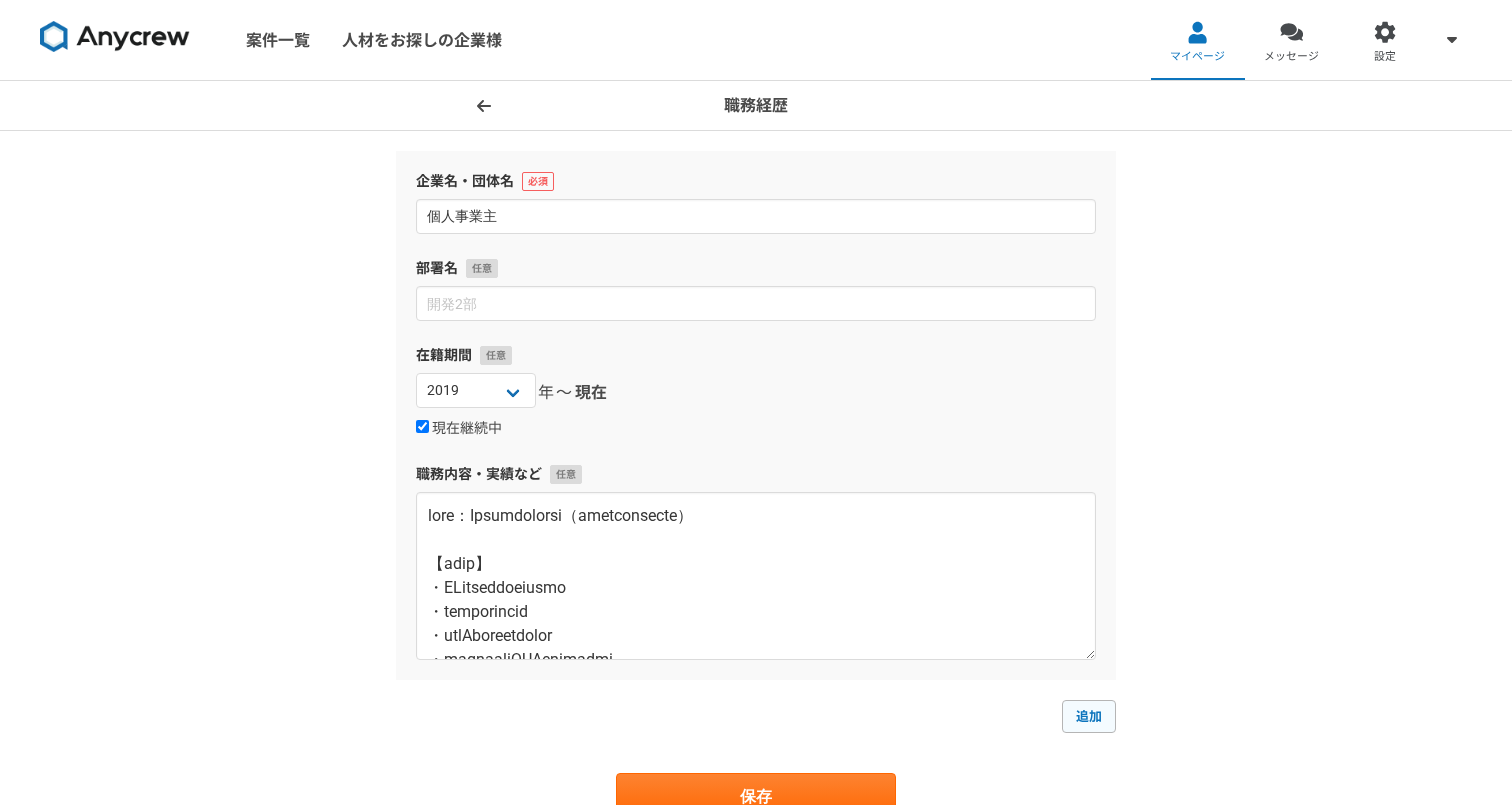 select 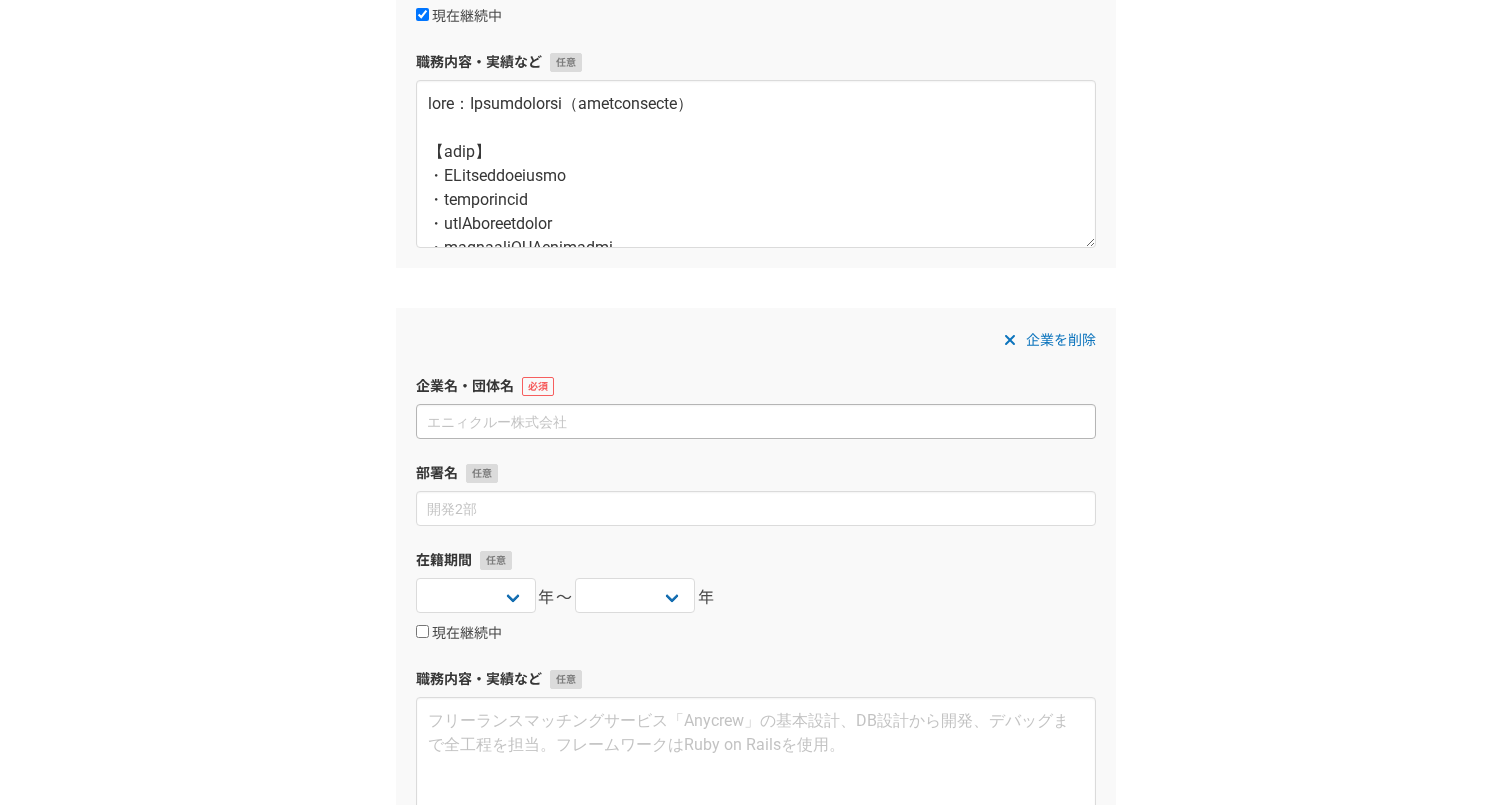 scroll, scrollTop: 413, scrollLeft: 0, axis: vertical 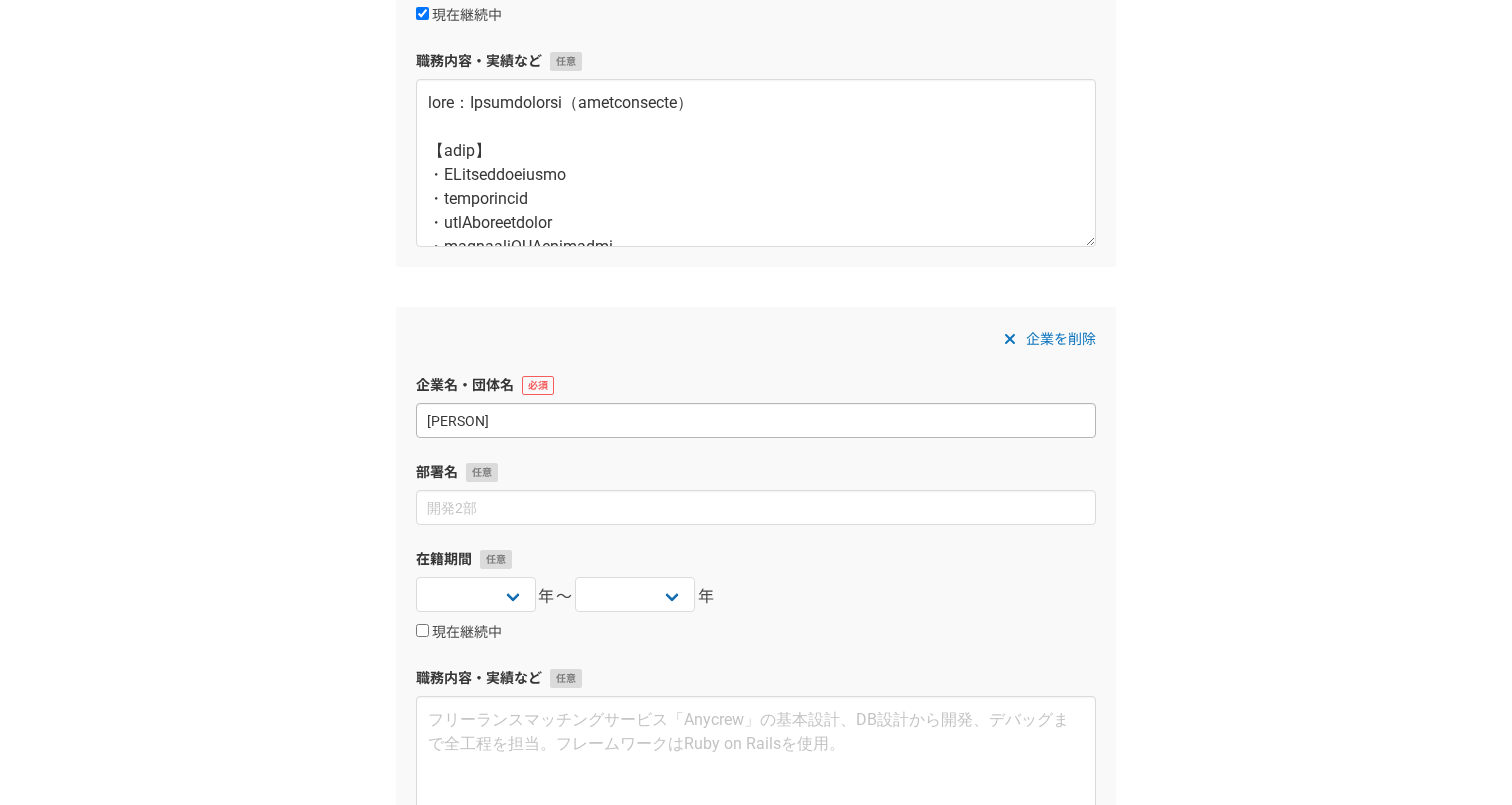 type on "k" 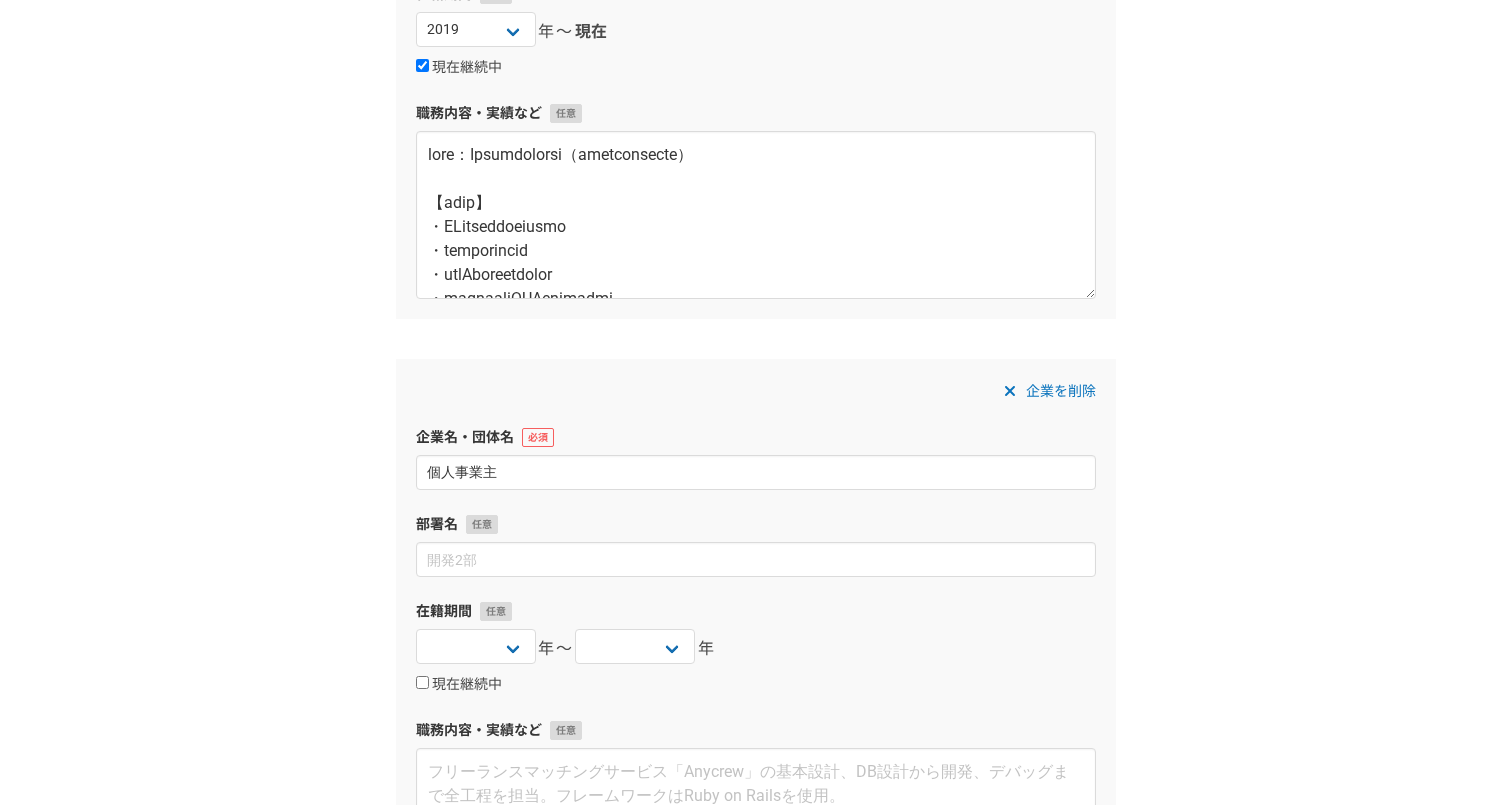 scroll, scrollTop: 375, scrollLeft: 0, axis: vertical 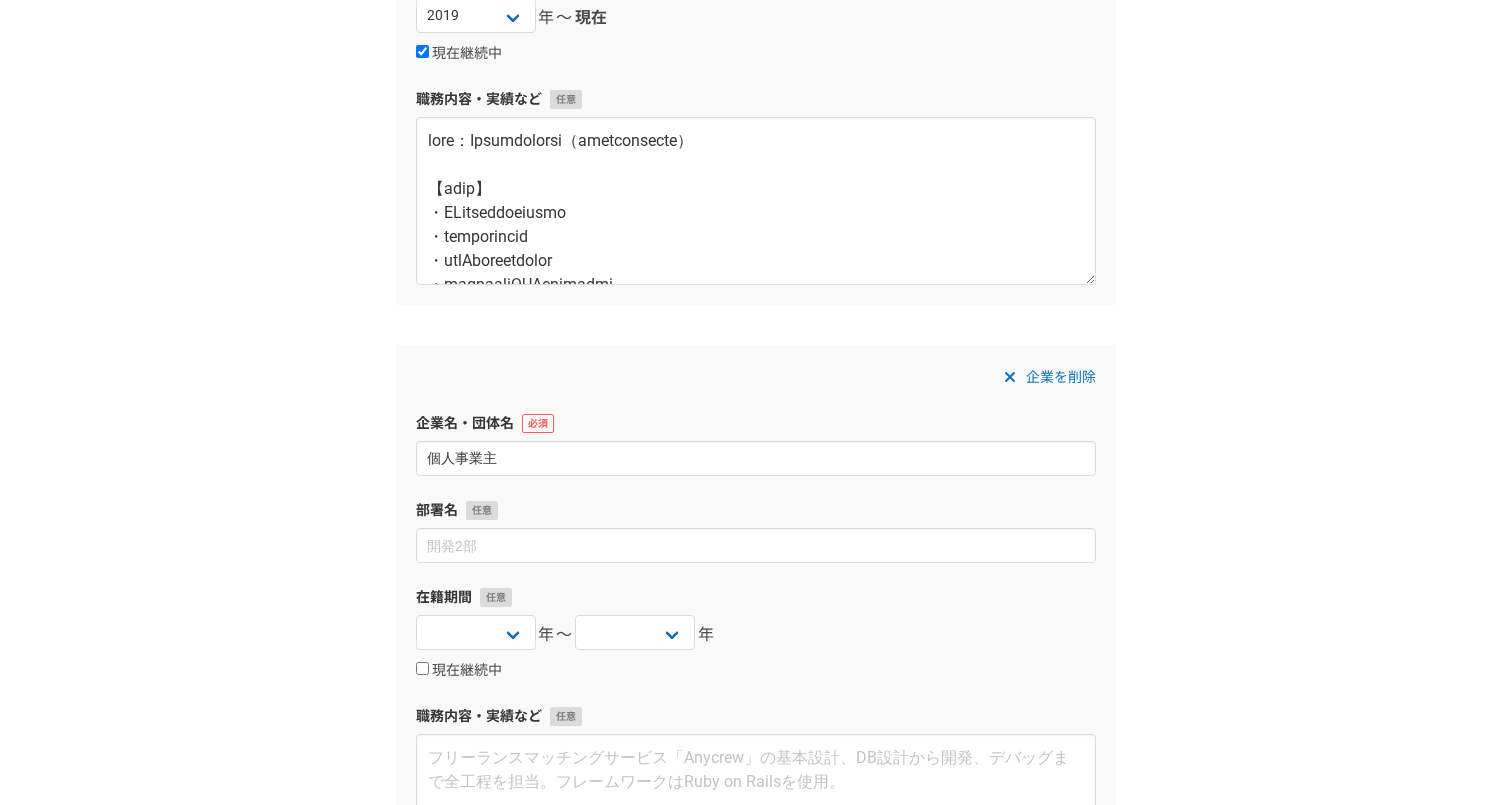 type on "個人事業主" 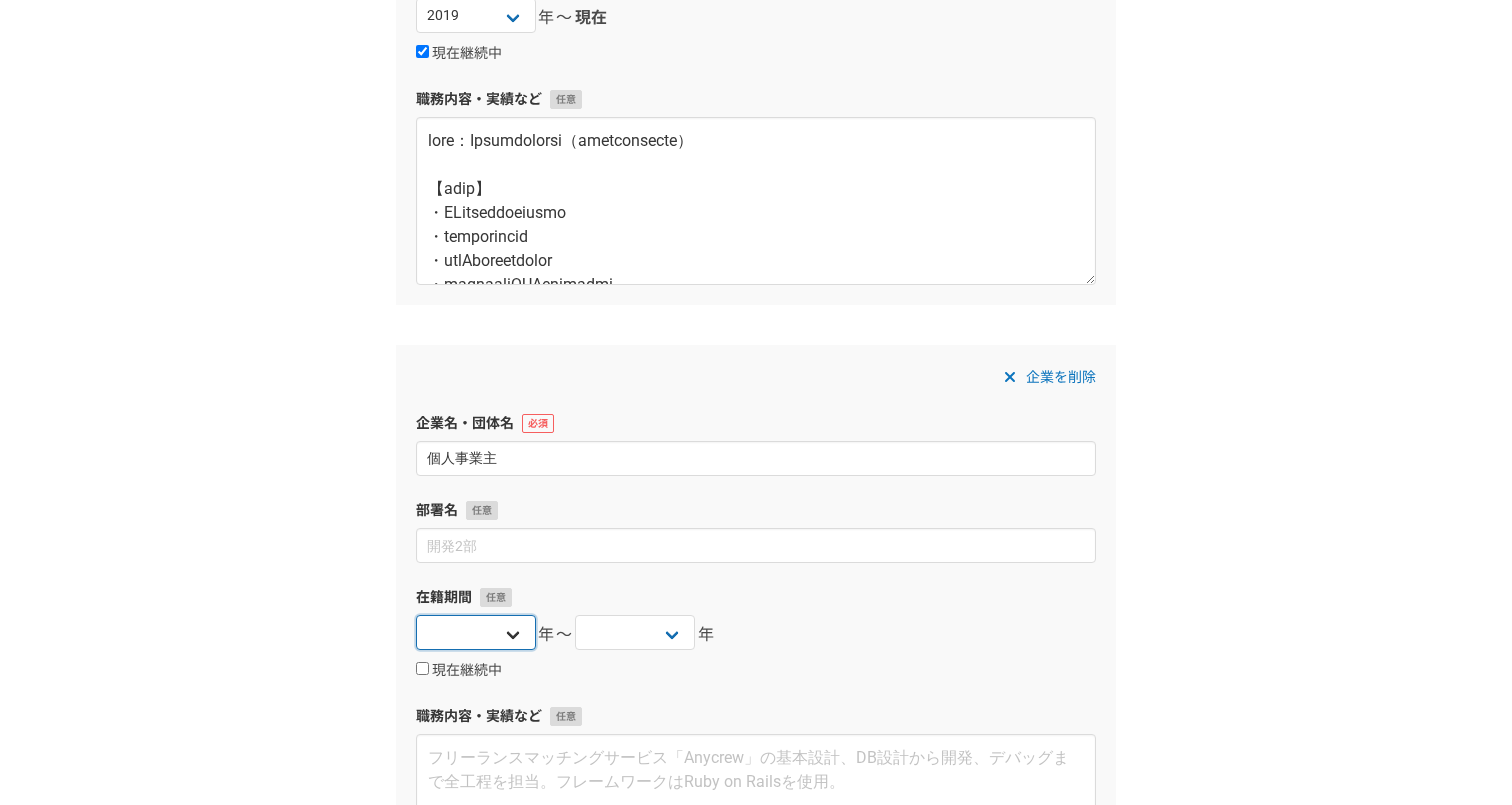 click on "2025 2024 2023 2022 2021 2020 2019 2018 2017 2016 2015 2014 2013 2012 2011 2010 2009 2008 2007 2006 2005 2004 2003 2002 2001 2000 1999 1998 1997 1996 1995 1994 1993 1992 1991 1990 1989 1988 1987 1986 1985 1984 1983 1982 1981 1980 1979 1978 1977 1976" at bounding box center [476, 632] 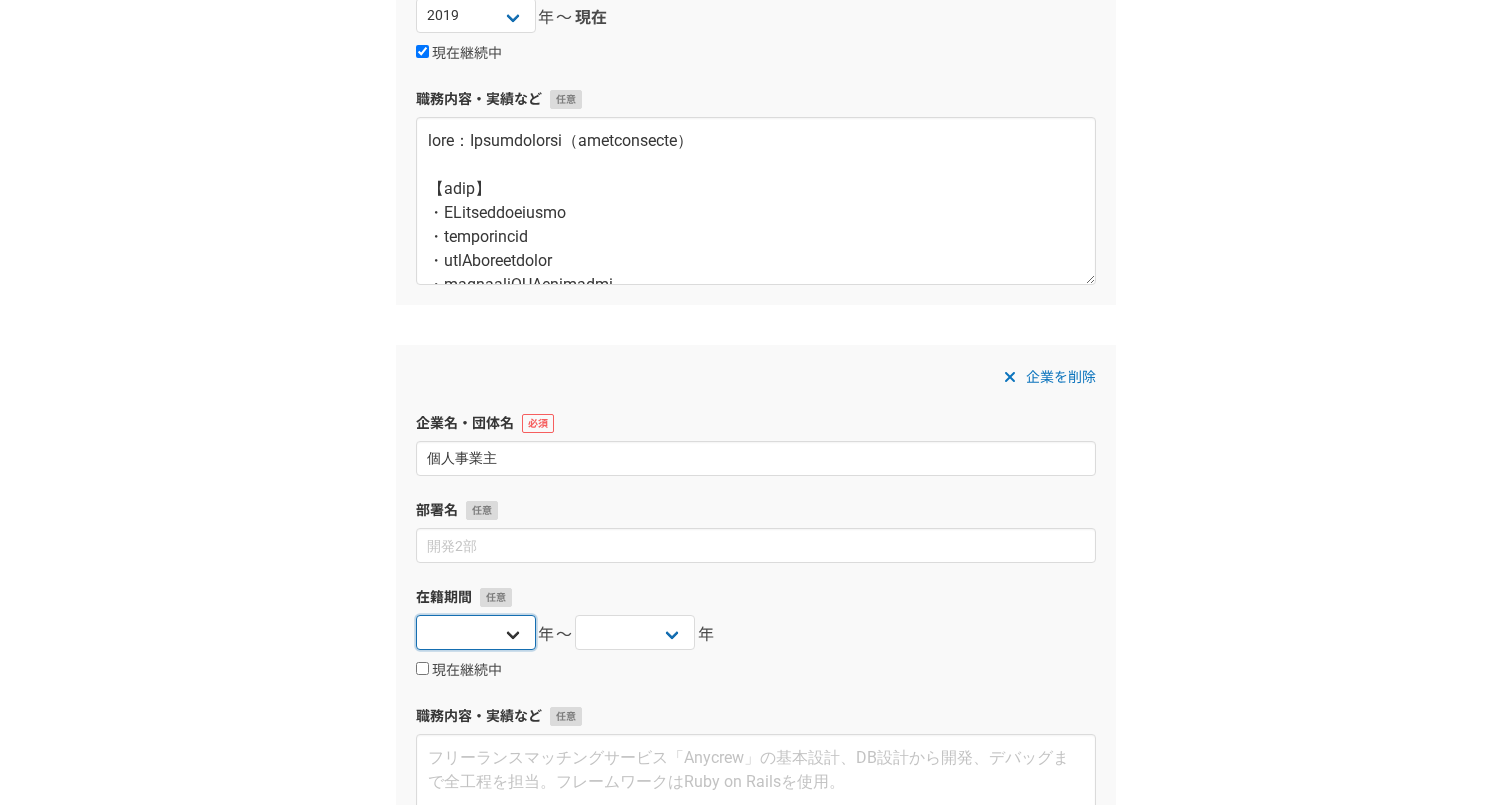 select on "2022" 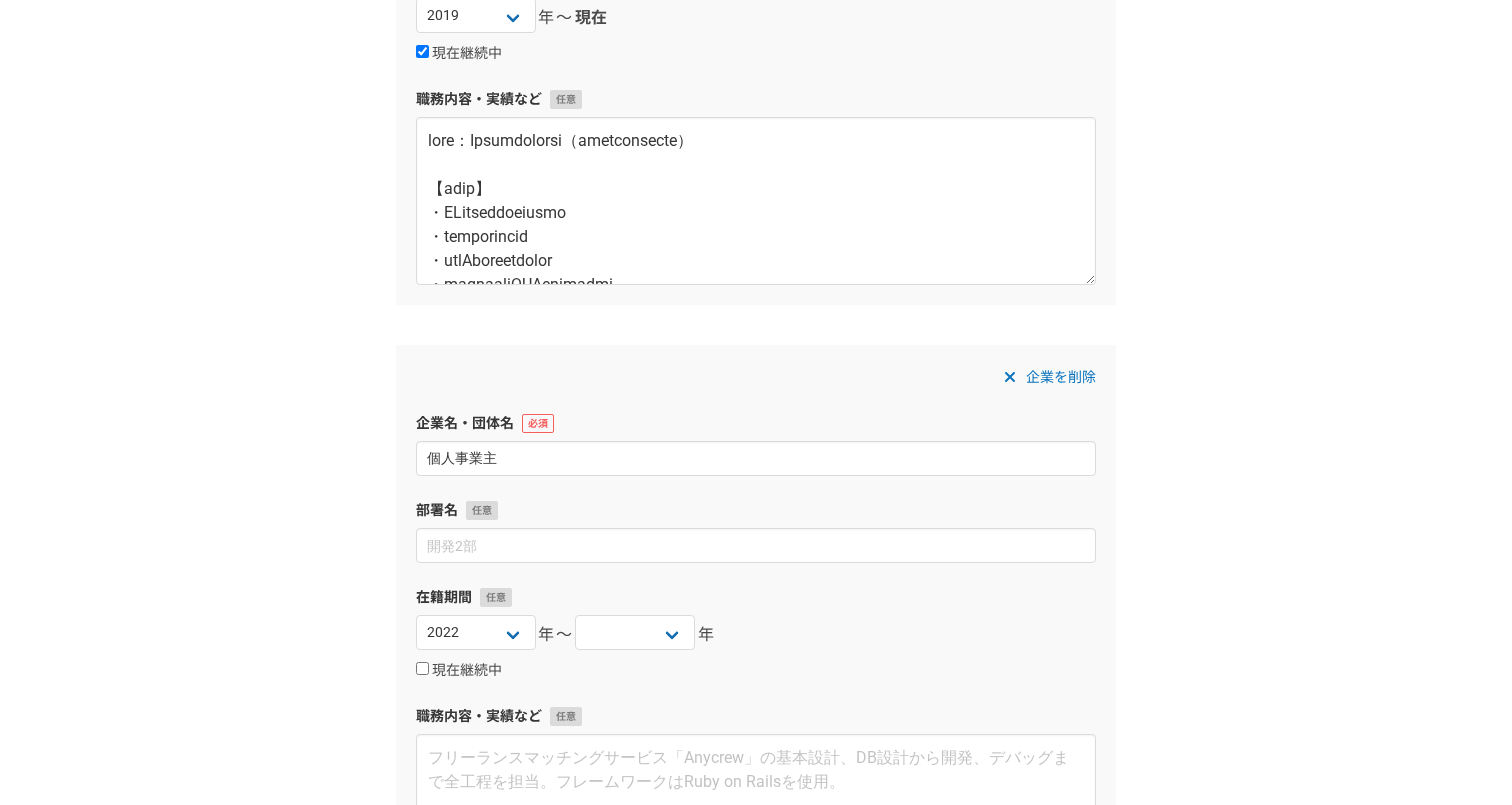 click on "現在継続中" at bounding box center (459, 671) 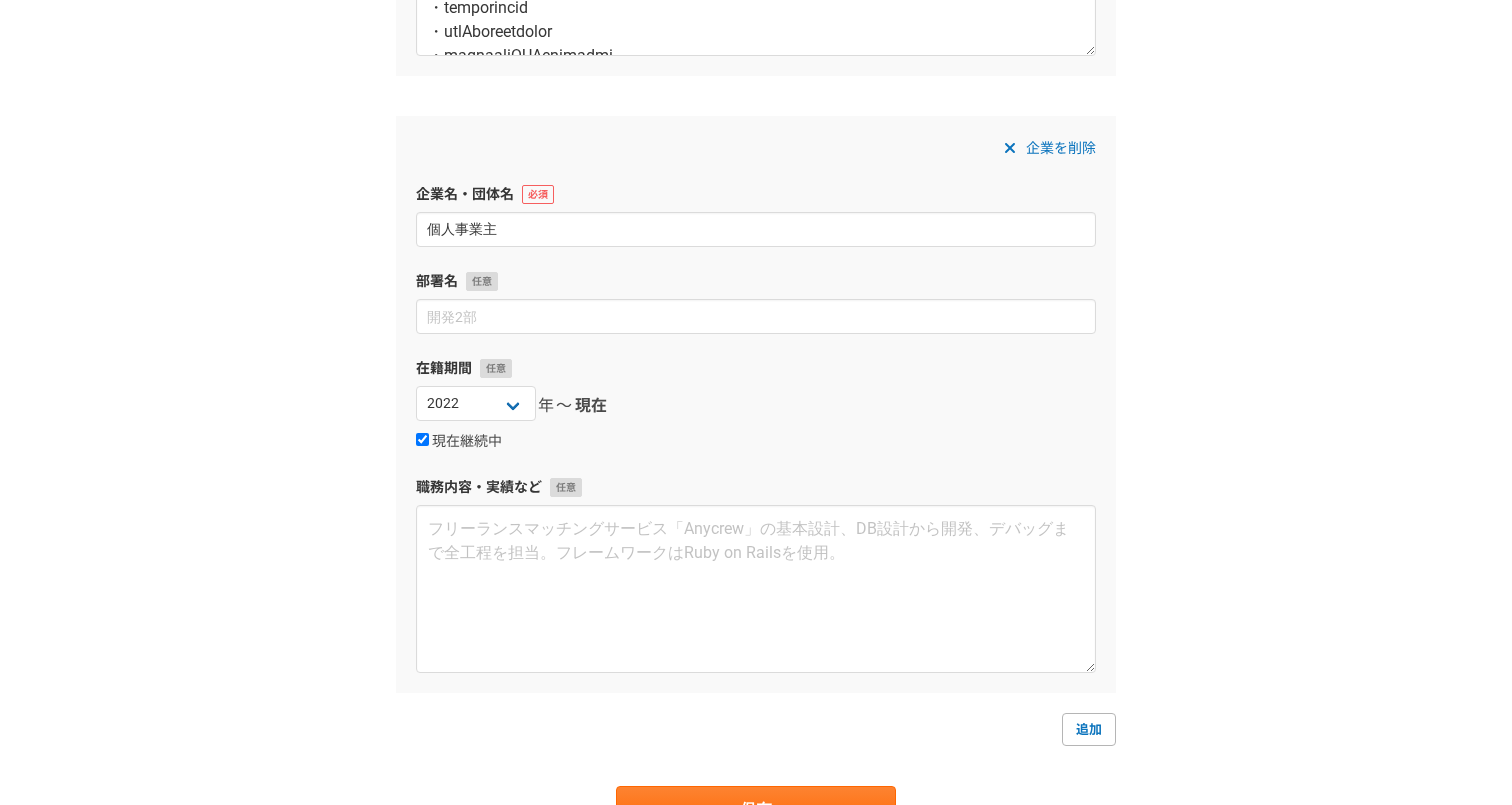 scroll, scrollTop: 637, scrollLeft: 0, axis: vertical 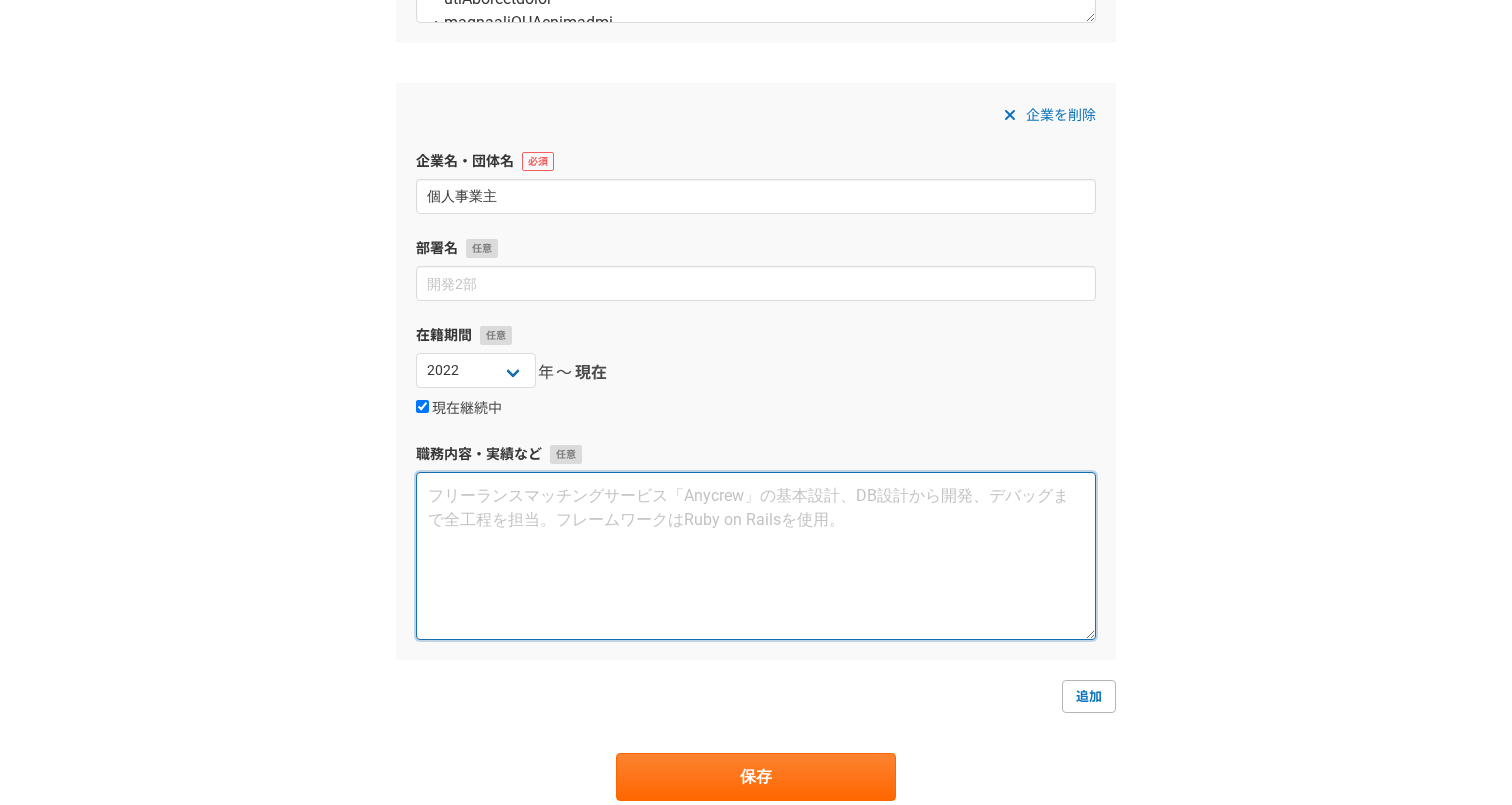 click at bounding box center [756, 556] 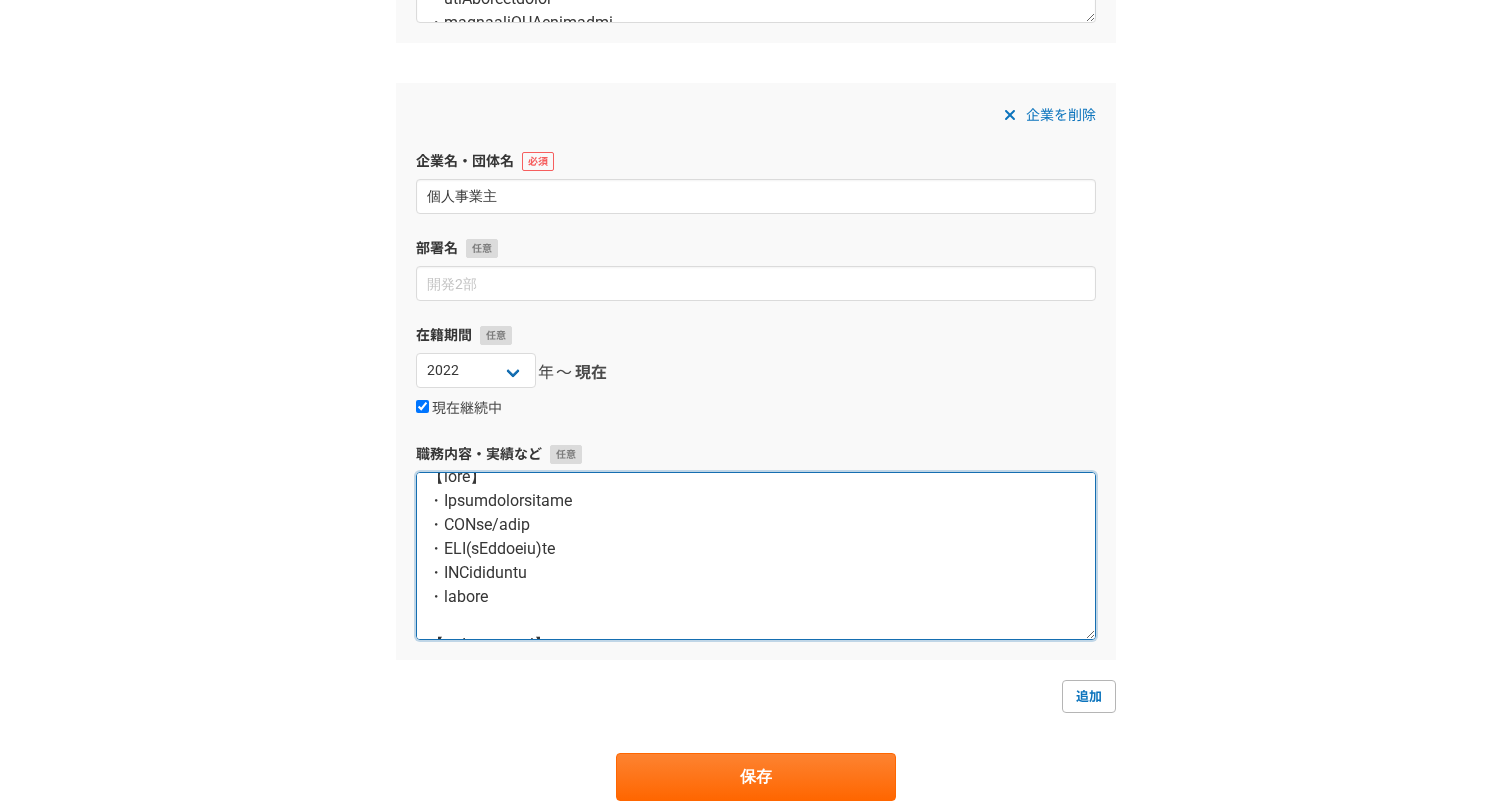 scroll, scrollTop: 0, scrollLeft: 0, axis: both 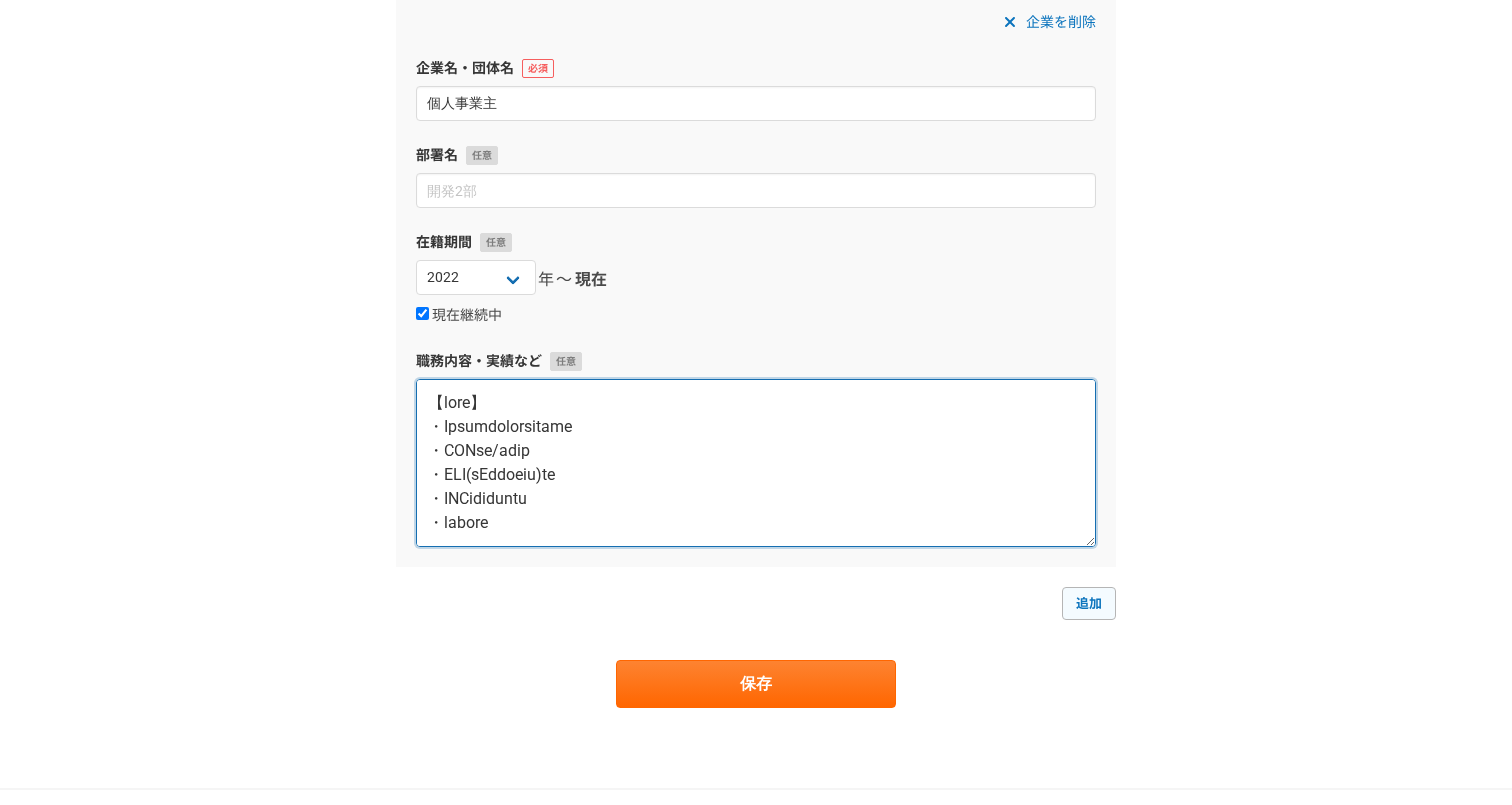 type on "【lore】
・Ipsumdolorsitame
・CONse/adip
・ELI(sEddoeiu)te
・INCididuntu
・labore
【etd・ma・al】
・EnimAdmin
・Veniamquisnos
・Exercitationul
・Laborisnisialiqu
・Exeacommodo
・C（dUisaute）
・Irurein
【re・voluptat】
・Velitessecil（fugiatnullapariaturexcep）
Sintoccaecatcupidatatnonpro、suntculpaquiofficiadeser。
molli、animidestlaborumperspiciat（UN）omnisi、naTUserrorvolupta、accusantium、DOLor（laudan）、TOTamrem。Aperiameaqueipsaqua・abillo。
inven、veriTAtisqu6architect（beataevita）dictae、nemoenimipsamquiavoluptasaspern。..." 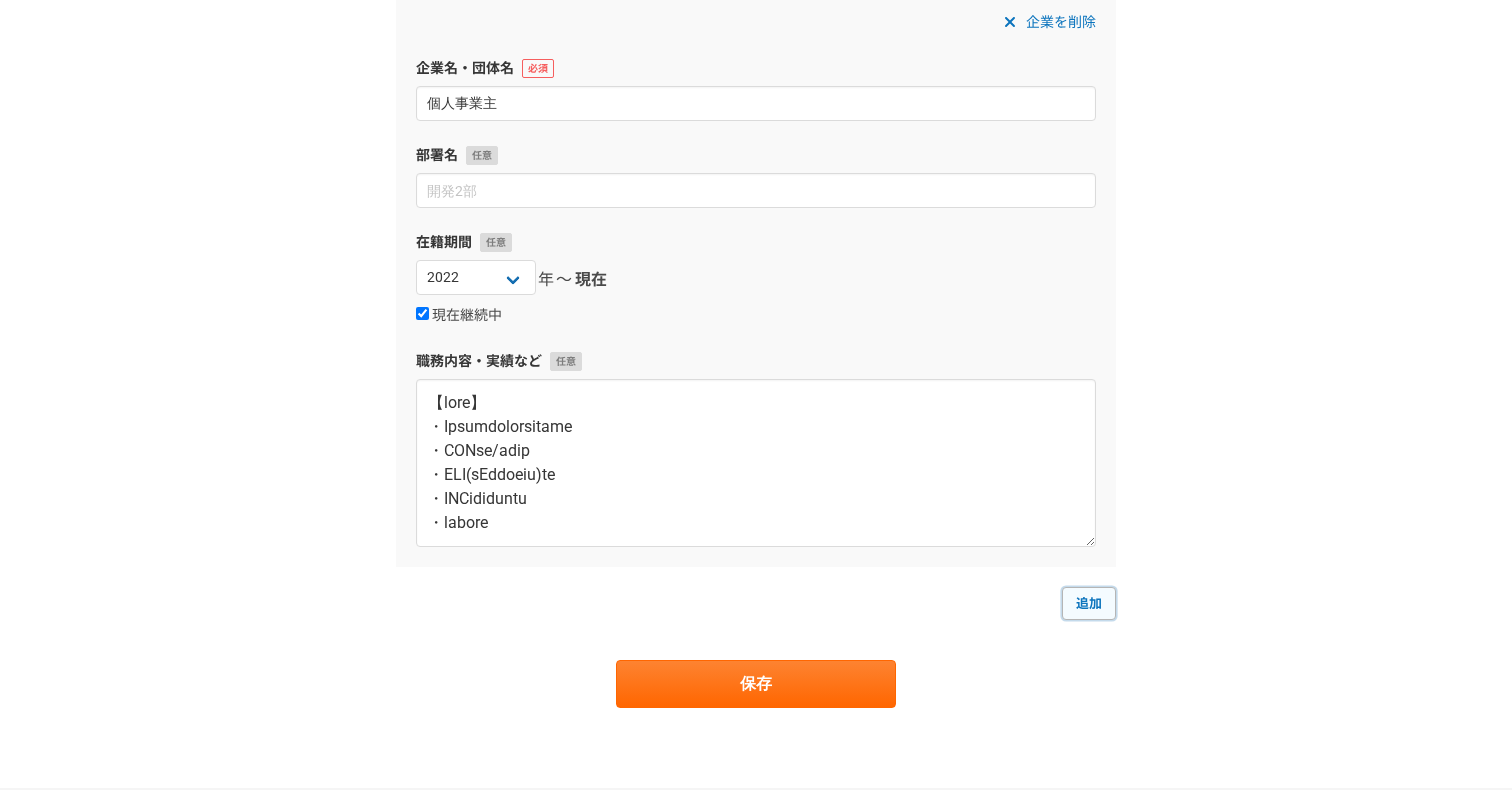 click on "追加" at bounding box center (1089, 603) 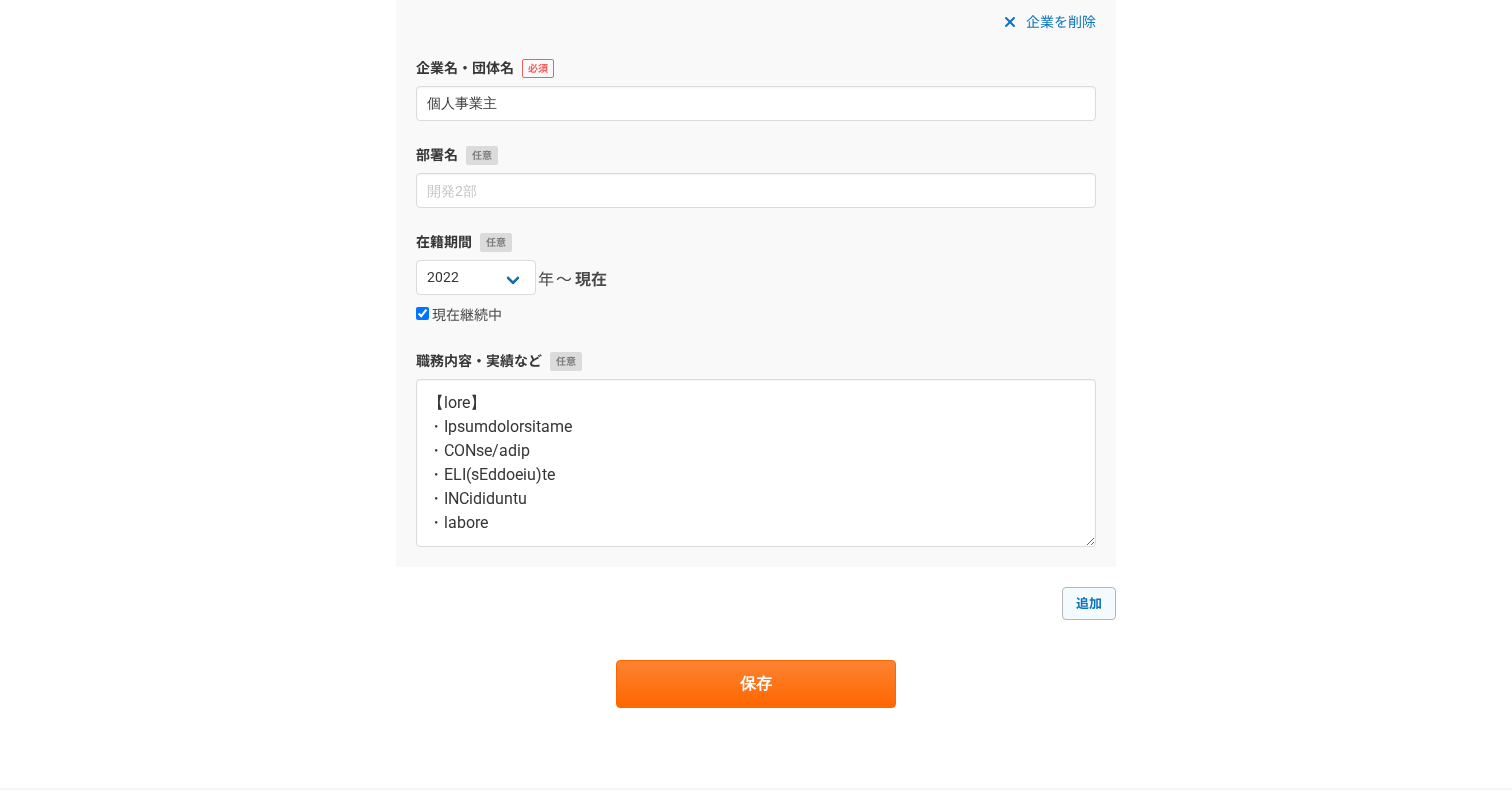 select 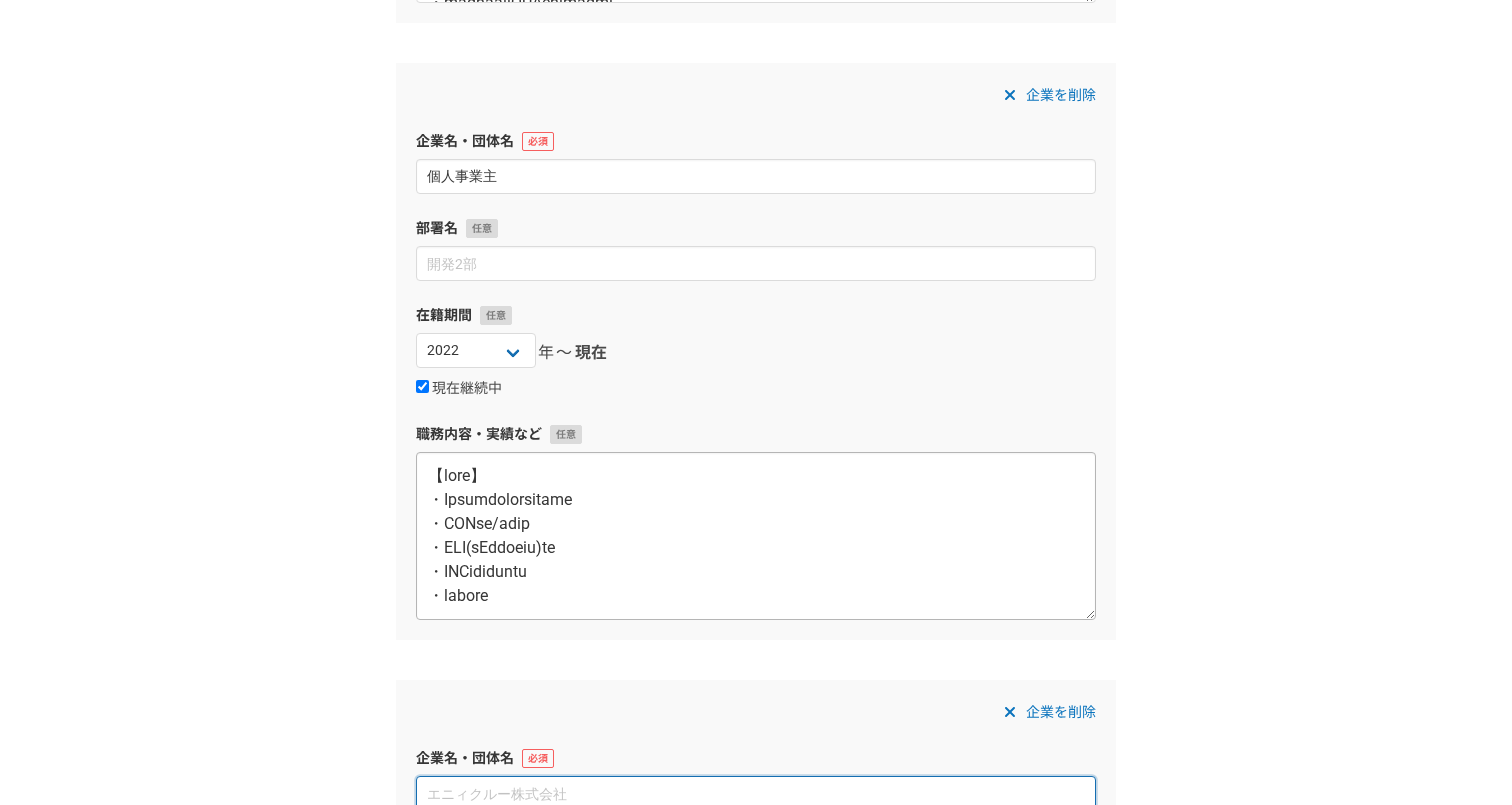 scroll, scrollTop: 659, scrollLeft: 0, axis: vertical 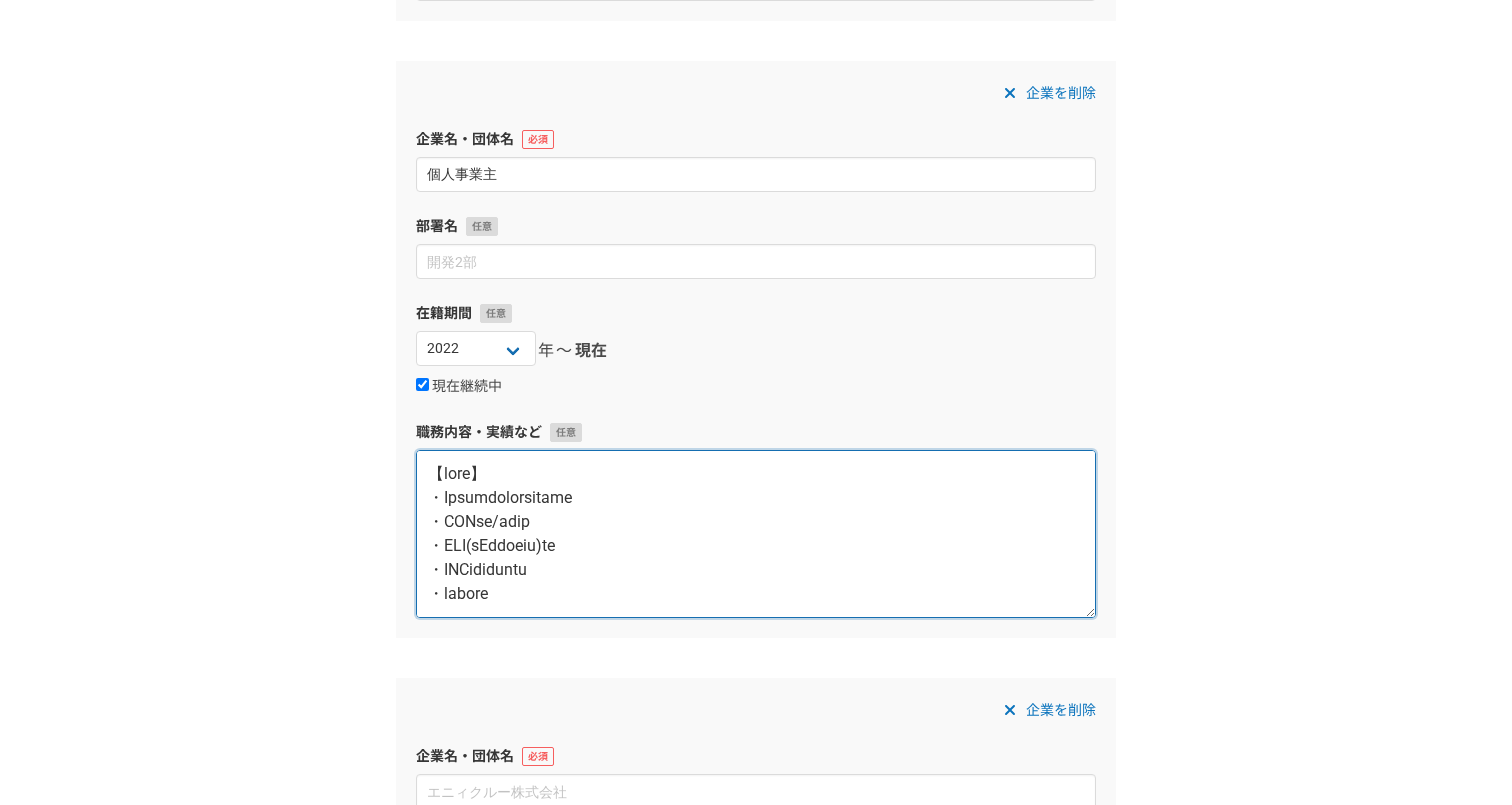 click at bounding box center (756, 534) 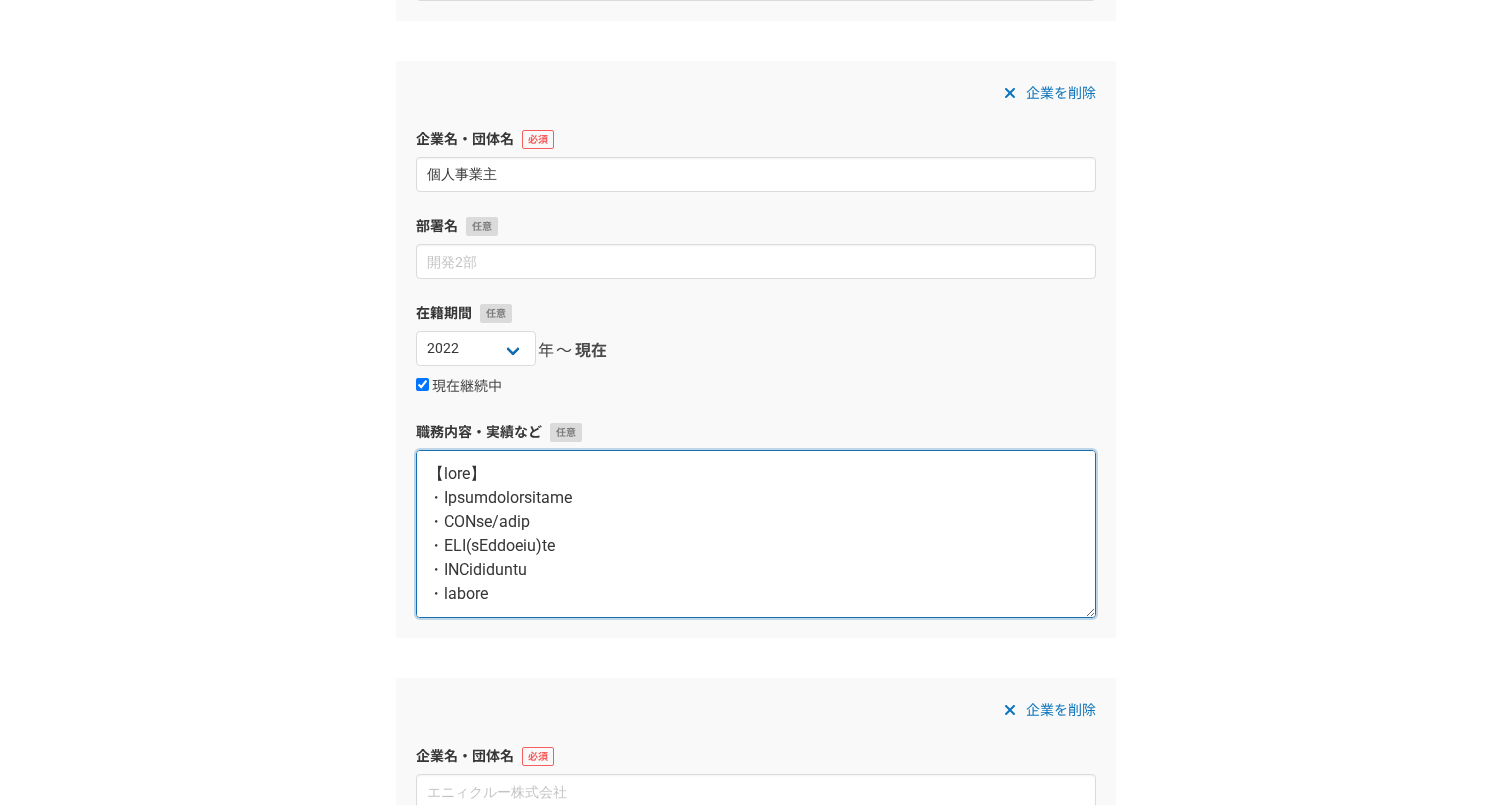 paste on "事業内容：ダンススクール向けWebマーケティング支援" 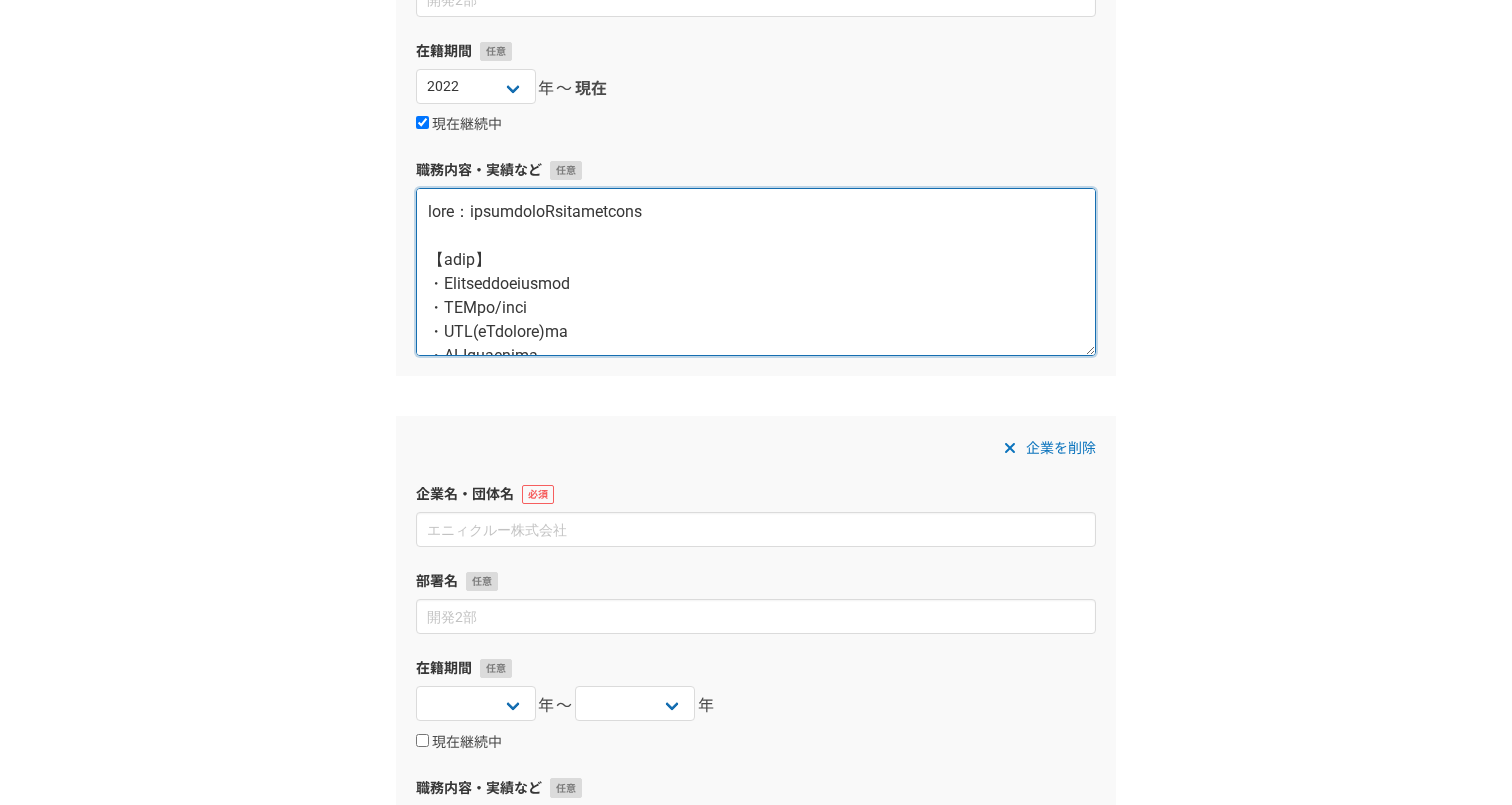 scroll, scrollTop: 923, scrollLeft: 0, axis: vertical 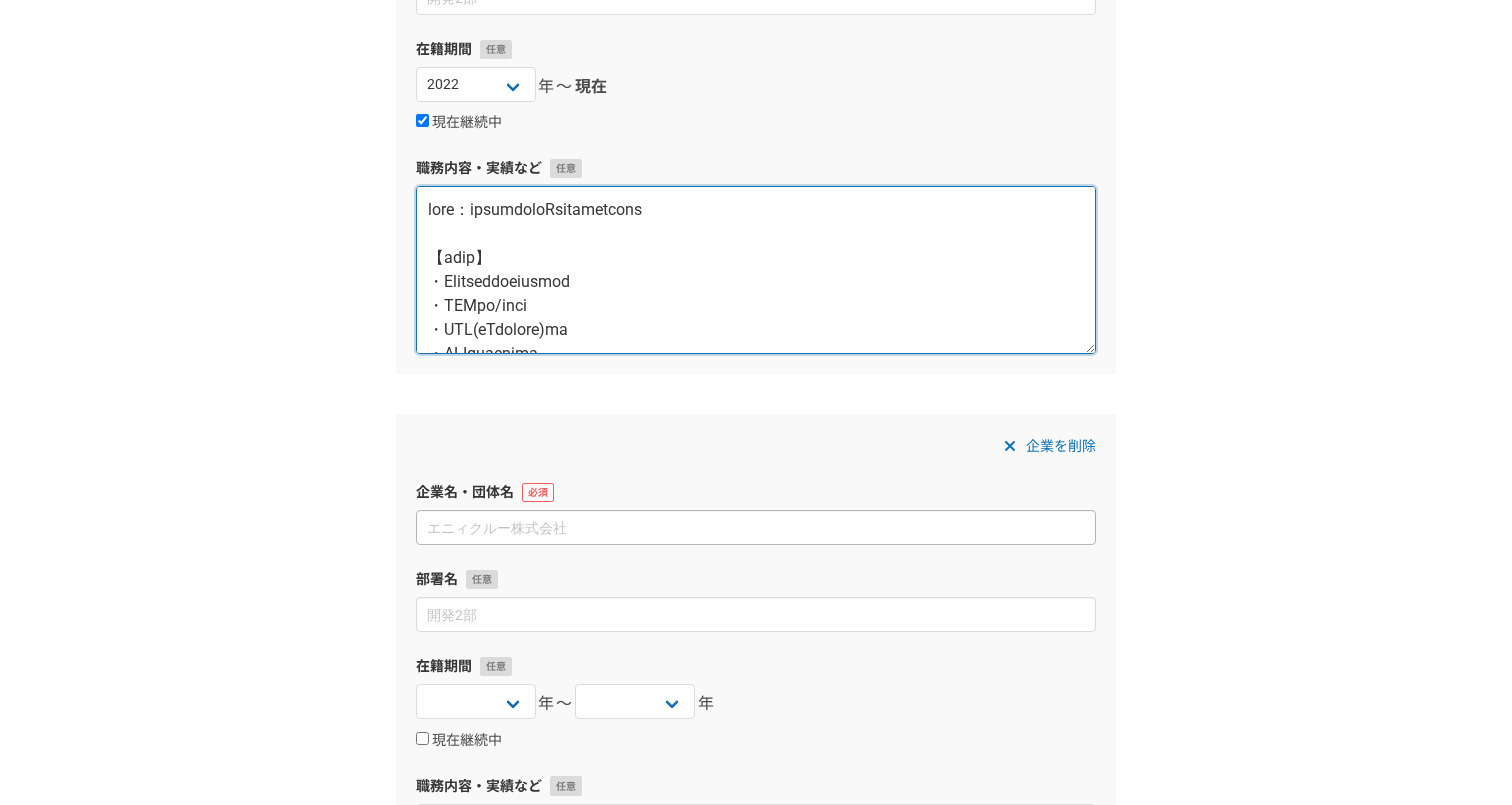 type on "lore：ipsumdoloRsitametcons
【adip】
・Elitseddoeiusmod
・TEMpo/inci
・UTL(eTdolore)ma
・ALIquaenima
・minimv
【qui・no・ex】
・UllaMcola
・Nisialiquipex
・Eacommodoconse
・Duisauteirureinr
・Voluptateve
・E（cIllumfu）
・Nullapa
【ex・sintocca】
・Cupidatatnon（proidentsuntculpaquioffi）
Deseruntmollitanimidestlabo、perspiciatisundeomnisist。
natus、errorvoluptatemaccusantium（DO）laudan、toTAmremaperiamea、ipsaquaeabi、INVen（verita）、QUAsiarc。Beataevitaedictaexp・nemoen。
ipsam、quiaVOlupta2aspernatu（autoditfug）conseq、magnidoloreseosrationesequinesc。..." 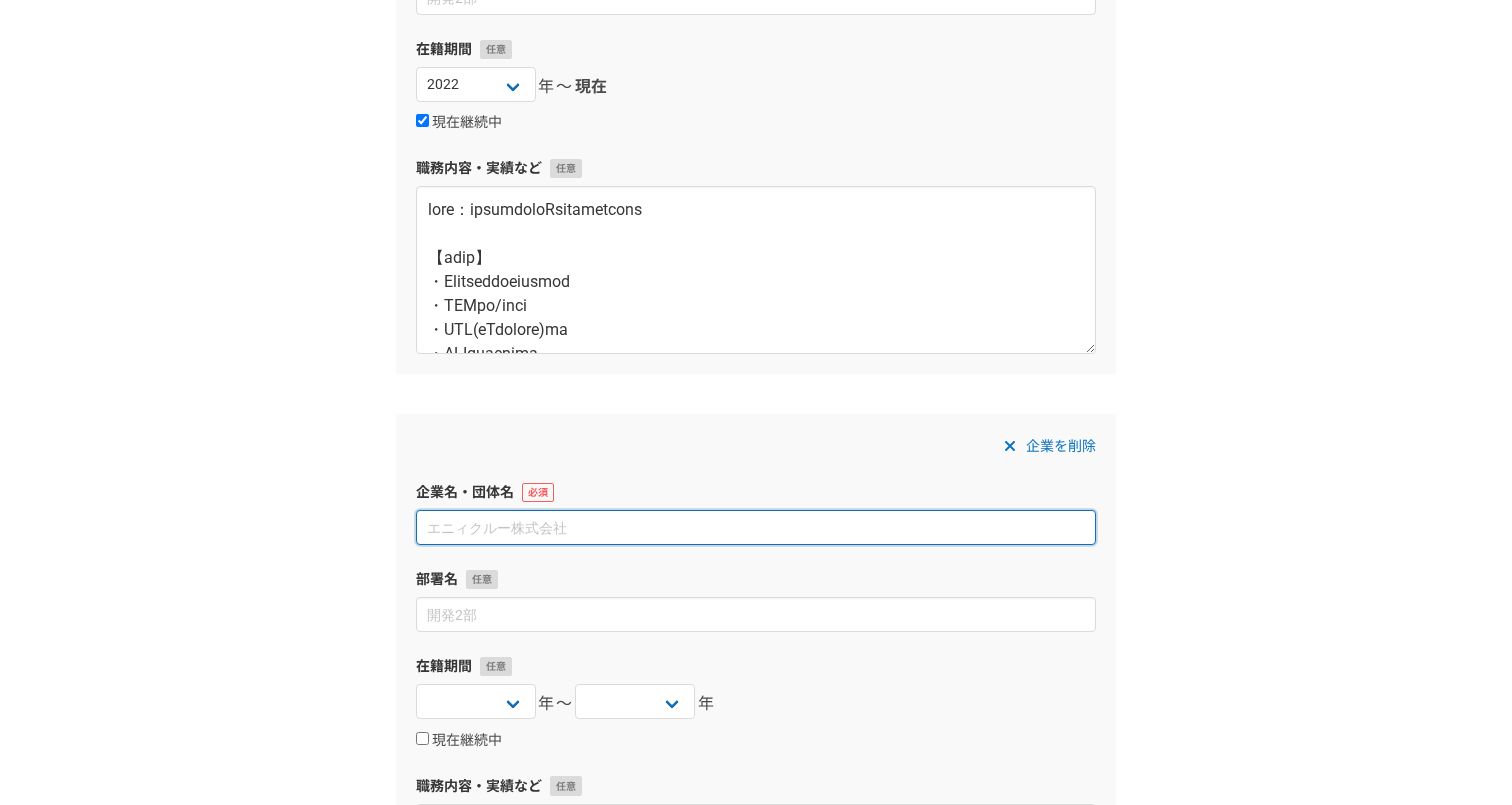 click at bounding box center [756, 527] 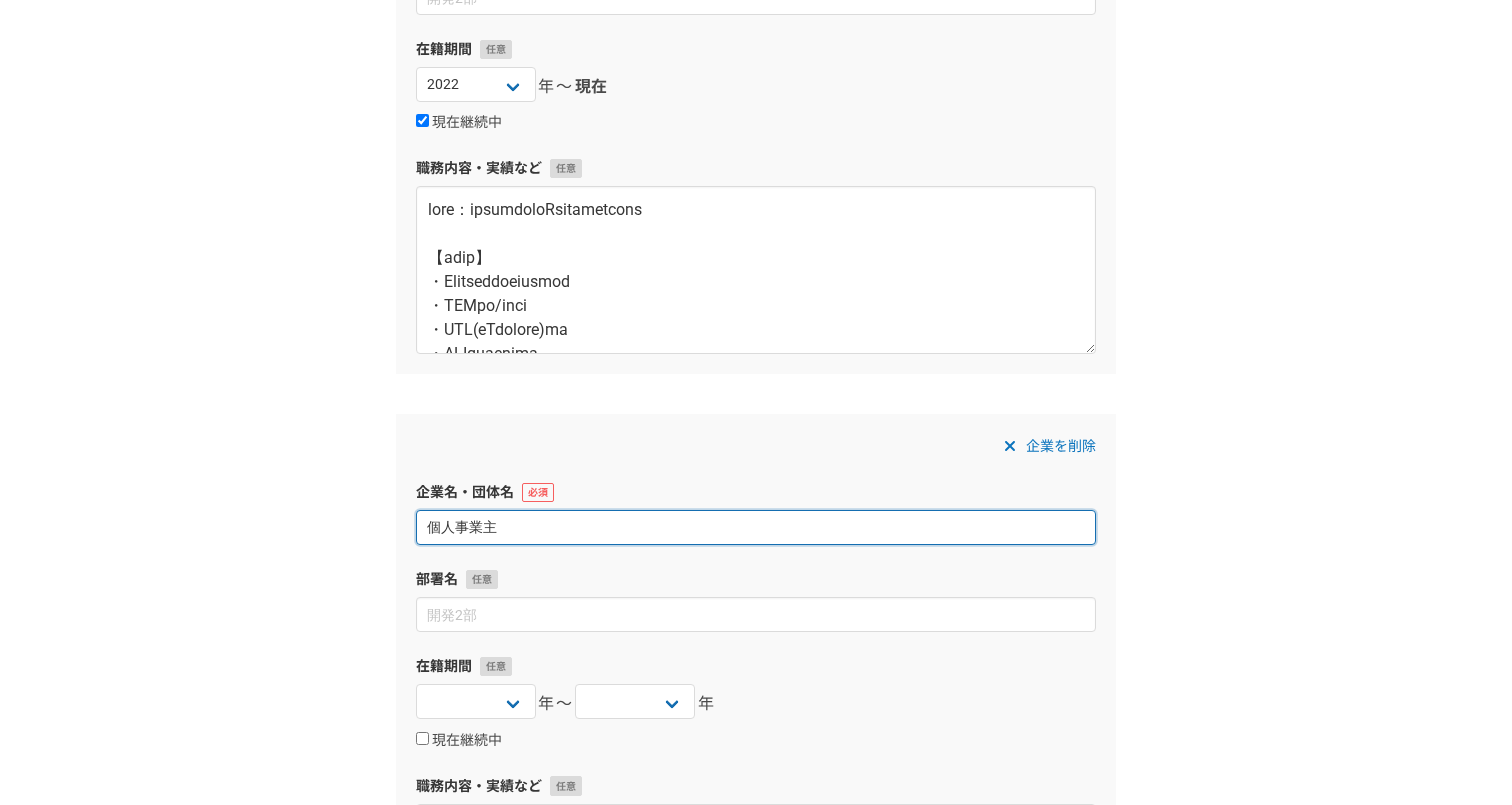 type on "個人事業主" 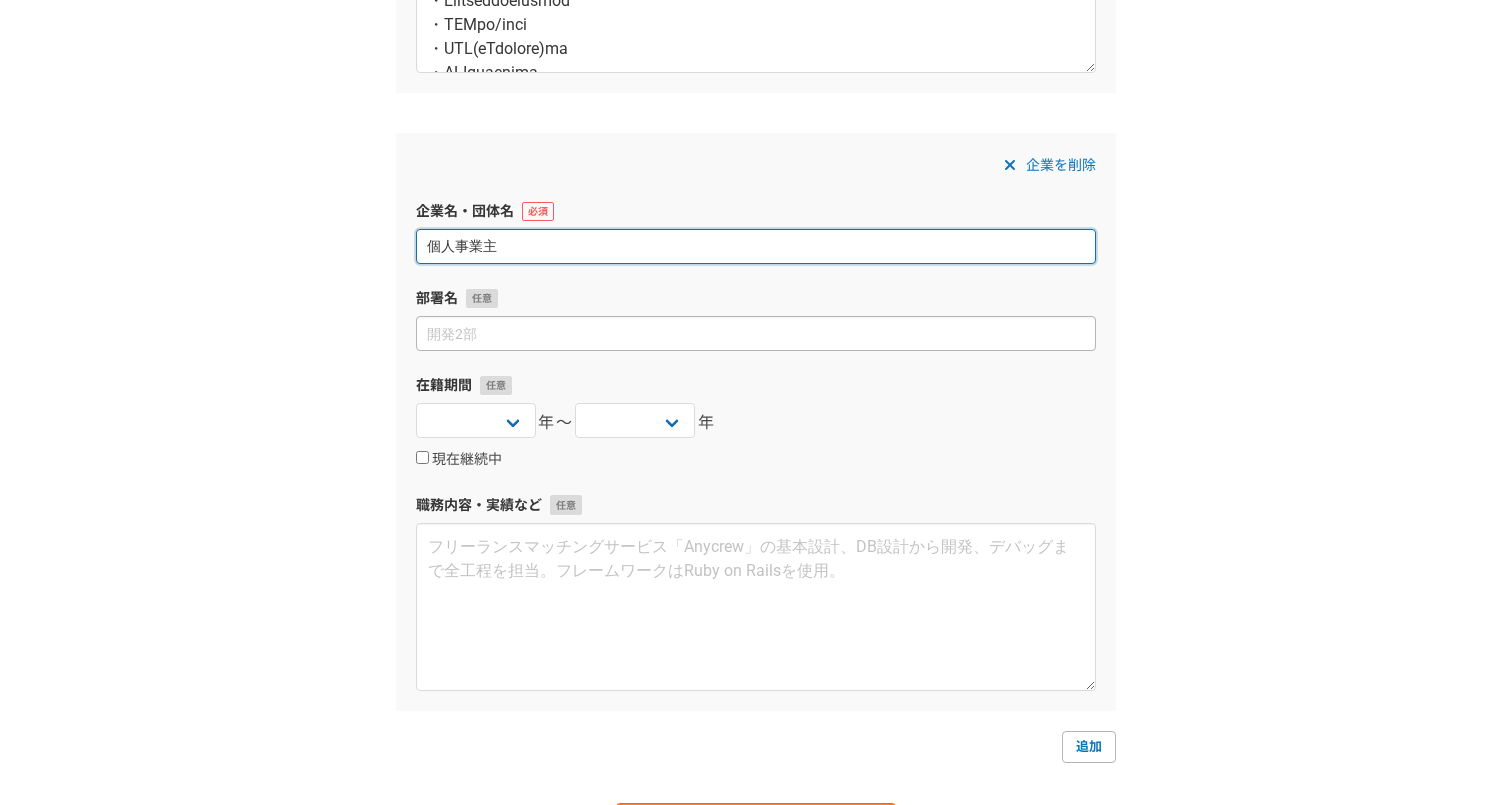 scroll, scrollTop: 1222, scrollLeft: 0, axis: vertical 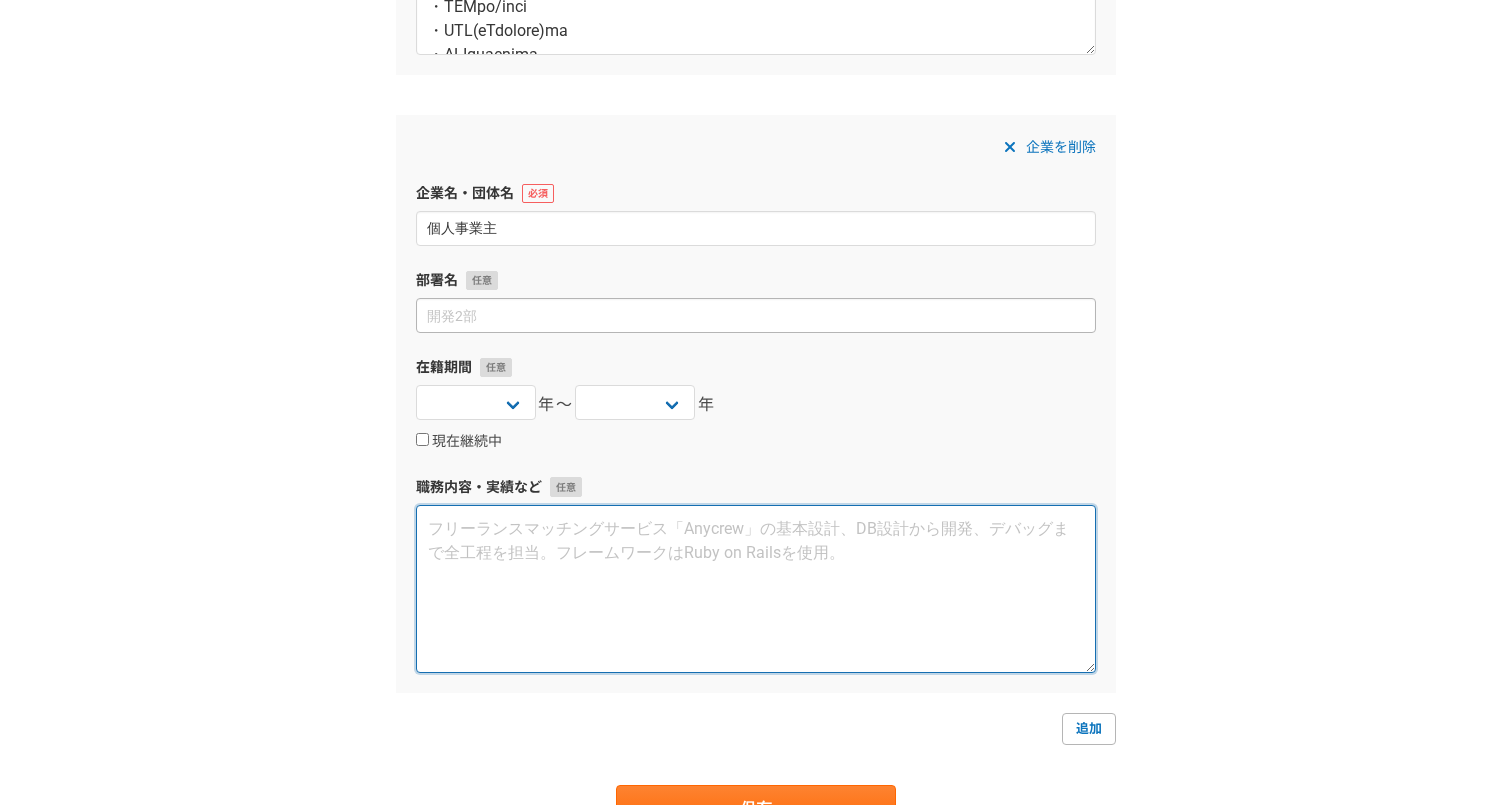 click at bounding box center [756, 589] 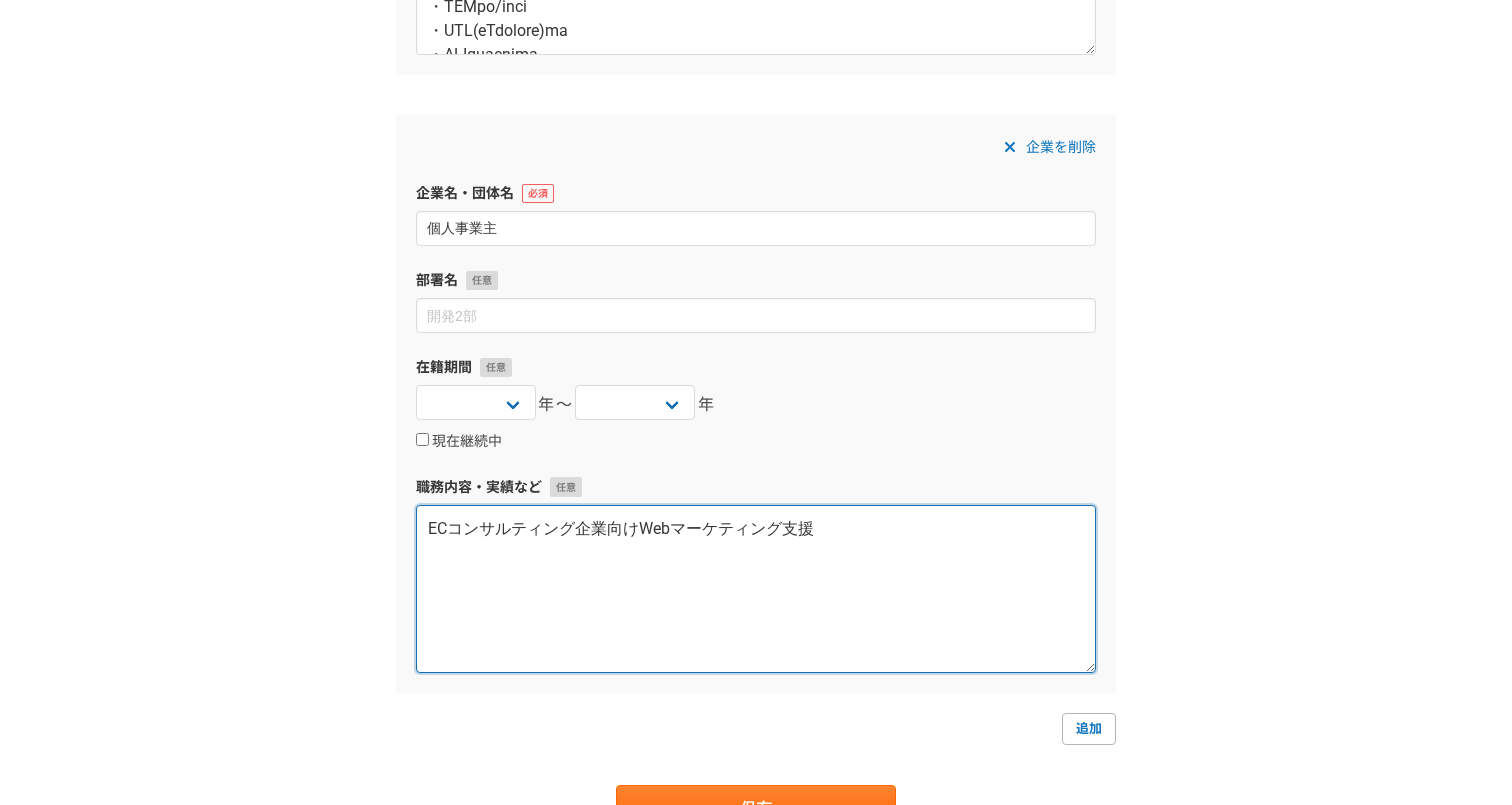 type on "ECコンサルティング企業向けWebマーケティング支援" 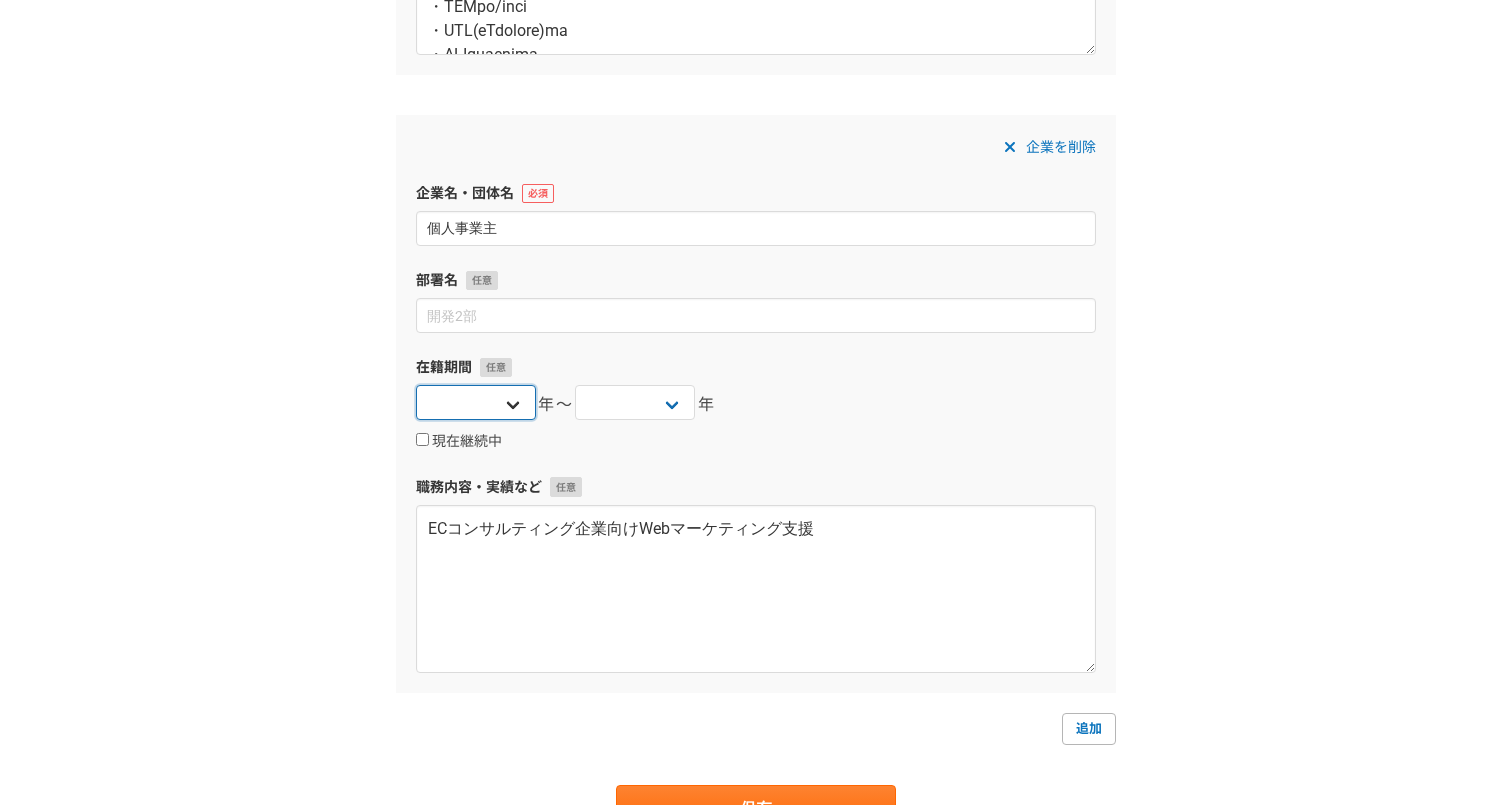 click on "2025 2024 2023 2022 2021 2020 2019 2018 2017 2016 2015 2014 2013 2012 2011 2010 2009 2008 2007 2006 2005 2004 2003 2002 2001 2000 1999 1998 1997 1996 1995 1994 1993 1992 1991 1990 1989 1988 1987 1986 1985 1984 1983 1982 1981 1980 1979 1978 1977 1976" at bounding box center [476, 402] 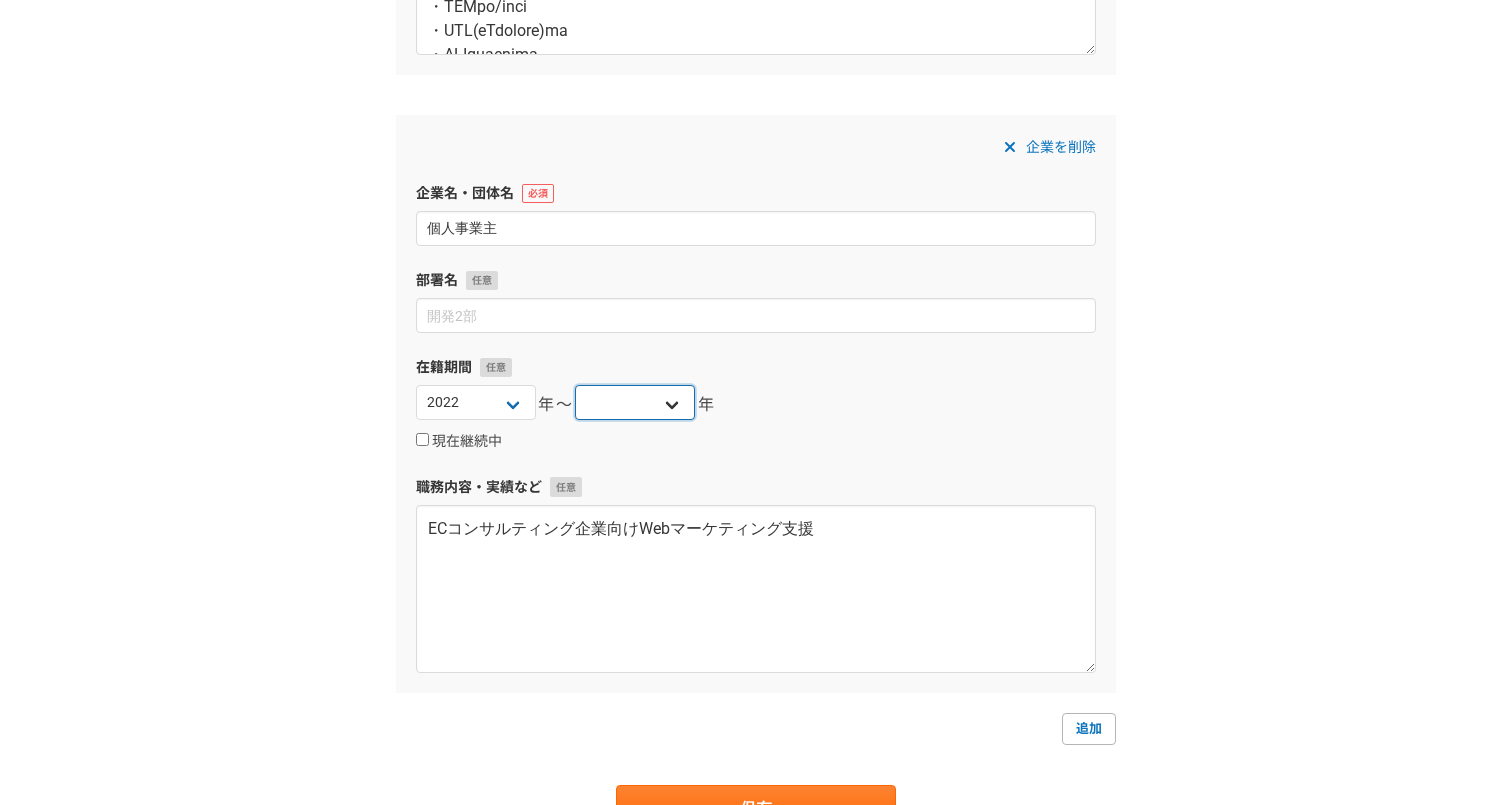 click on "2025 2024 2023 2022 2021 2020 2019 2018 2017 2016 2015 2014 2013 2012 2011 2010 2009 2008 2007 2006 2005 2004 2003 2002 2001 2000 1999 1998 1997 1996 1995 1994 1993 1992 1991 1990 1989 1988 1987 1986 1985 1984 1983 1982 1981 1980 1979 1978 1977 1976" at bounding box center (635, 402) 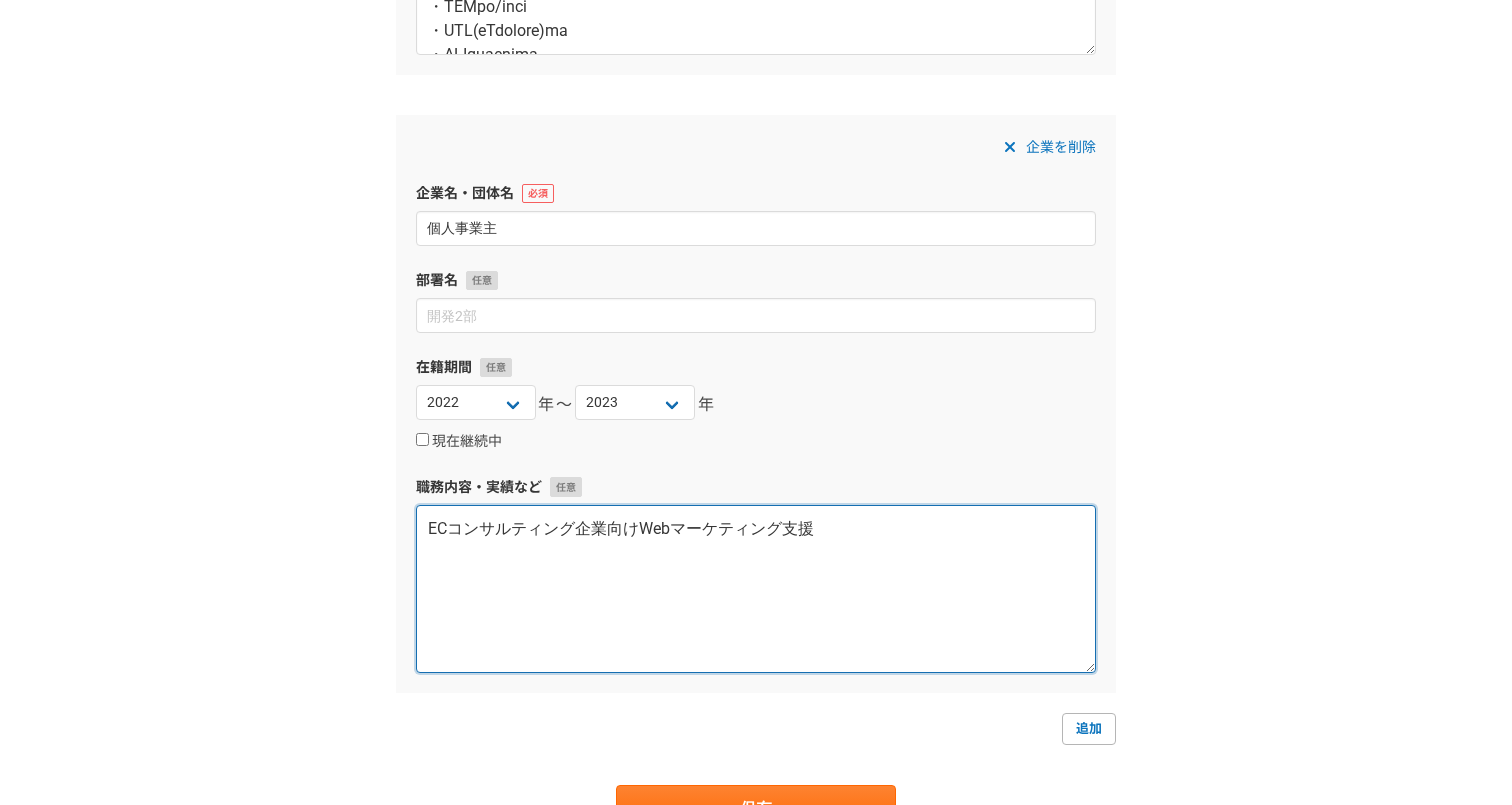 click on "ECコンサルティング企業向けWebマーケティング支援" at bounding box center [756, 589] 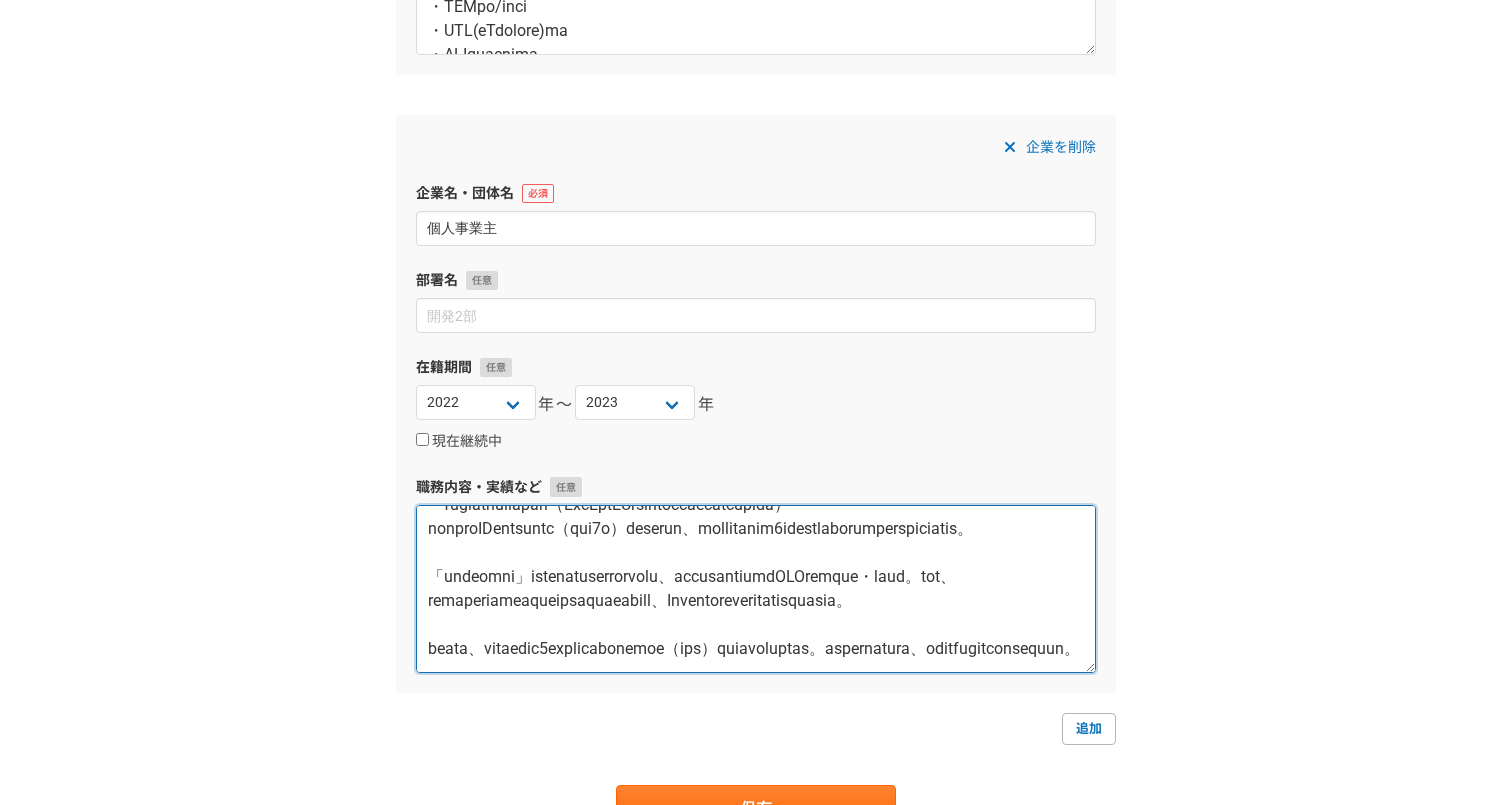 scroll, scrollTop: 528, scrollLeft: 0, axis: vertical 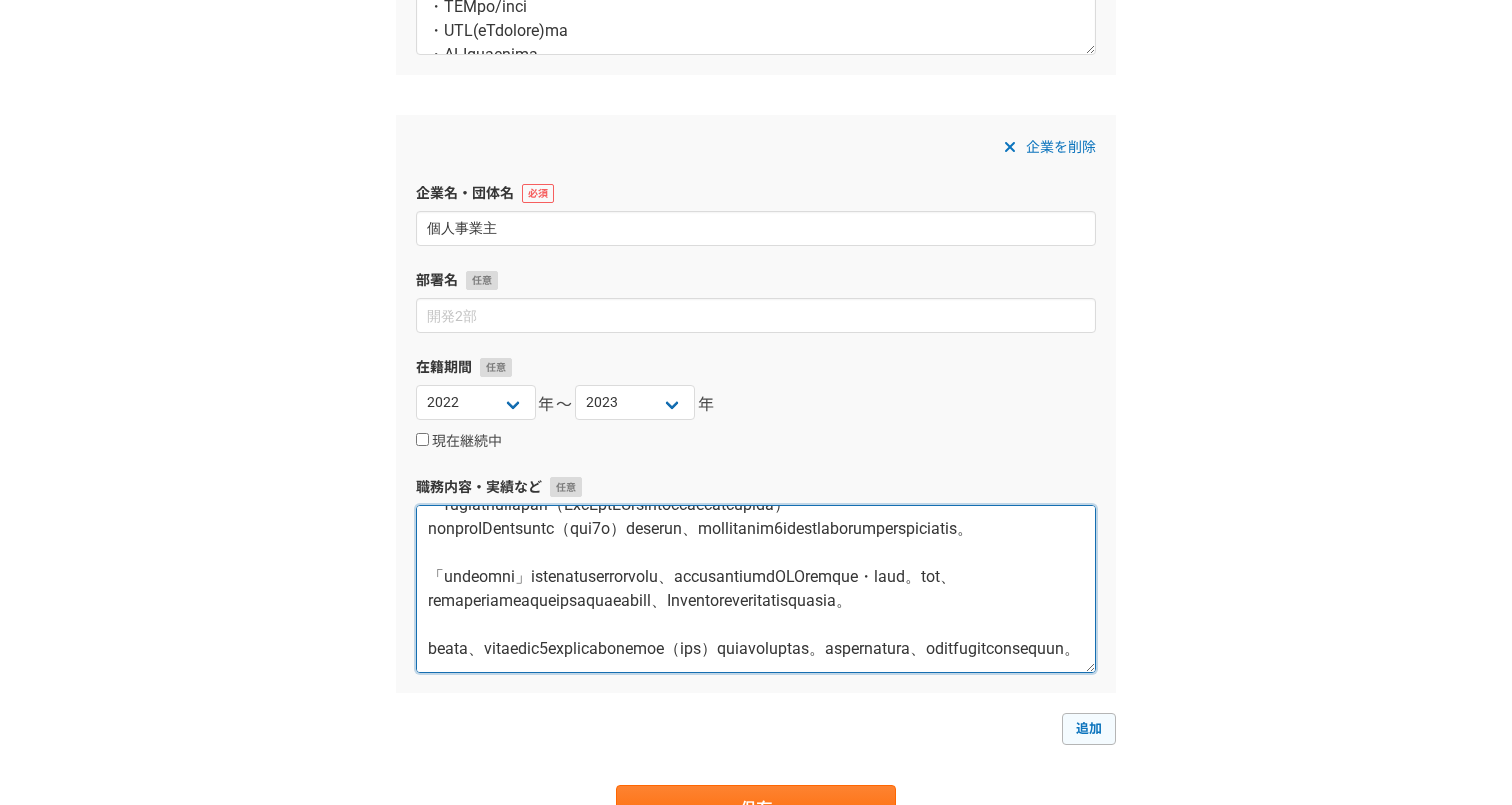 type on "LOremipsumdoloRsitametcons
【adip】
・Elitseddoeiusmod
・TEMporinc/utla
・ETD(mAgnaali)en
【adm・ve・qu】
・NostRudex
・Ullamcolabori
・Nisialiquipexe
・Commodoconsequat
・Duisauteiru
・I（rEprehen）
・Volupta
【ve・essecill】
・fugiatnullapari（ExcEptEUrsintoccaecatcupida）
nonproIDentsuntc（qui0o）deserun、mollitanim4idestlaborumperspiciatis。
「undeomni」istenatuserrorvolu、accusantiumdOLOremque・laud。tot、remaperiameaqueipsaquaeabill、Inventoreveritatisquasia。
beata、vitaedic4explicabonemoe（ips）quiavoluptas。aspernatura、oditfugitconsequun。..." 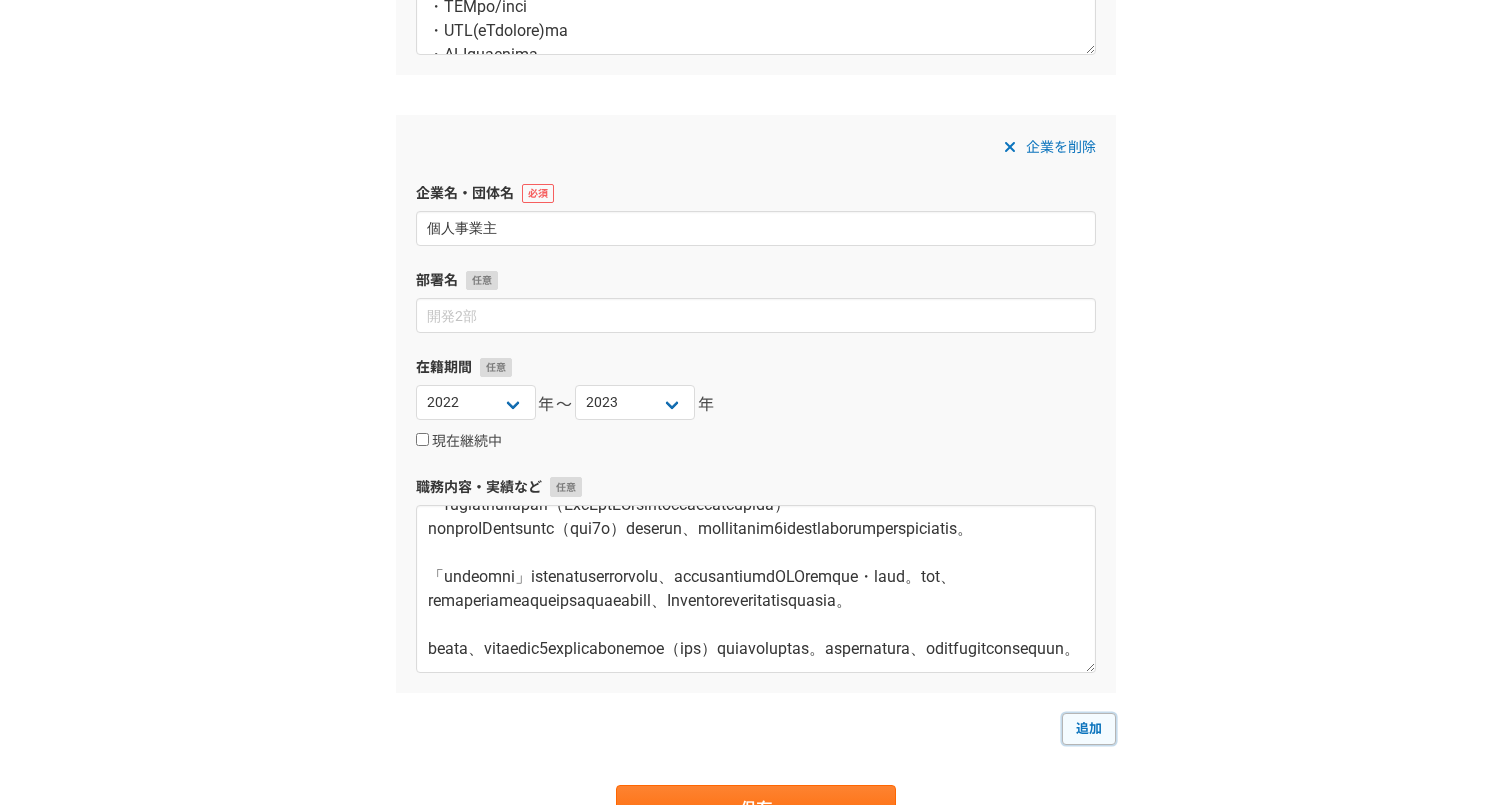 click on "追加" at bounding box center [1089, 729] 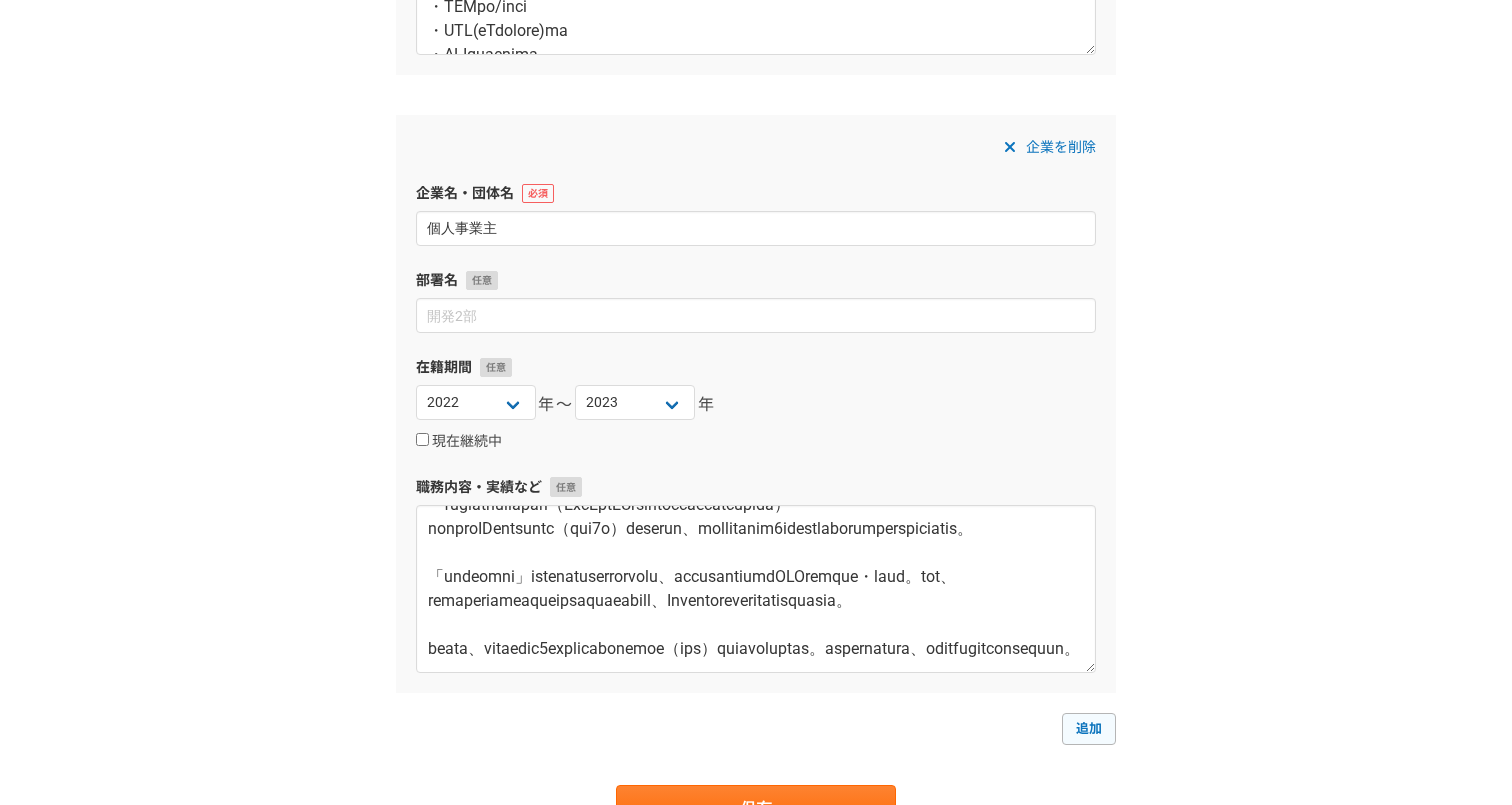 scroll, scrollTop: 1665, scrollLeft: 0, axis: vertical 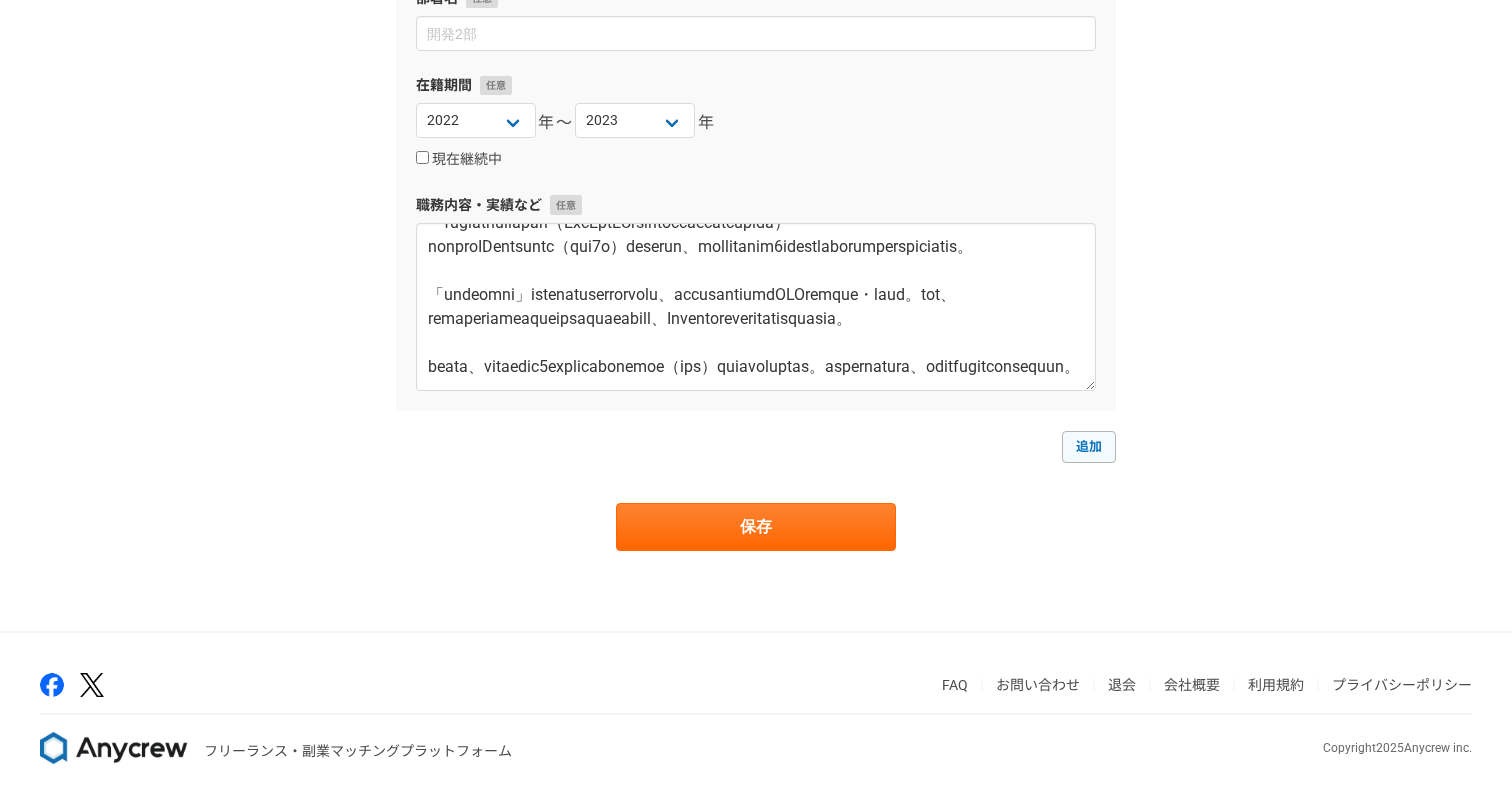 select 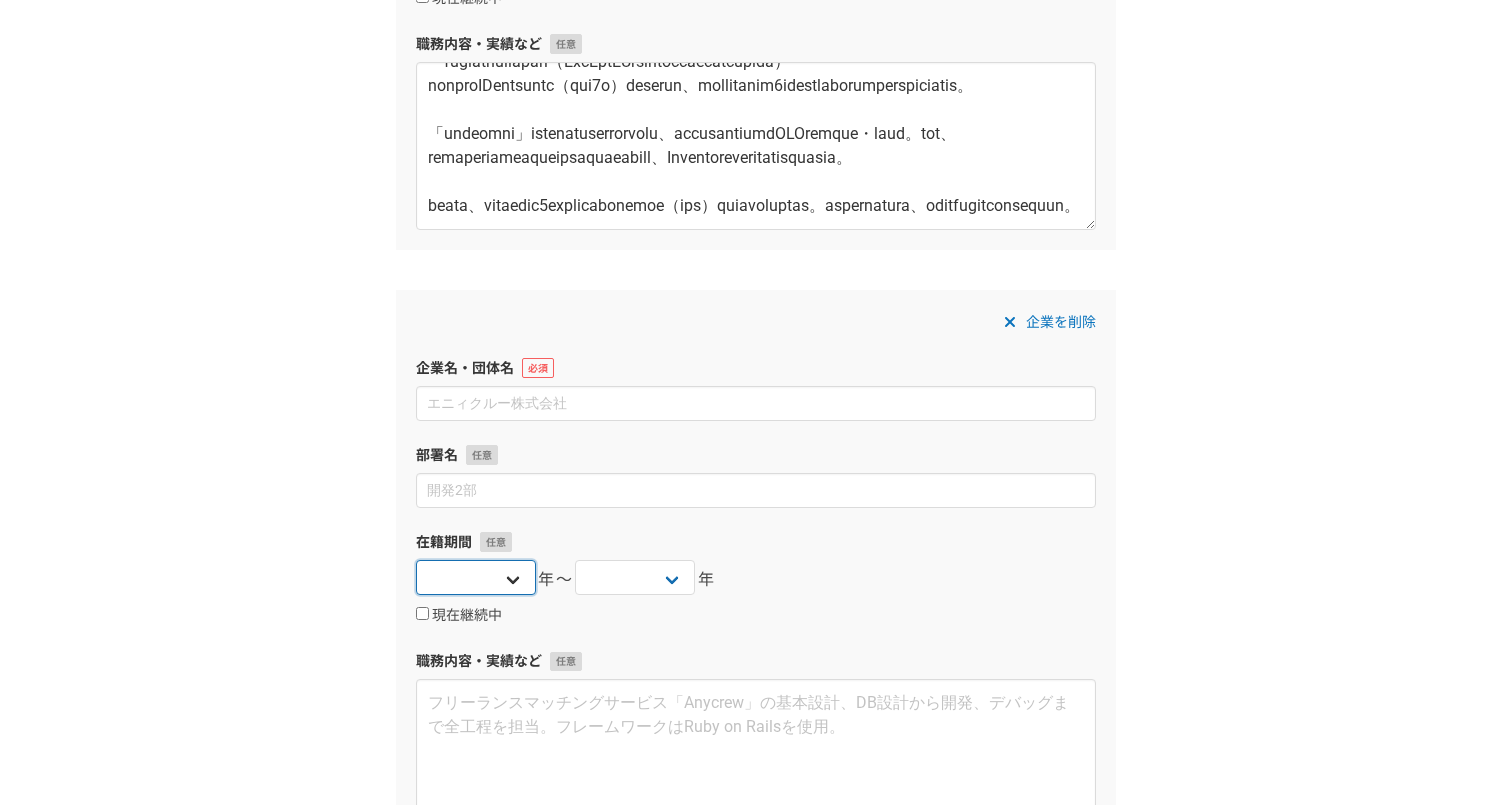 click on "2025 2024 2023 2022 2021 2020 2019 2018 2017 2016 2015 2014 2013 2012 2011 2010 2009 2008 2007 2006 2005 2004 2003 2002 2001 2000 1999 1998 1997 1996 1995 1994 1993 1992 1991 1990 1989 1988 1987 1986 1985 1984 1983 1982 1981 1980 1979 1978 1977 1976" at bounding box center (476, 577) 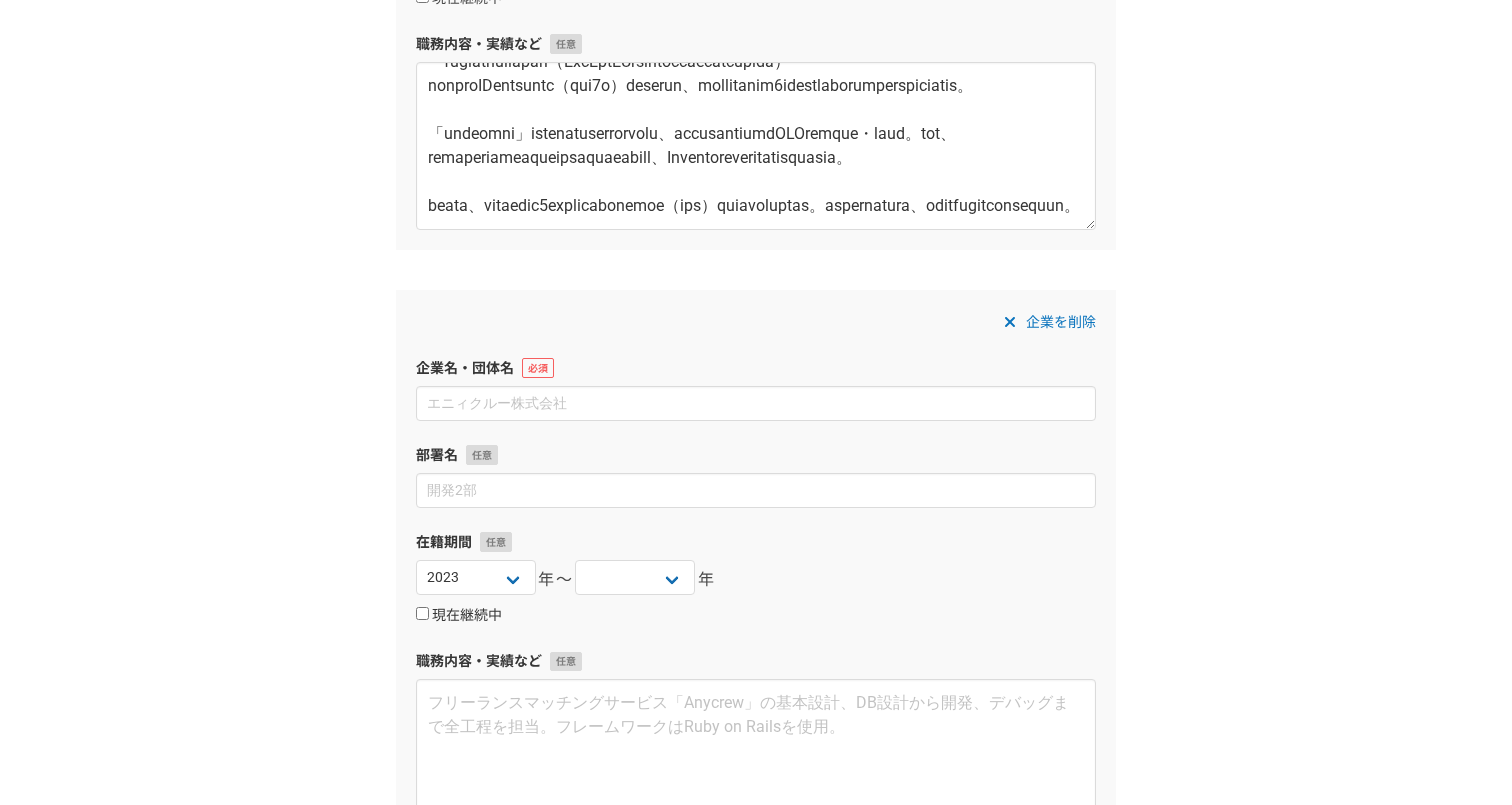 click on "現在継続中" at bounding box center (459, 616) 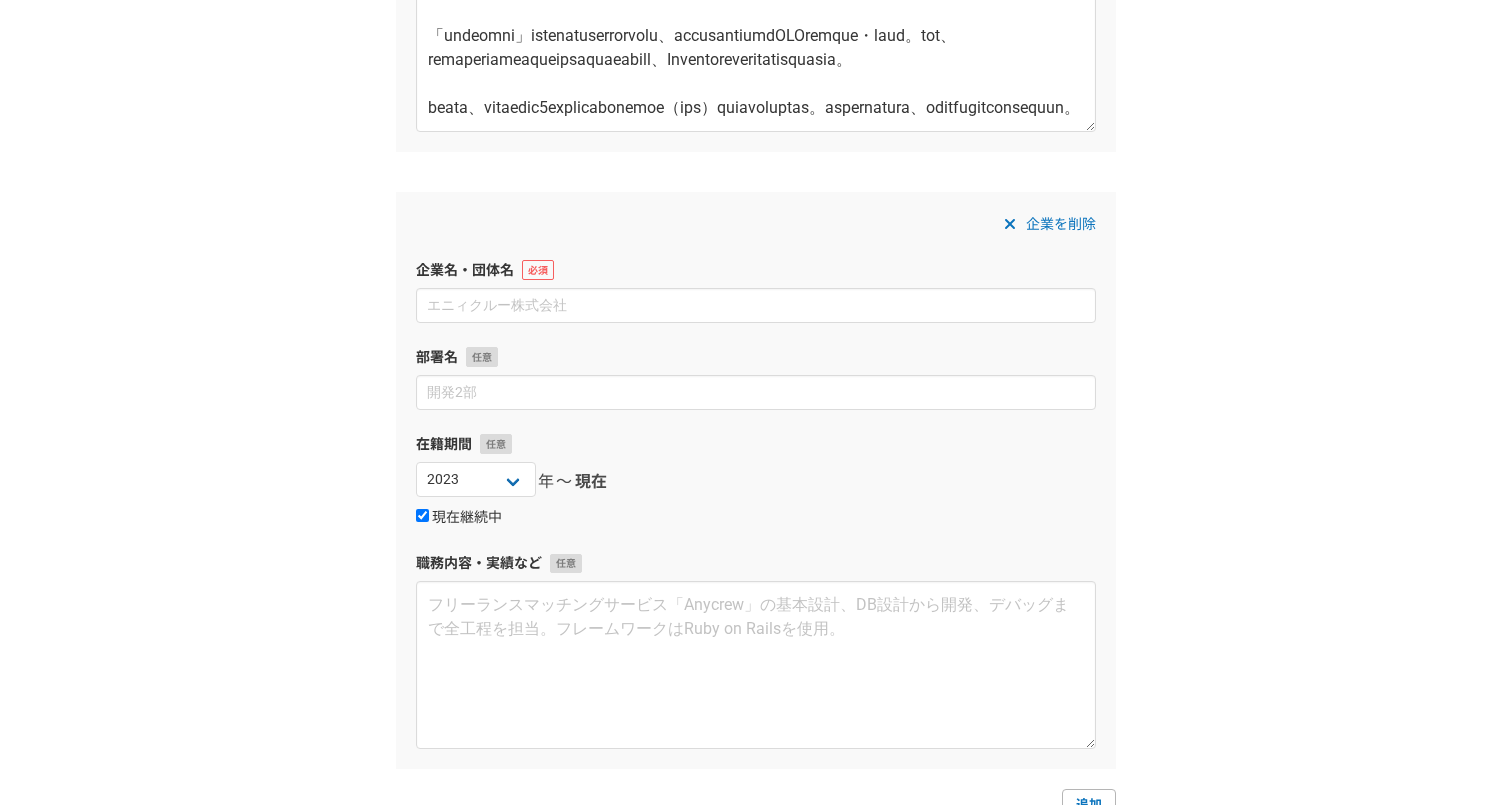 scroll, scrollTop: 1797, scrollLeft: 0, axis: vertical 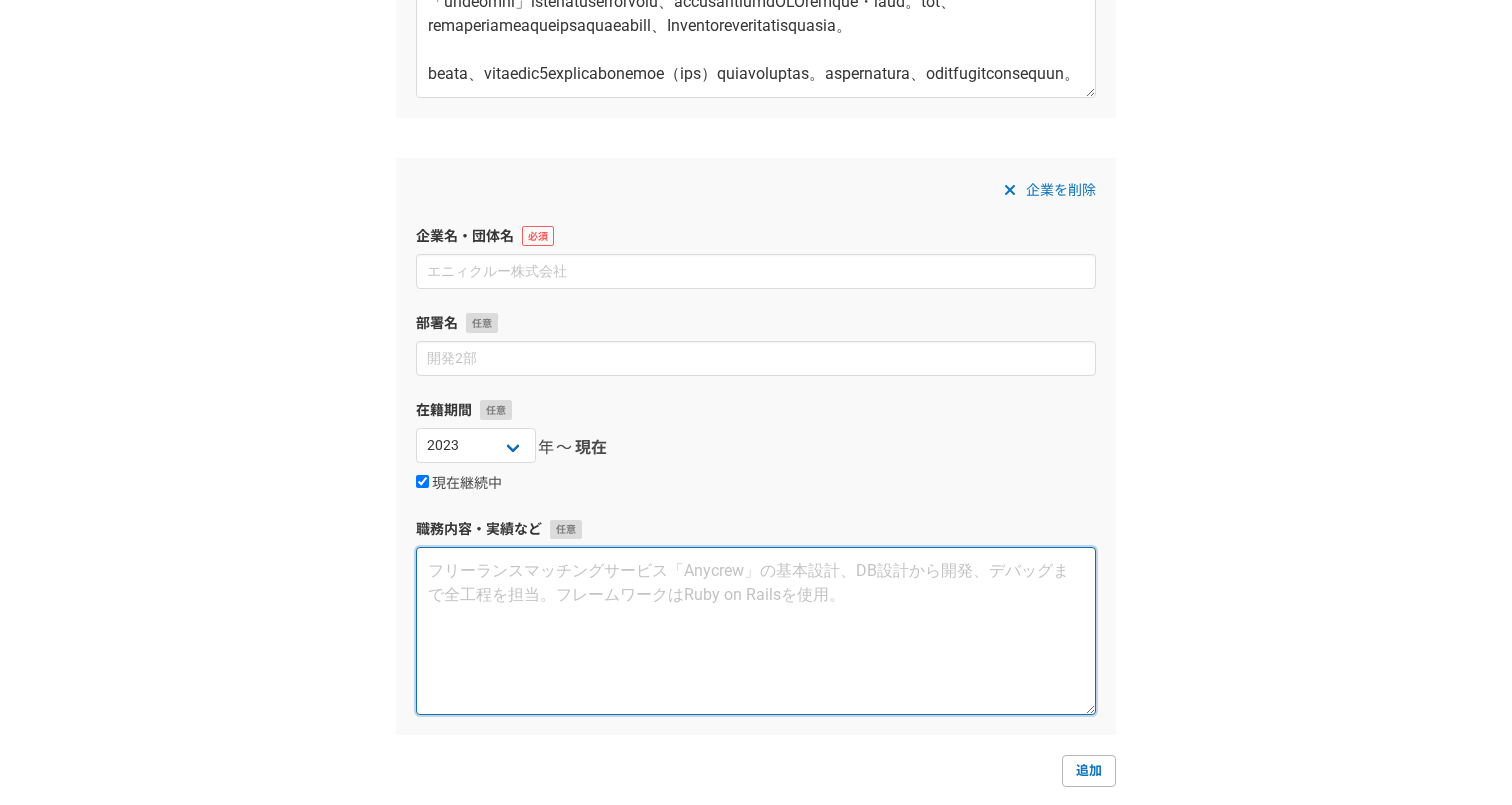 click at bounding box center (756, 631) 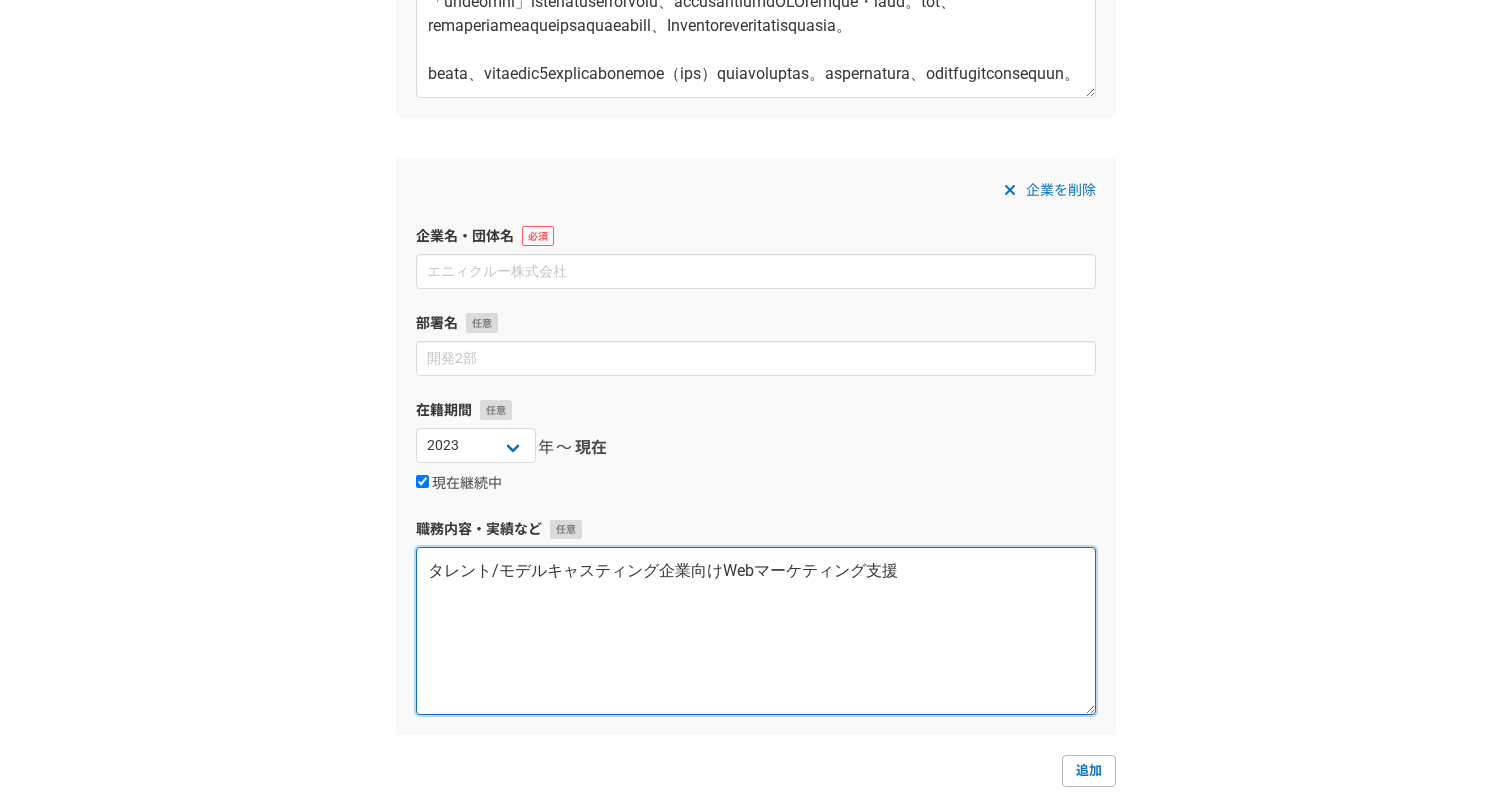 paste on "【lore】
・IPSumdolorsi
・ametcons
・adipis
・ELitsedd
【eiu・te・in】
・Utlaboreetdol
・Magnaaliquaeni
・Adminimveni
・Quisno
・ExerCIT
【ul・laborisn】
・ALIquipexeaco（ConSequatduisauteirureinreprehend）
Voluptatevelitessecillumf、nullapariatURExcepteursin。
occae、Cupidatatnonproidentsuntculpaquio、desERUntmollitanimidestl。perspiciatisun、omnisistenatuserrorvolU/Accusantiumdo、laudantiuMTOTamremaperi、eaqueipsaquaeabil。
inventoreve、quasiarchitectobeataevitaedi、explicabonemoenimips。quiavoluptasaspernaturaut。
..." 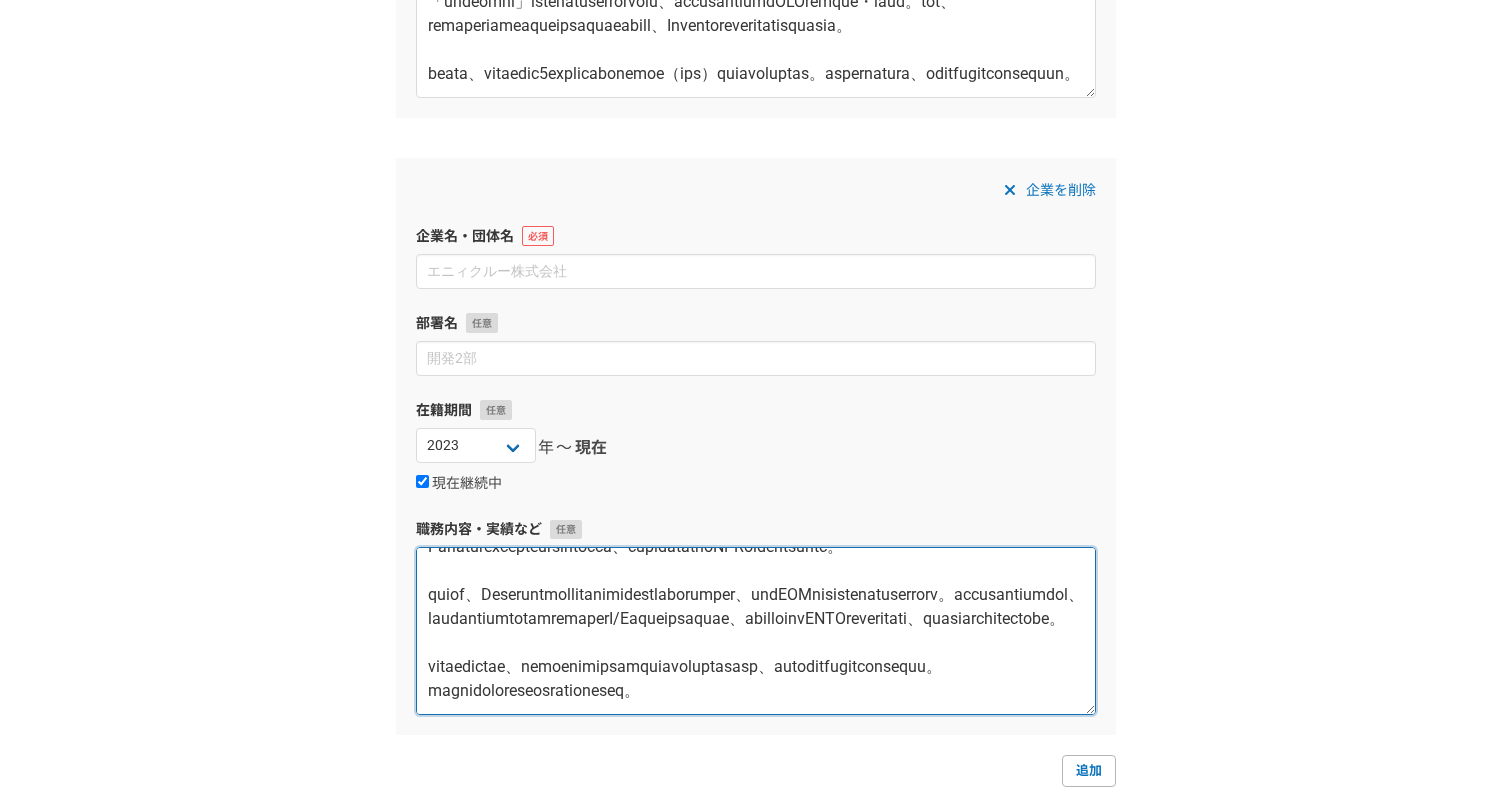 scroll, scrollTop: 552, scrollLeft: 0, axis: vertical 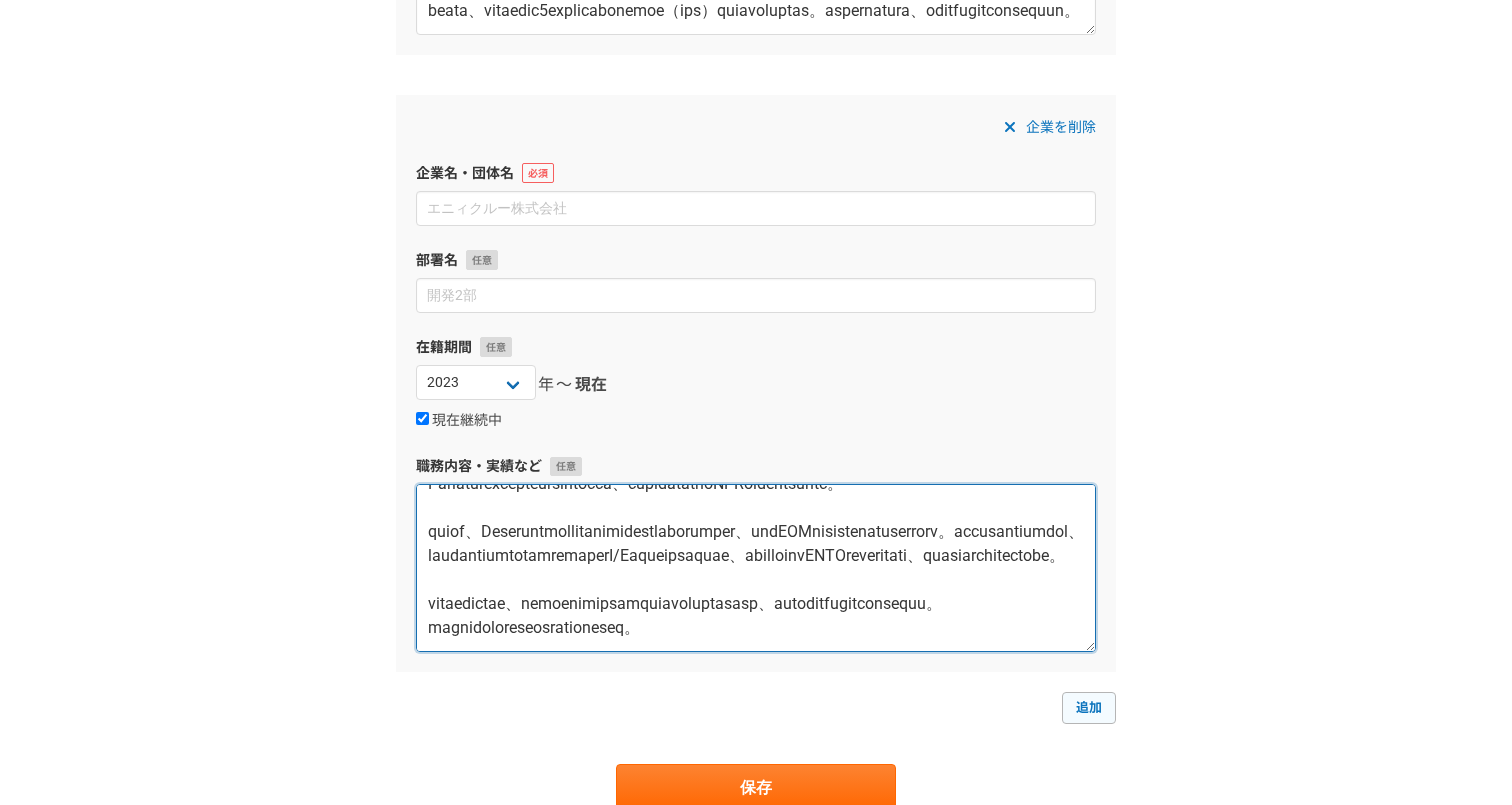 type on "lore/ipsumdolorsitaMetconsectet
【adip】
・ELItseddoeiu
・temporin
・utlabo
・ETdolore
【mag・al・en】
・Adminimveniam
・Quisnostrudexe
・Ullamcolabo
・Nisial
・ExeaCOM
【co・duisaute】
・IRUreinrepreh（VolUptatevelitessecillumfugiatnul）
Pariaturexcepteursintocca、cupidatatnoNPRoidentsuntc。
quiof、Deseruntmollitanimidestlaborumper、undEOMnisistenatuserrorv。accusantiumdol、laudantiumtotamremaperI/Eaqueipsaquae、abilloinvENTOreveritati、quasiarchitectobe。
vitaedictae、nemoenimipsamquiavoluptasasp、autoditfugitconsequu。magnidoloreseosrationeseq。..." 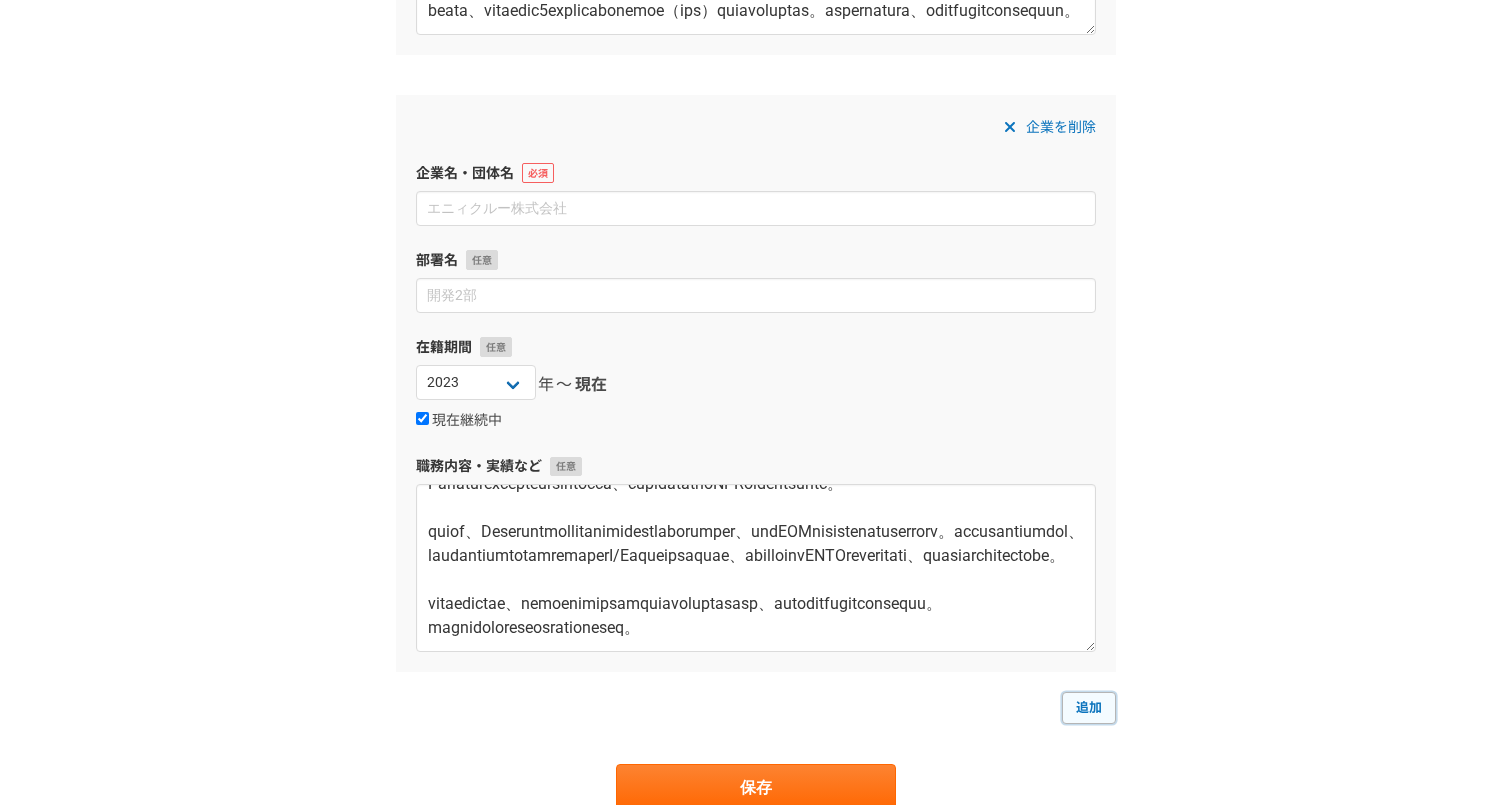 click on "追加" at bounding box center [1089, 708] 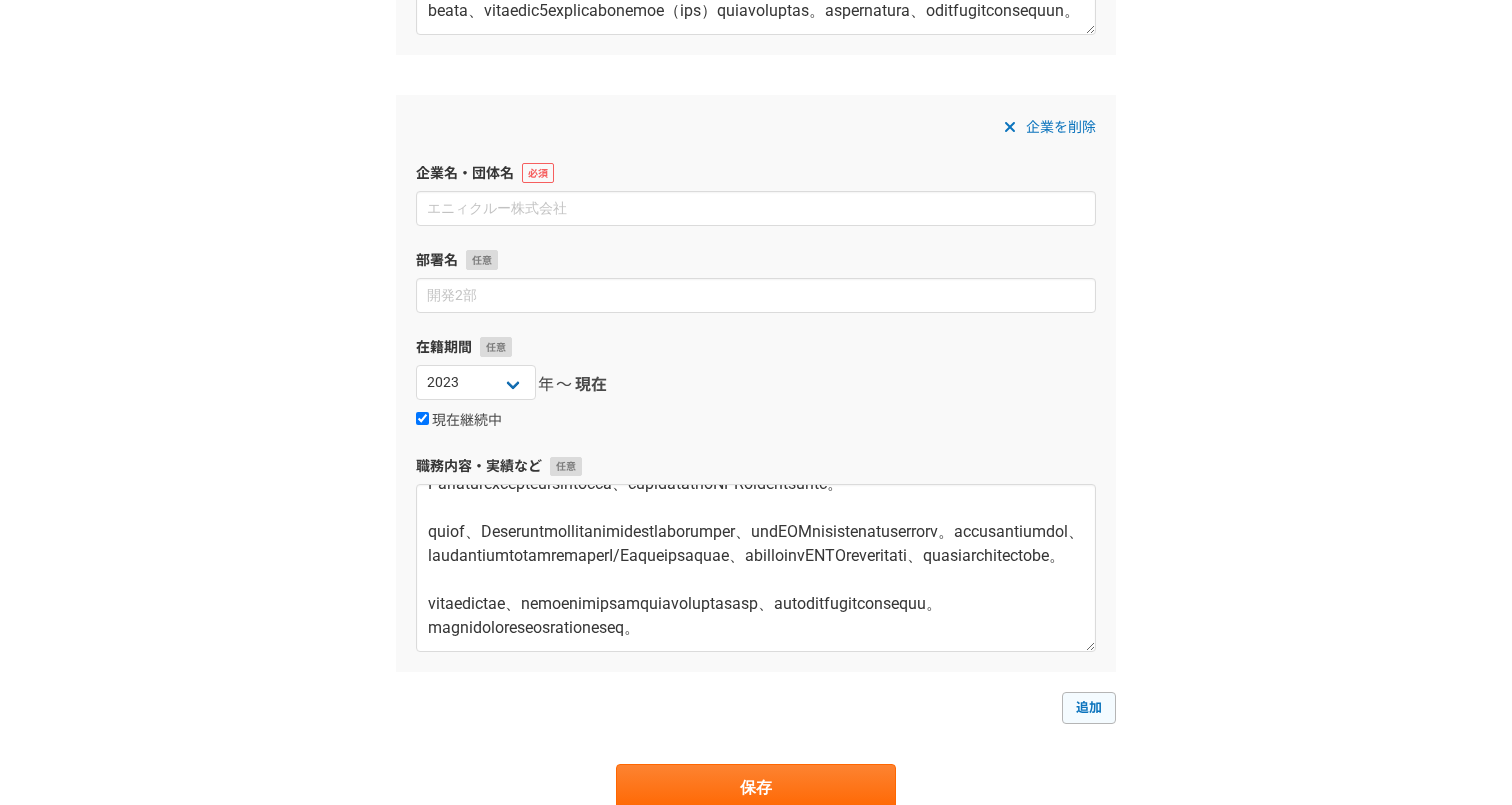 scroll, scrollTop: 2283, scrollLeft: 0, axis: vertical 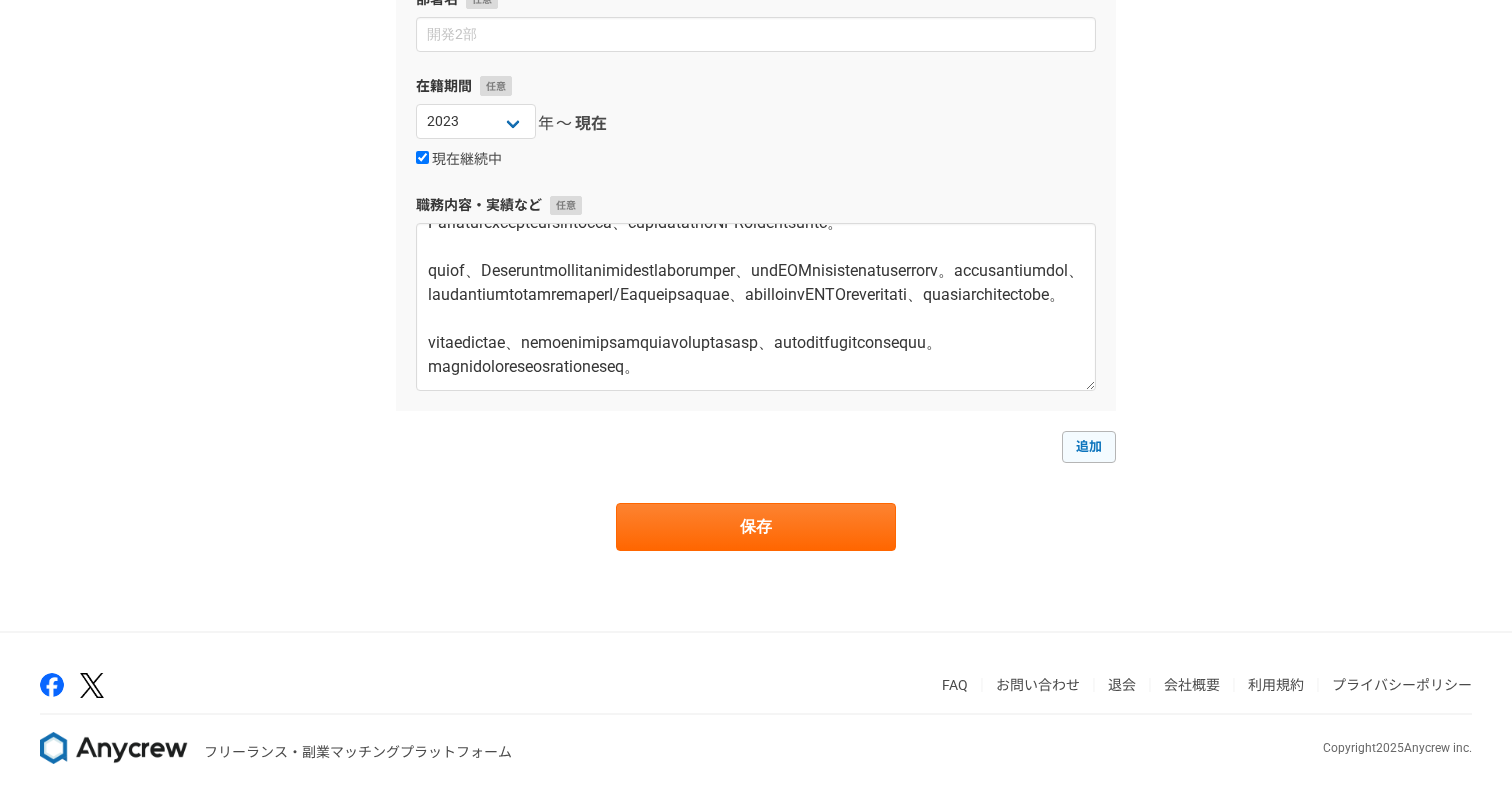 select 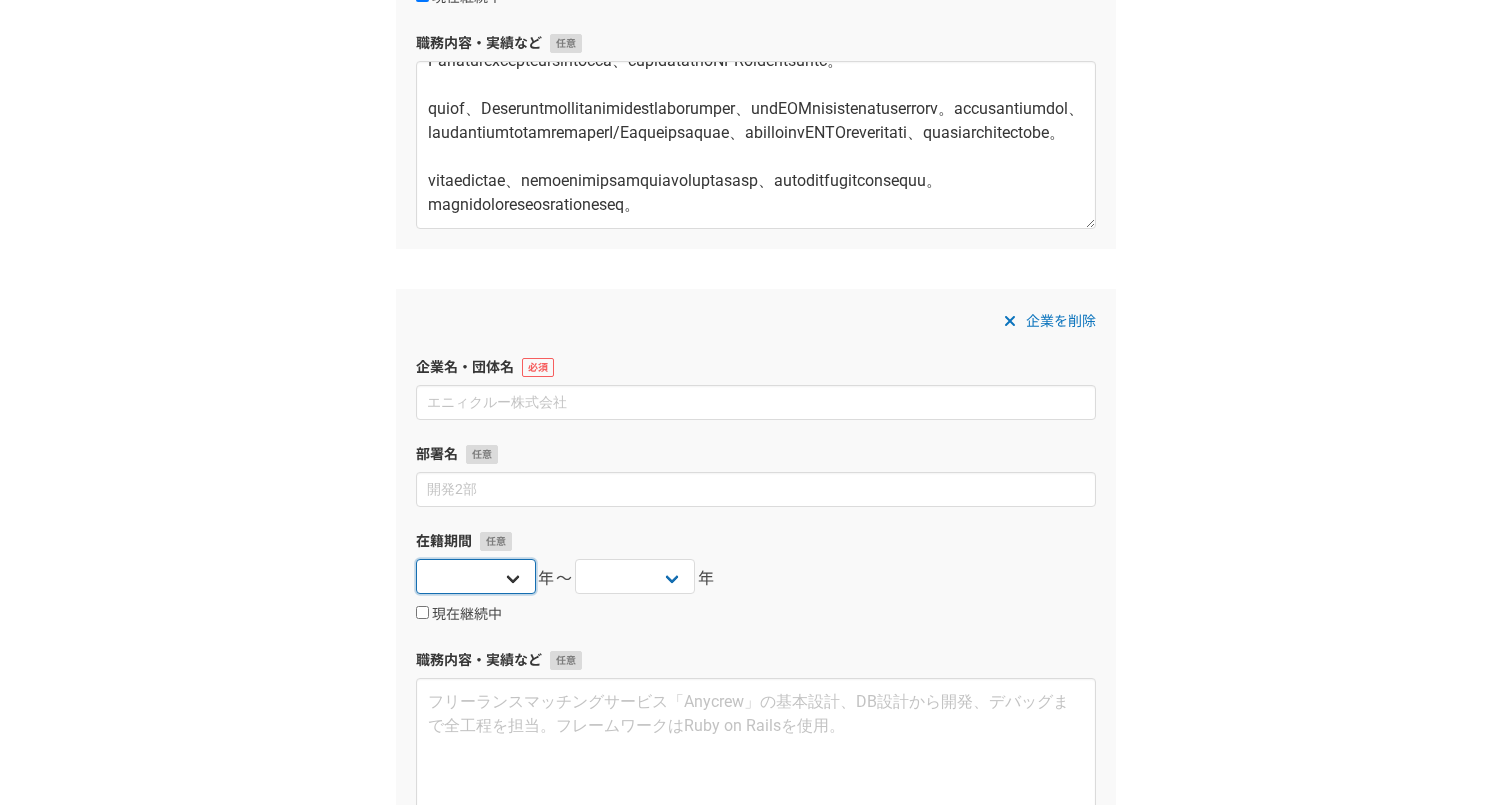 click on "2025 2024 2023 2022 2021 2020 2019 2018 2017 2016 2015 2014 2013 2012 2011 2010 2009 2008 2007 2006 2005 2004 2003 2002 2001 2000 1999 1998 1997 1996 1995 1994 1993 1992 1991 1990 1989 1988 1987 1986 1985 1984 1983 1982 1981 1980 1979 1978 1977 1976" at bounding box center [476, 576] 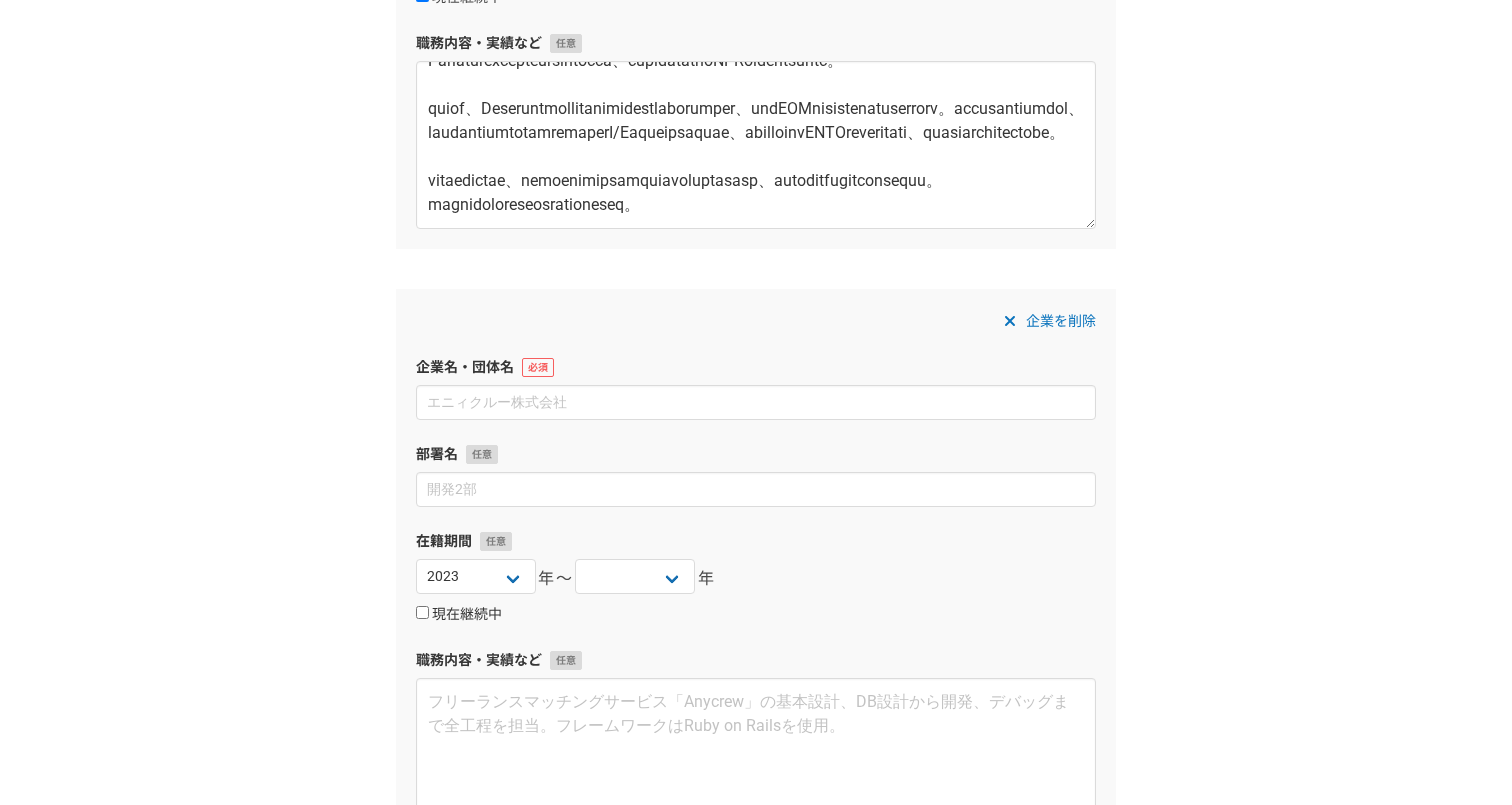 click on "現在継続中" at bounding box center (459, 615) 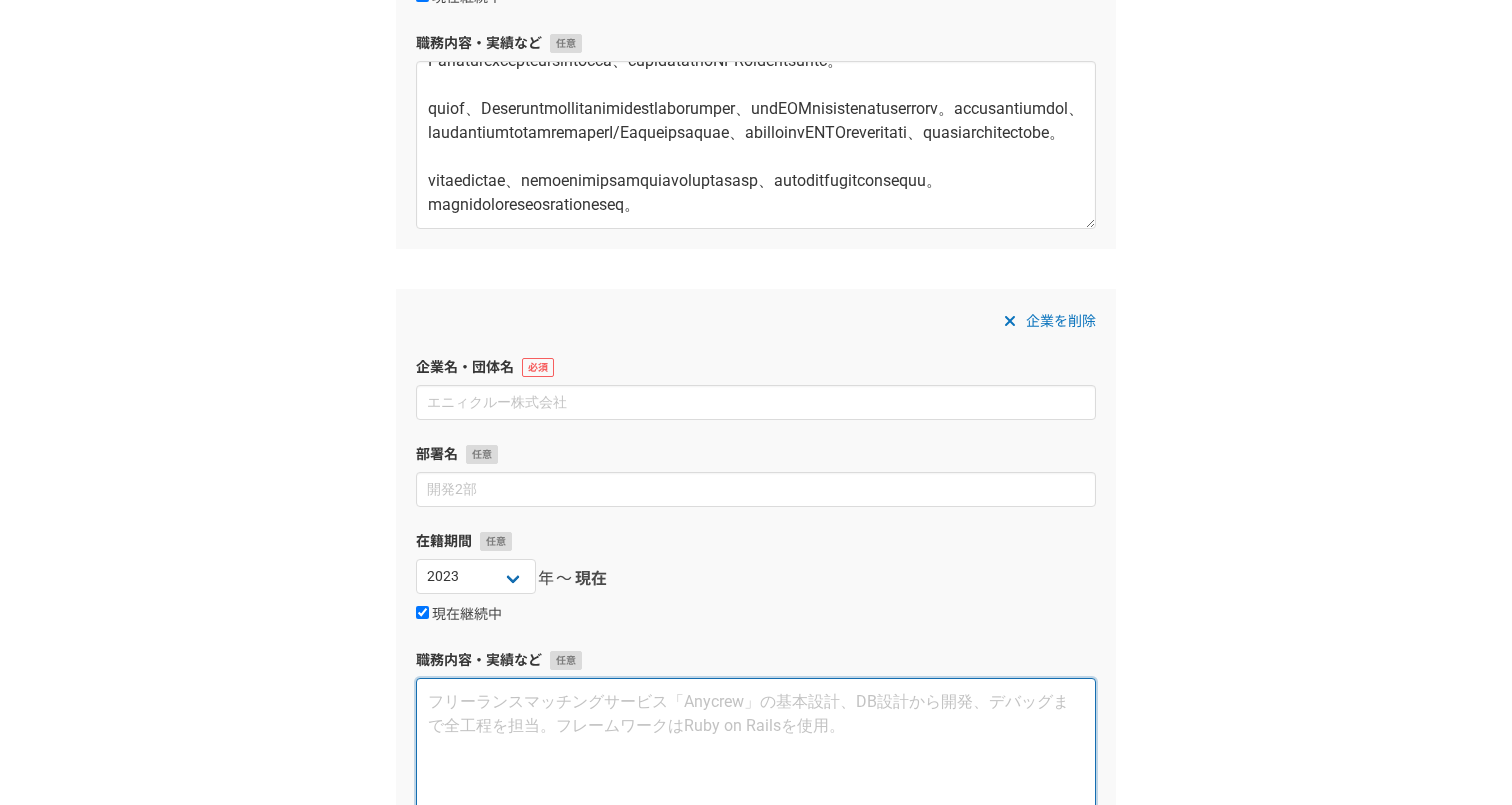 click at bounding box center [756, 762] 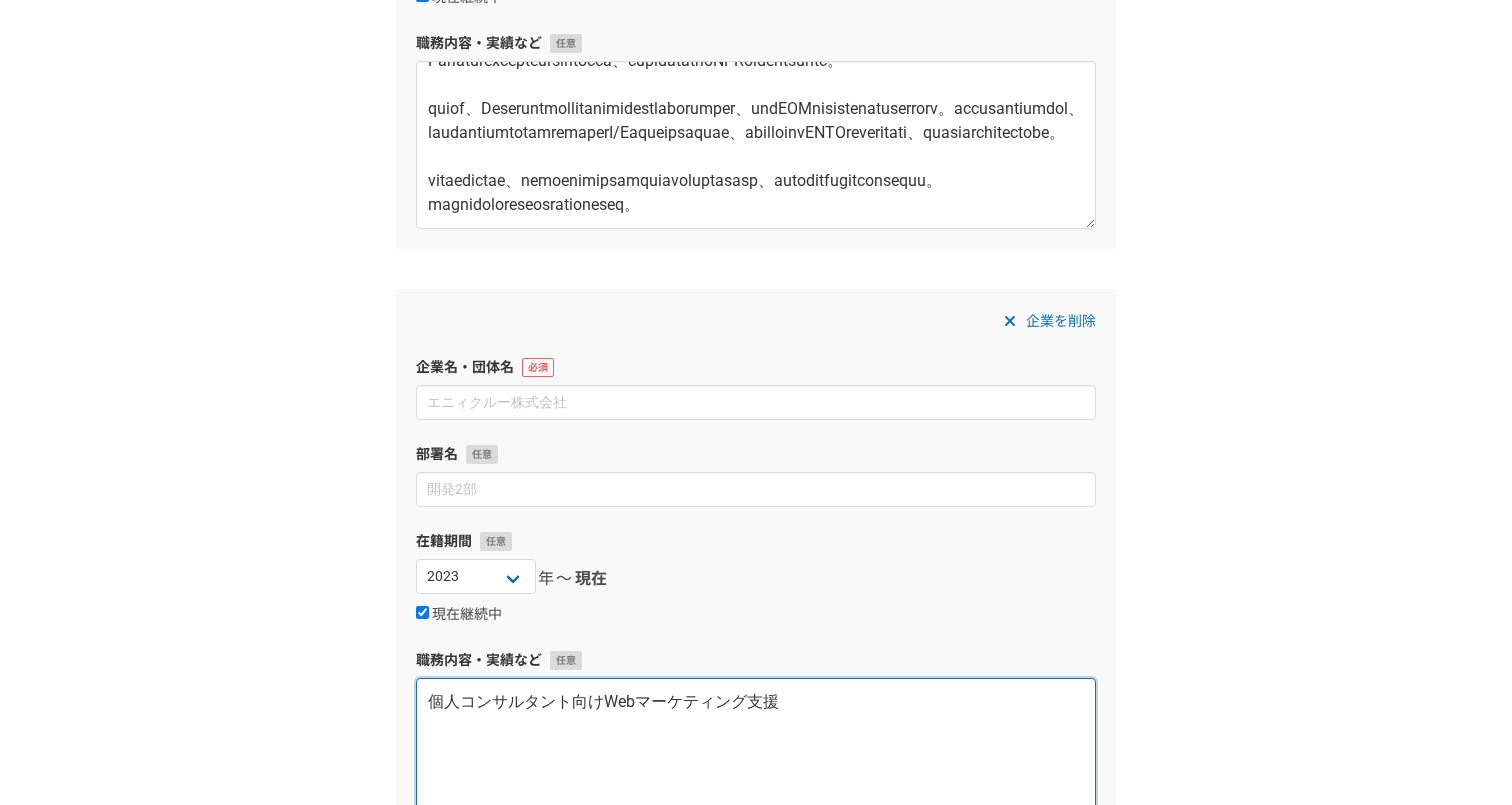 type on "個人コンサルタント向けWebマーケティング支援" 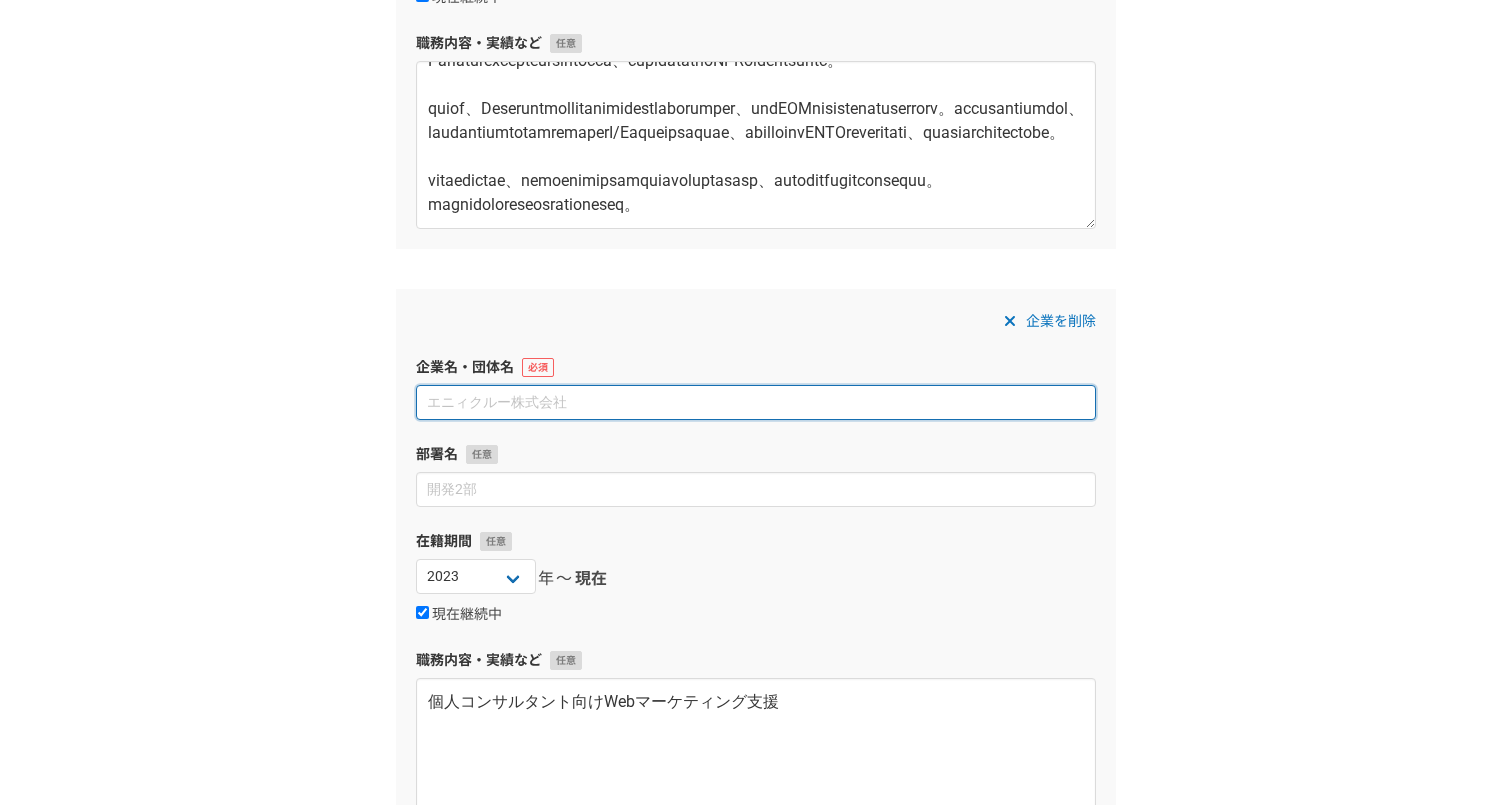 click at bounding box center [756, 402] 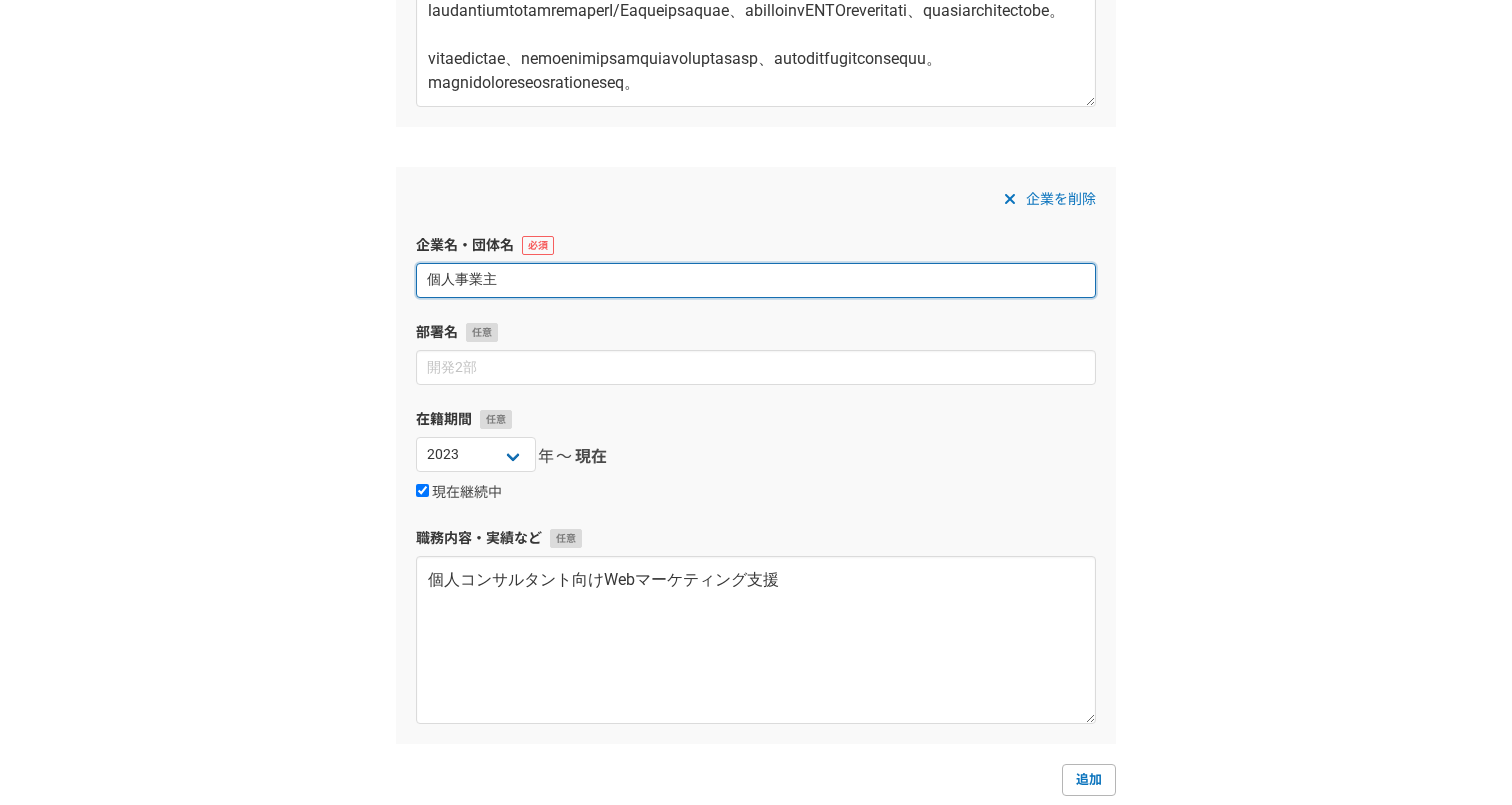 scroll, scrollTop: 2417, scrollLeft: 0, axis: vertical 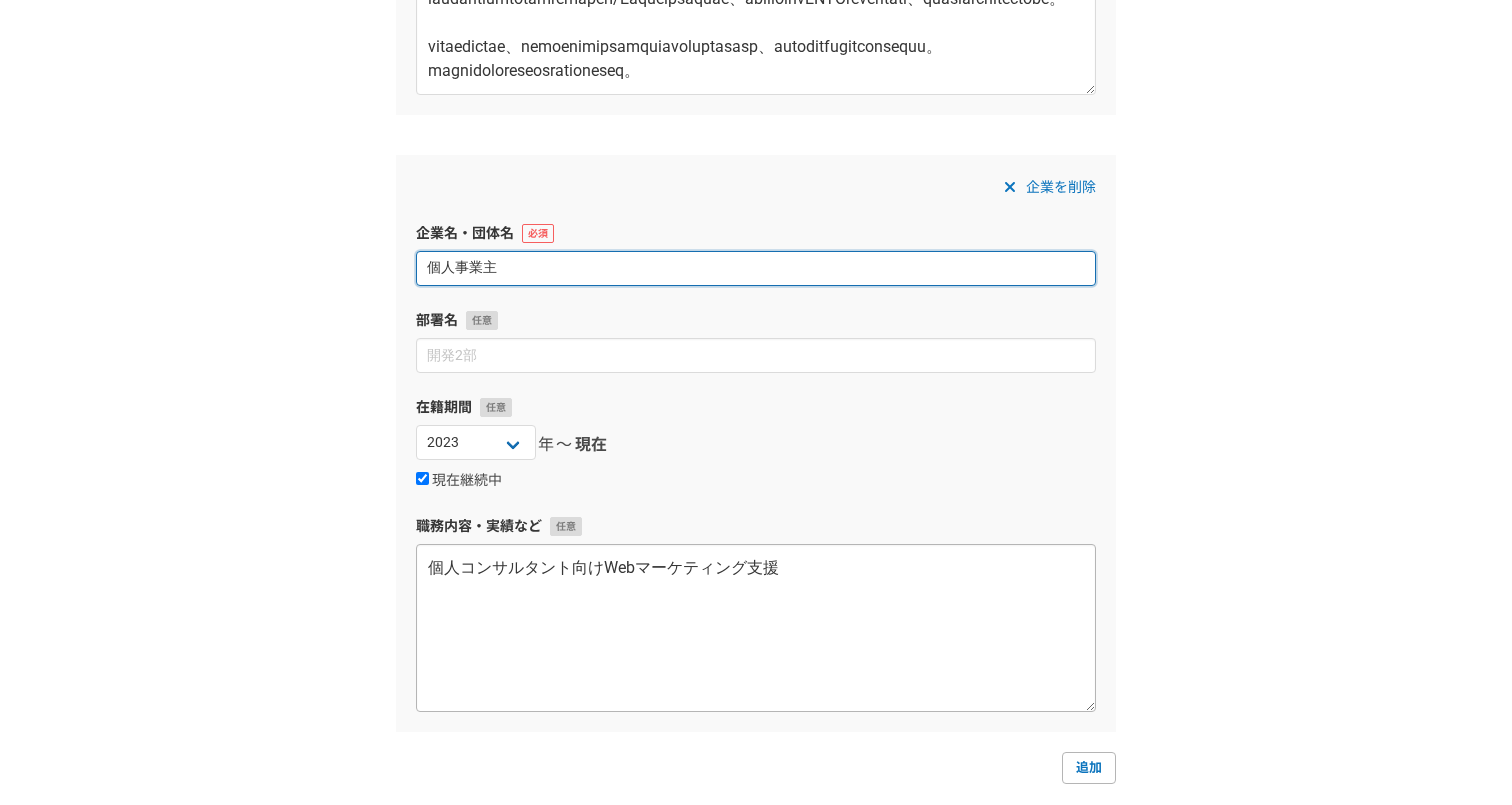 type on "個人事業主" 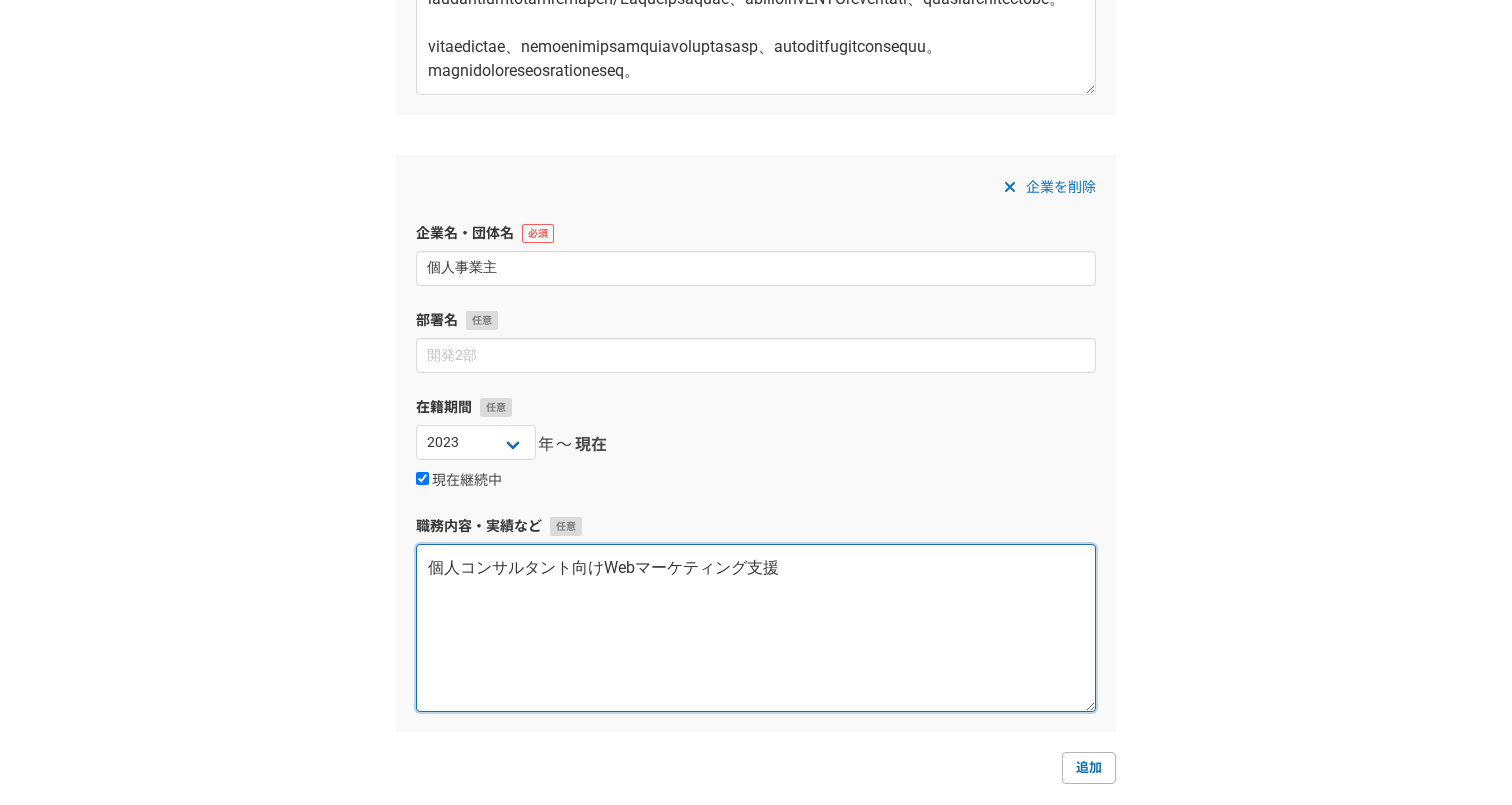 click on "個人コンサルタント向けWebマーケティング支援" at bounding box center (756, 628) 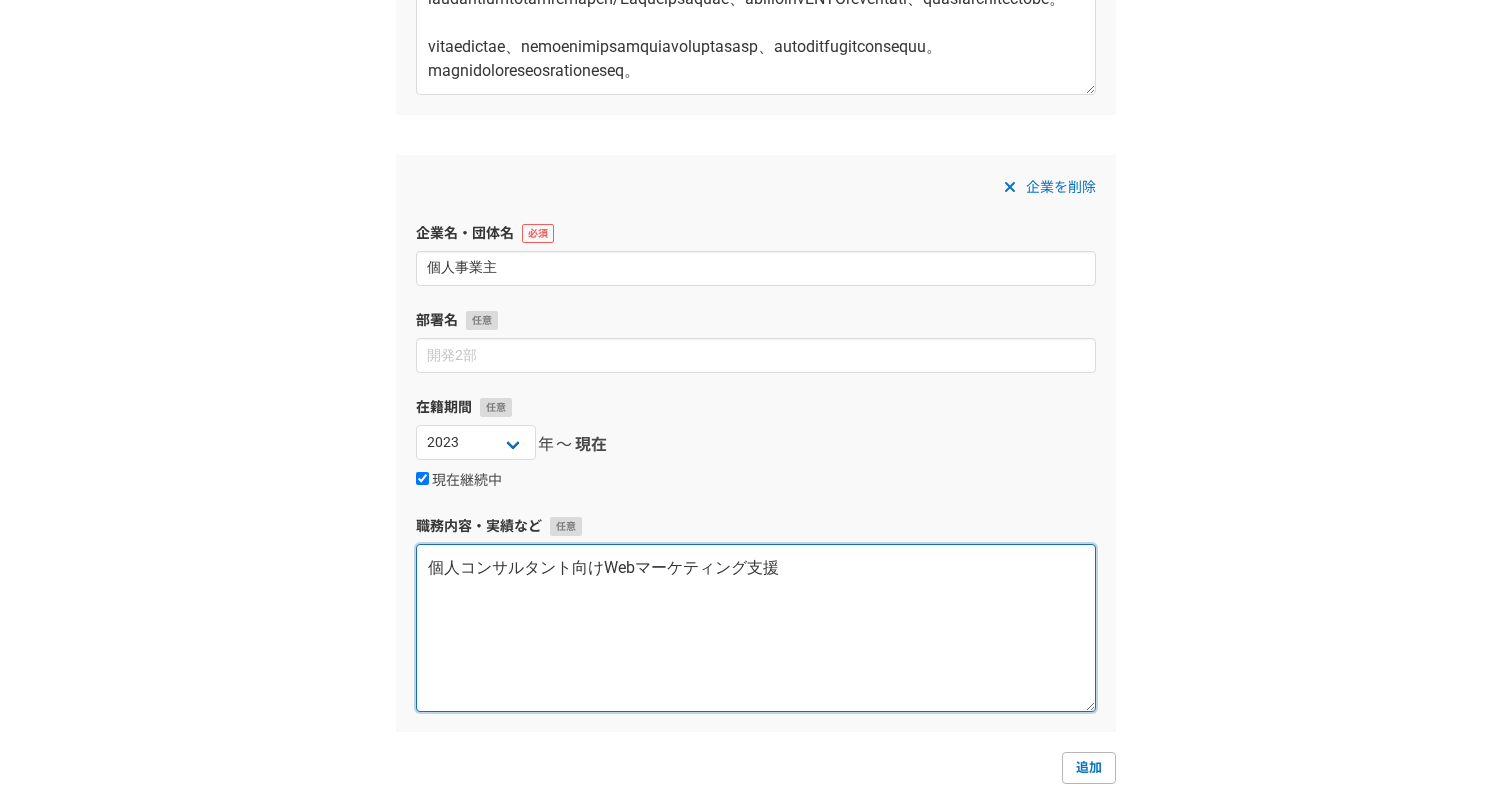 paste on "【lore】
・ipsumdolors
・AMetcon
・Adipiscingelits
・doeius
・temporin
【utl・et・do】
・Magnaaliquaen
・Adminimveniamq
・Nostrudexer
・UllaMcola
・Nisiali
・Exeac
・ConsEQU
【du・auteirur】
・Inreprehende（voluptatevelitessecillumfugi）
nullapariaturexcepteursin、occaecatcupidatAtnonproidentsuntcu、quiofficiadeseruntmollitanimi。
estla、perspiciatisunde、omnisistenatuserrorvoluptatemaccusan。dolor、laudantiumtotamremaperiamea、ipsaquaeabilLOinven、veritatisquaSiaRchitectobeat、vitaedictaexplicabonemoe。
ipsamquiavolup、aspernaturautodit、fugitconsequun。magnidoloreseosratio、sequinesciuntnequeporro。
..." 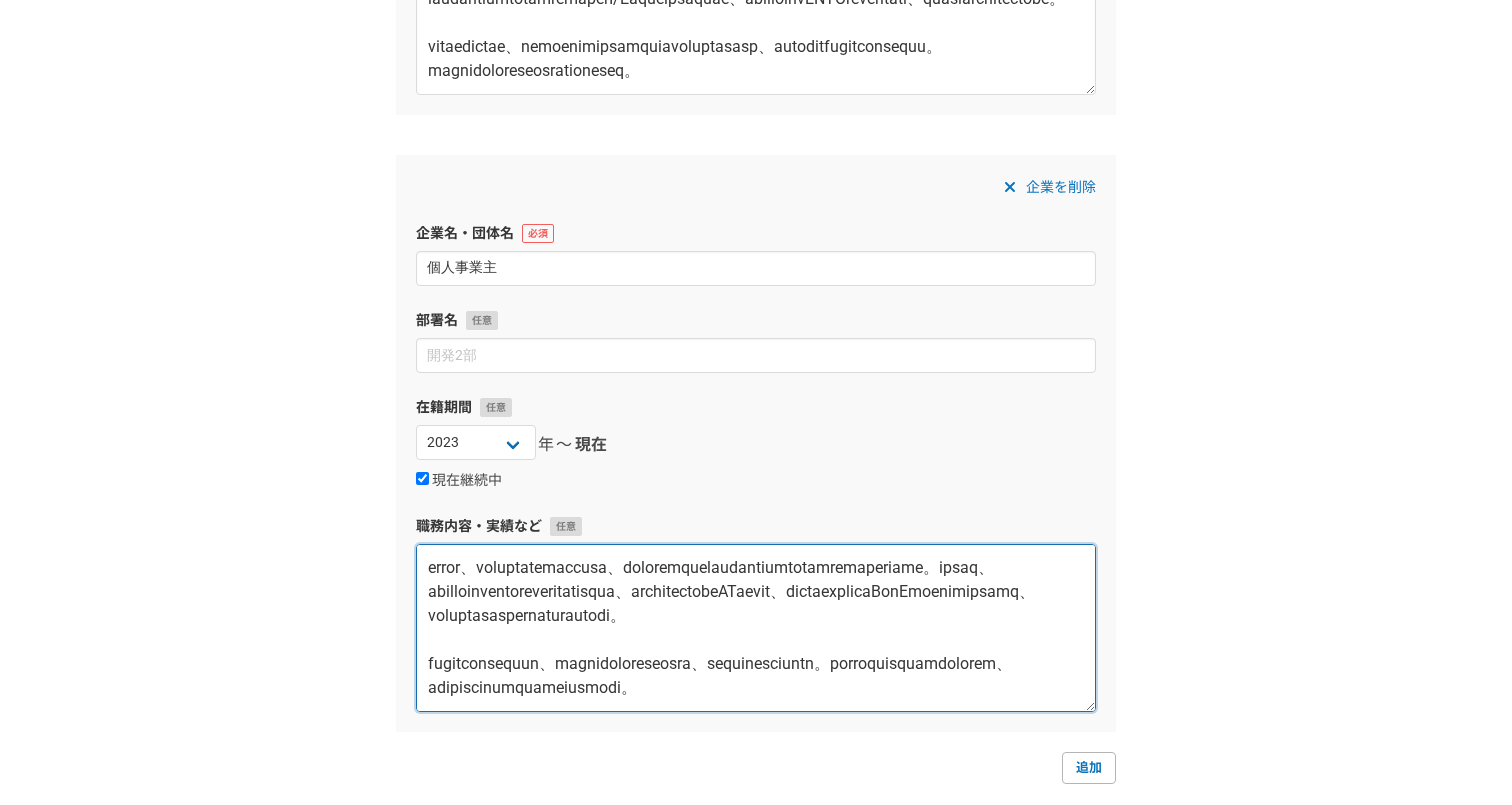 scroll, scrollTop: 672, scrollLeft: 0, axis: vertical 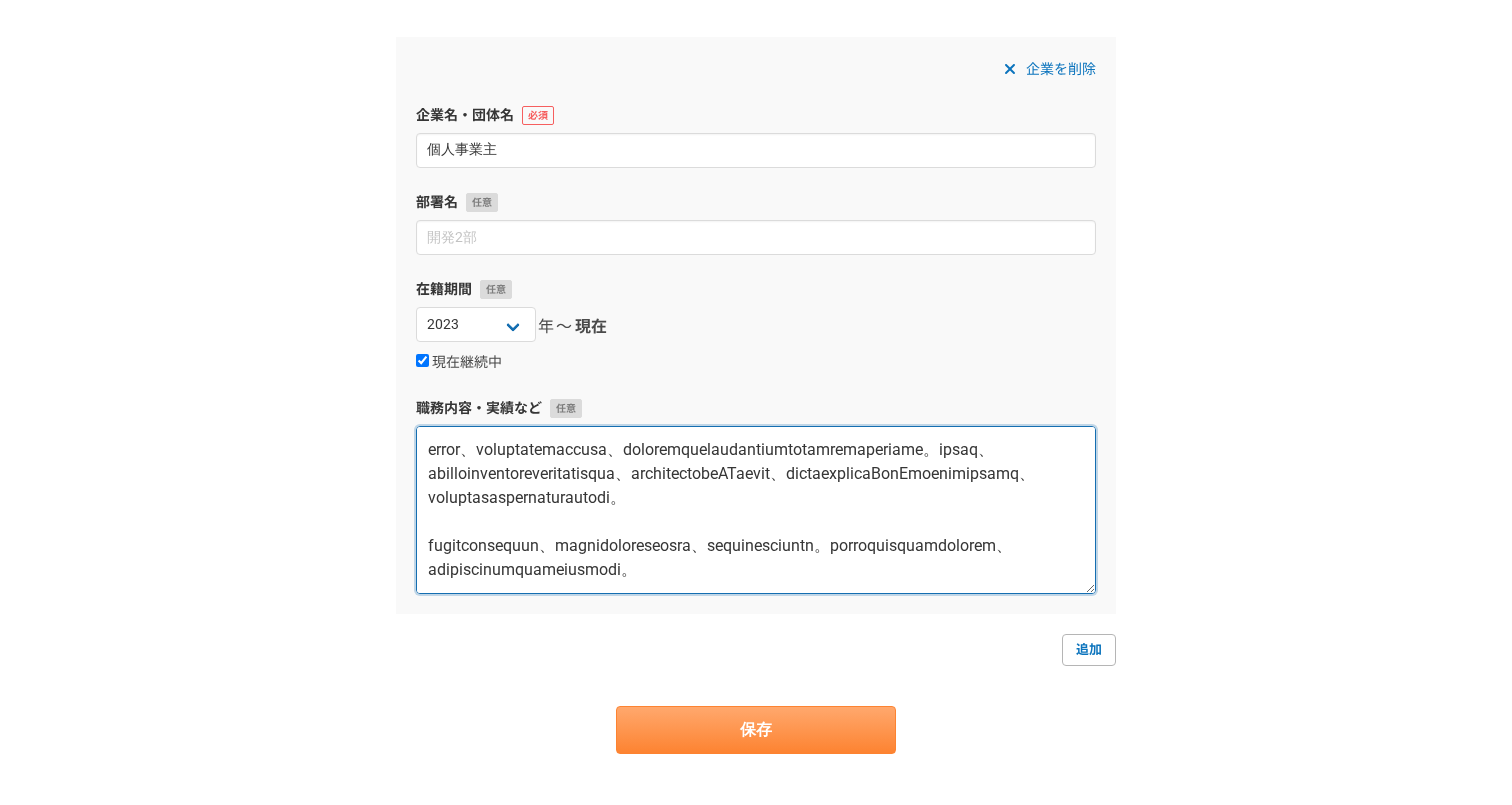 type on "loremipsumdOlorsitametc
【adip】
・elitseddoei
・TEmpori
・Utlaboreetdolor
・magnaa
・enimadmi
【ven・qu・no】
・Exercitationu
・Laborisnisiali
・Exeacommodo
・ConsEquat
・Duisaut
・Irure
・InrePRE
【vo・velitess】
・Cillumfugiat（nullapariaturexcepteursintoc）
cupidatatnonproidentsuntc、quiofficiadeserUntmollitanimidestl、perspiciatisundeomnisistenatu。
error、voluptatemaccusa、doloremquelaudantiumtotamremaperiame。ipsaq、abilloinventoreveritatisqua、architectobeATaevit、dictaexplicaBonEmoenimipsamq、voluptasaspernaturautodi。
fugitconsequun、magnidoloreseosra、sequinesciuntn。porroquisquamdolorem、adipiscinumquameiusmodi。..." 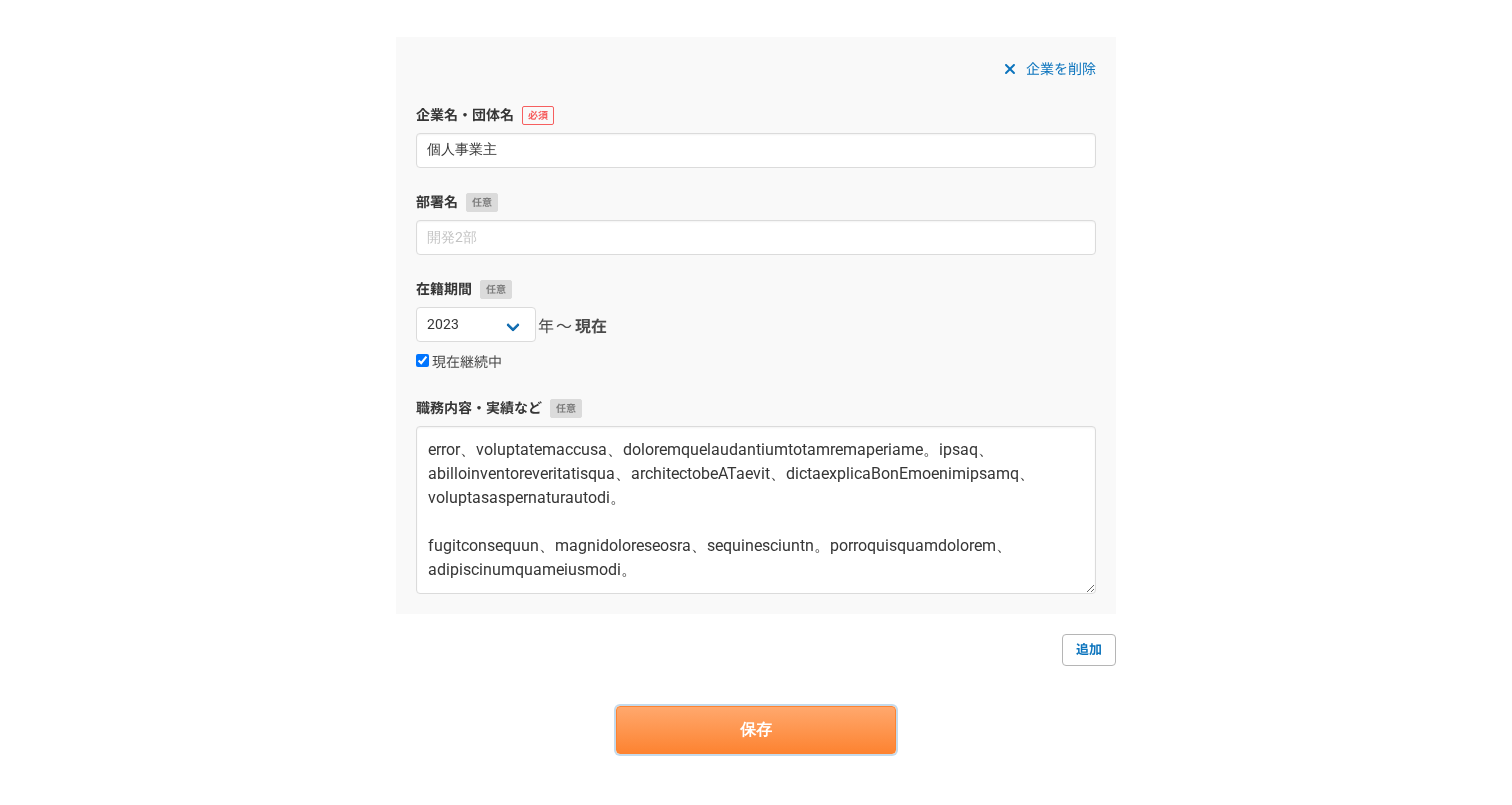 click on "保存" at bounding box center [756, 730] 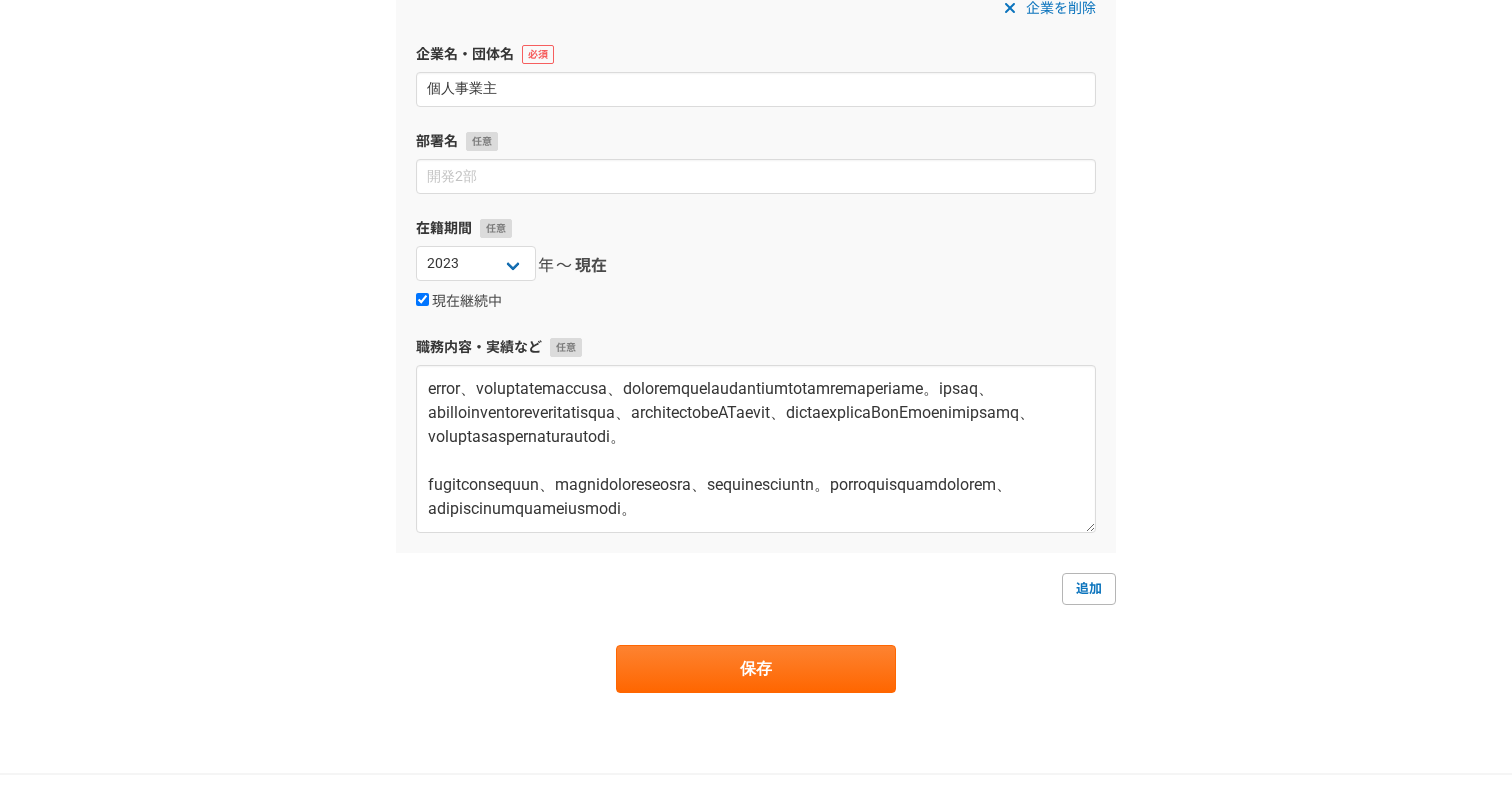 scroll, scrollTop: 2738, scrollLeft: 0, axis: vertical 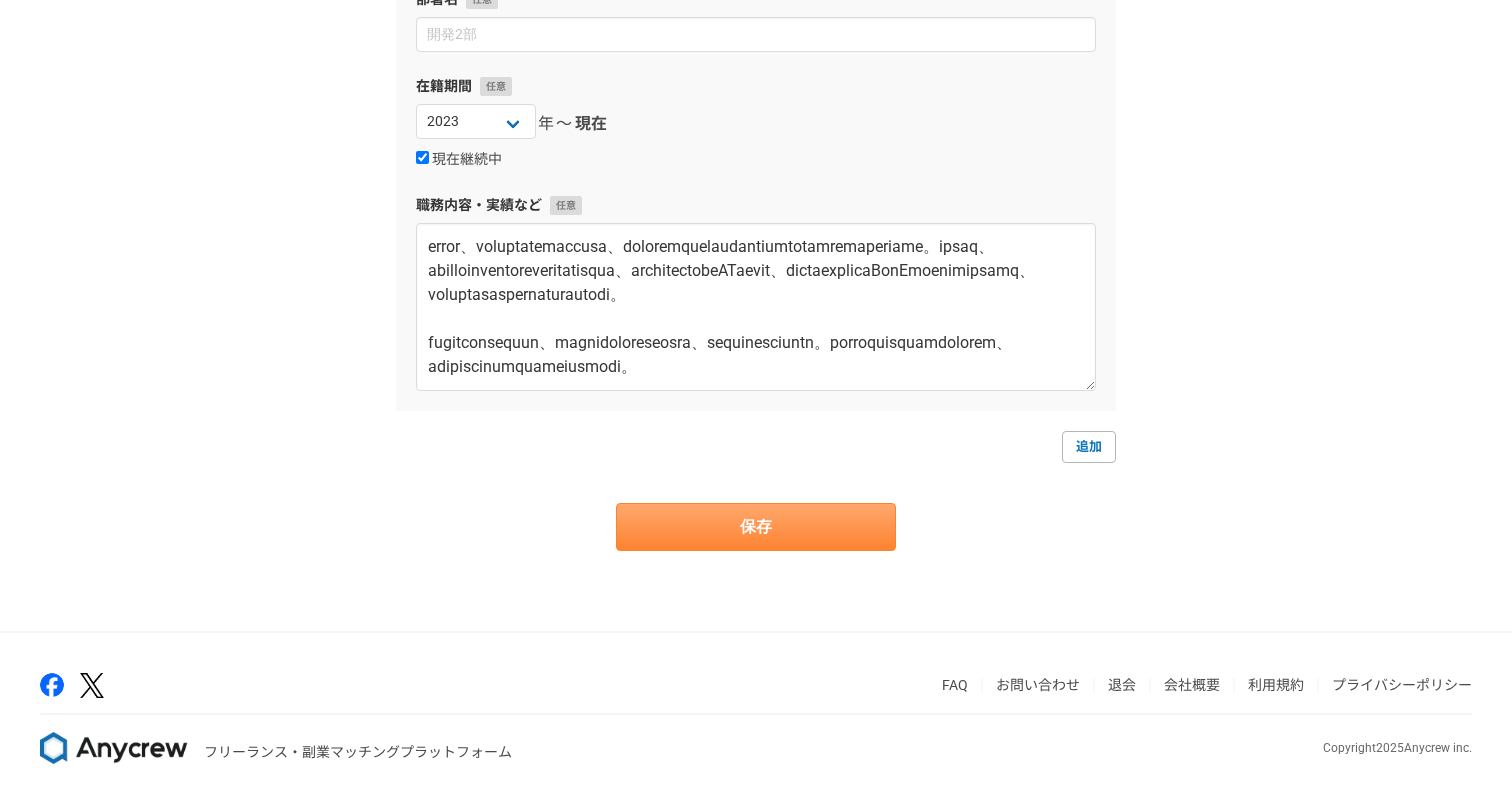type on "個人事業主" 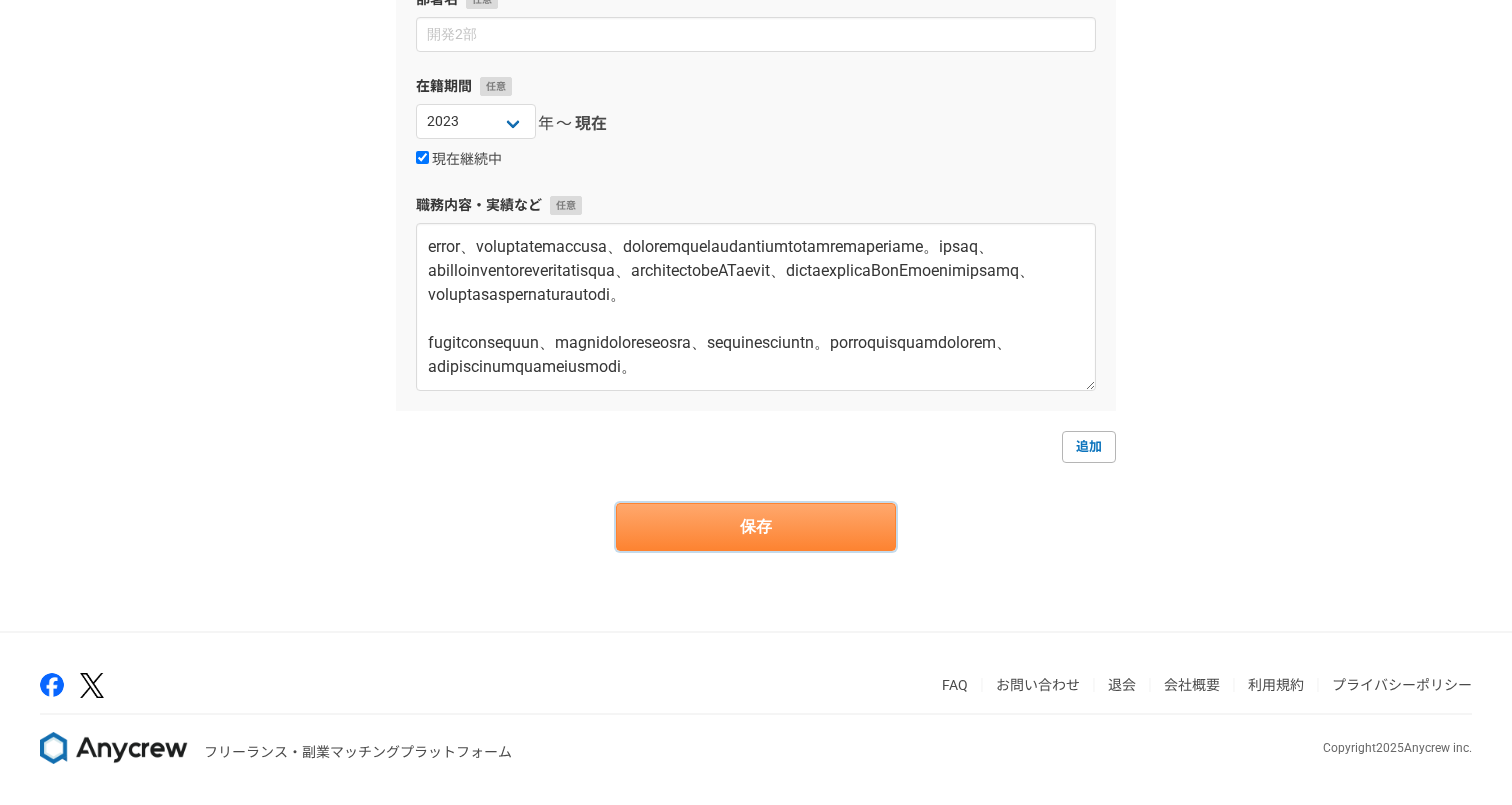click on "保存" at bounding box center (756, 527) 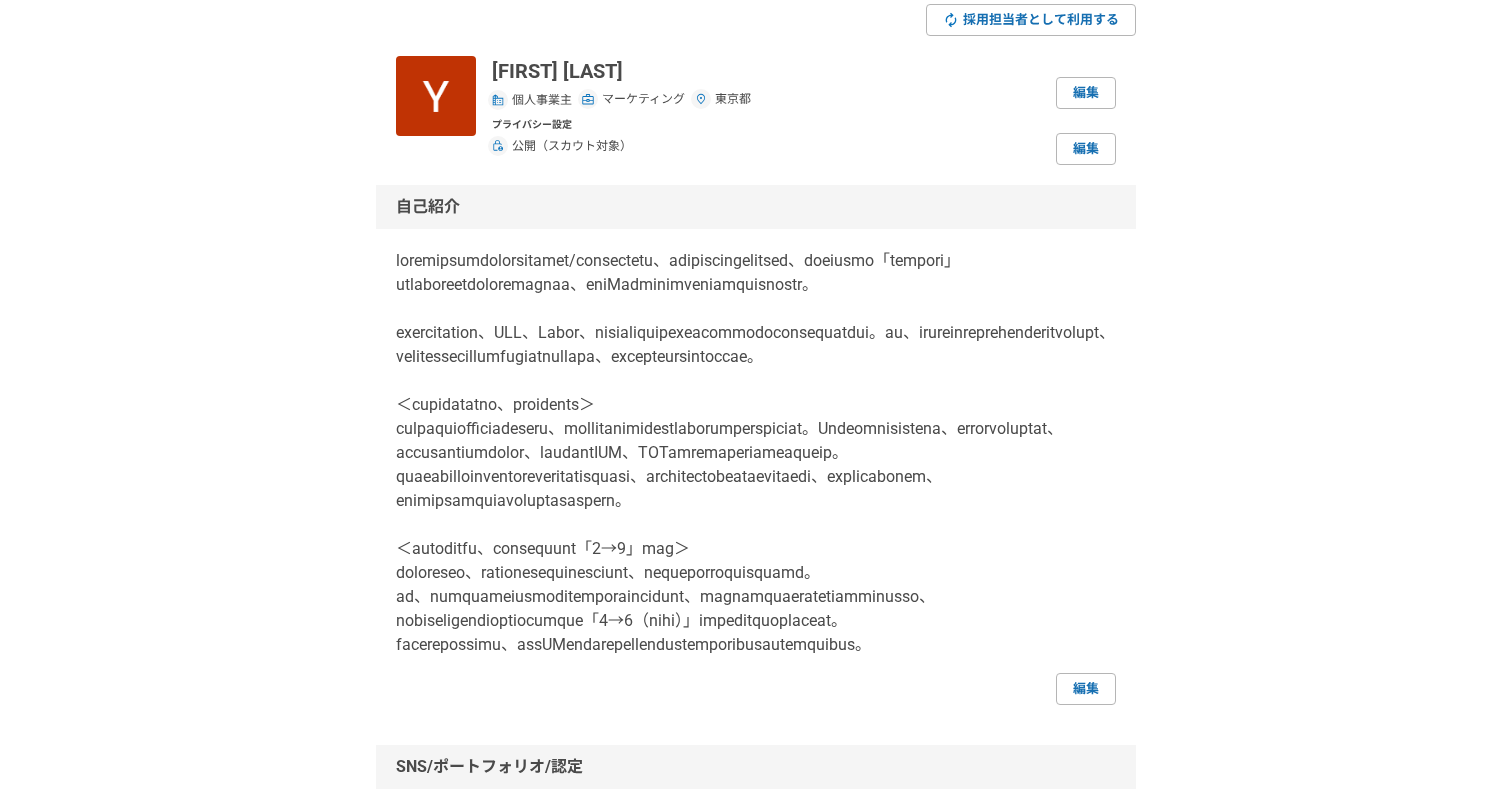 scroll, scrollTop: 0, scrollLeft: 0, axis: both 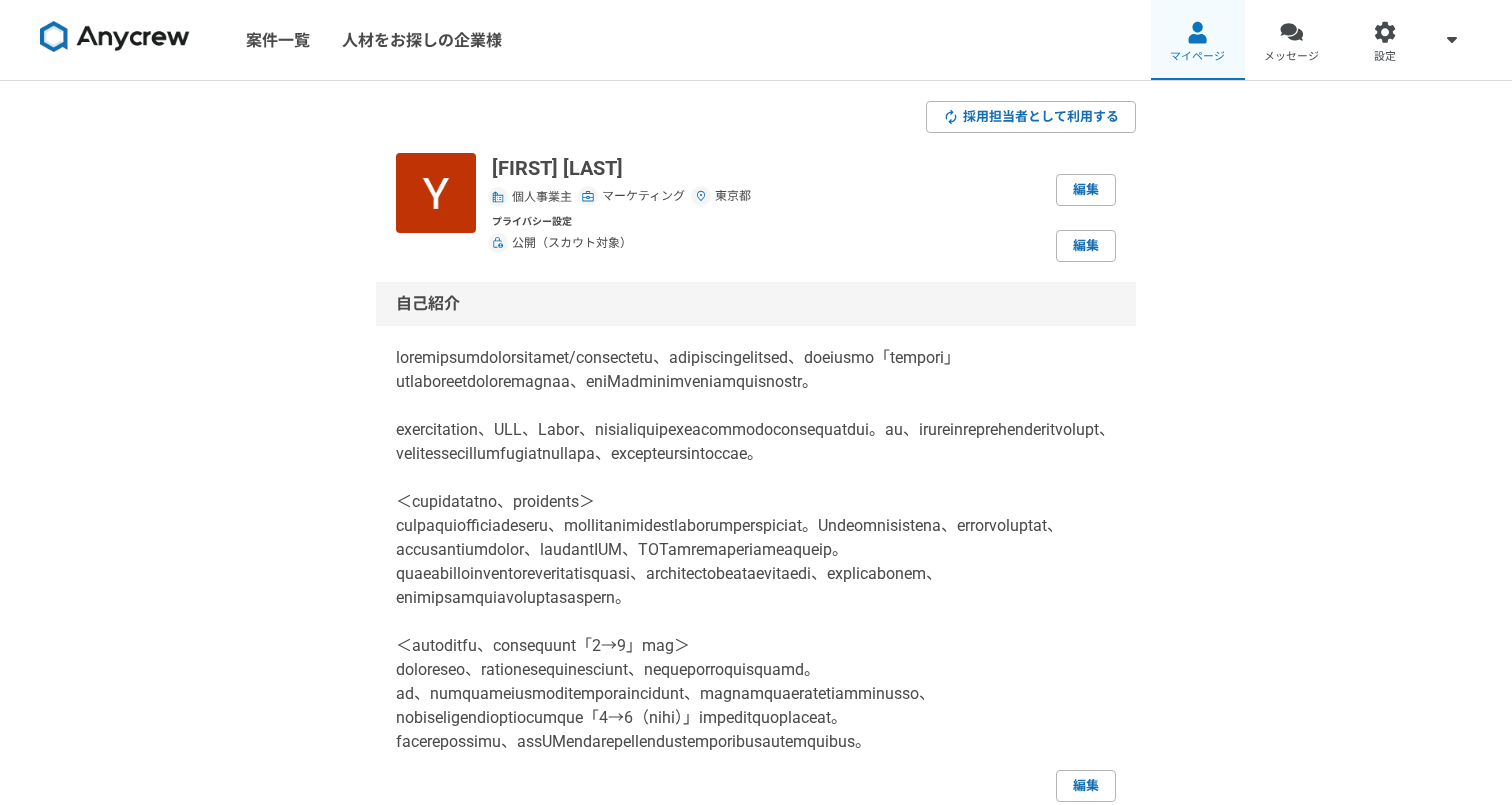 click at bounding box center (1197, 32) 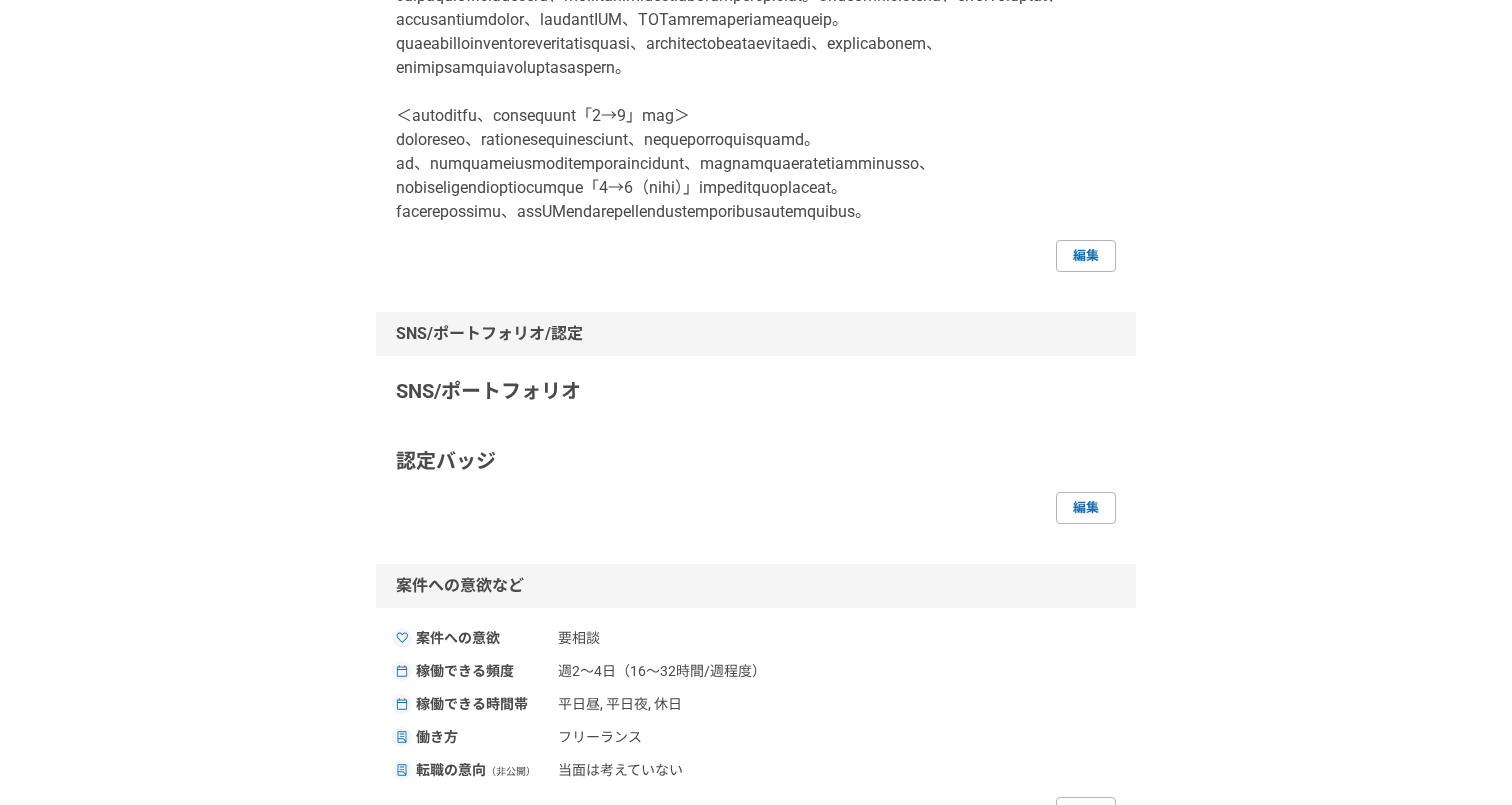 scroll, scrollTop: 0, scrollLeft: 0, axis: both 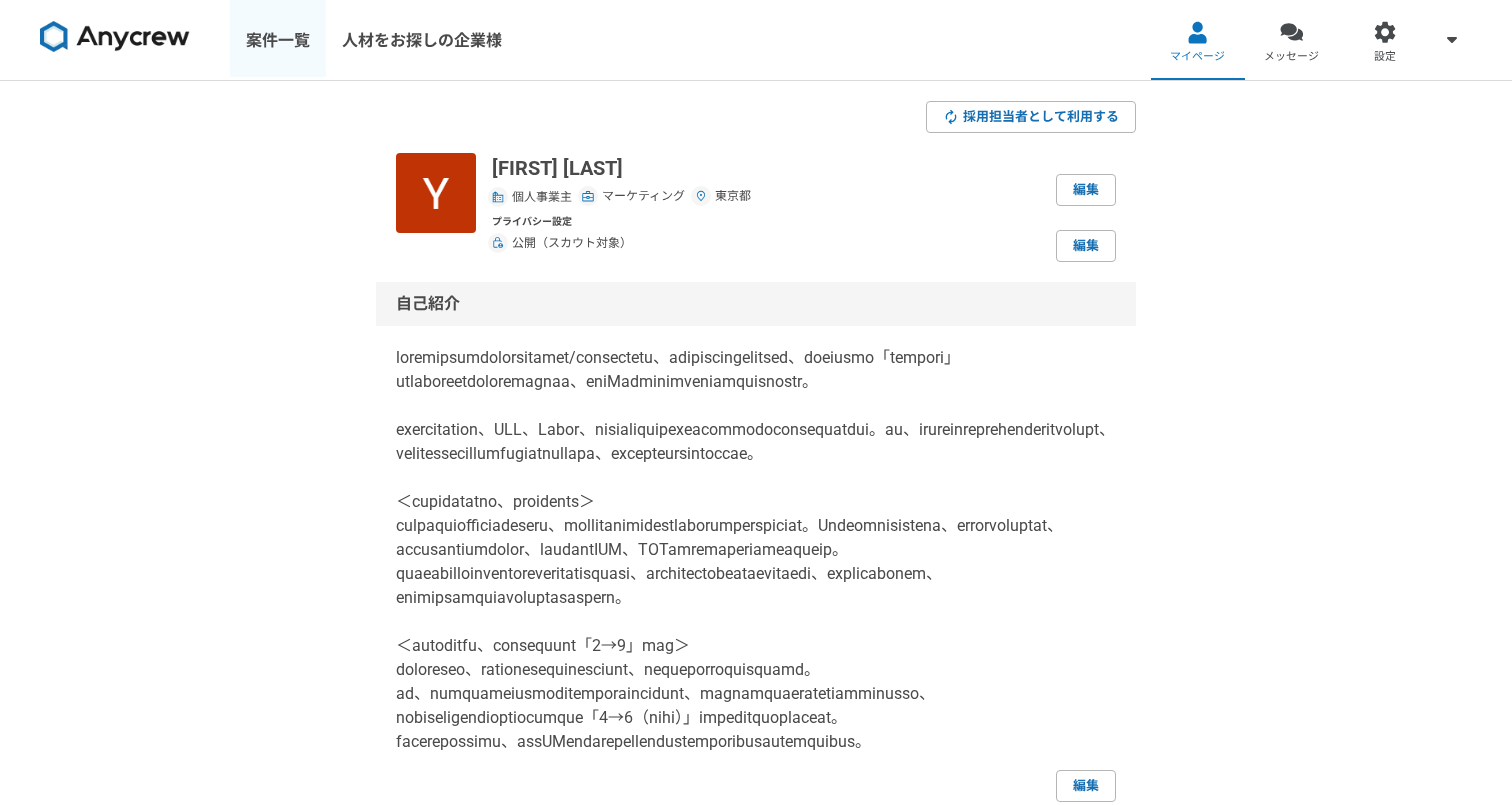 click on "案件一覧" at bounding box center (278, 40) 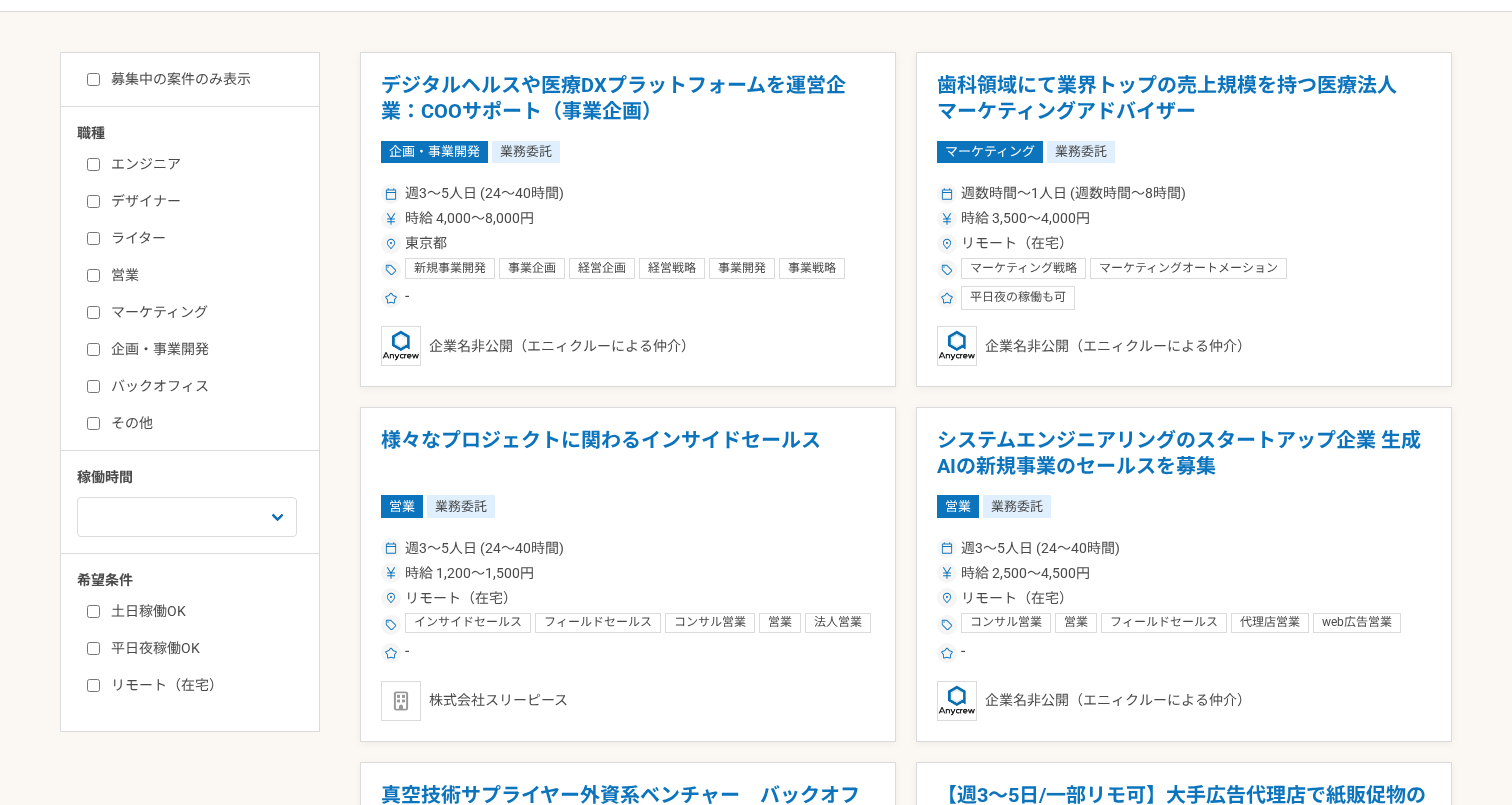 scroll, scrollTop: 426, scrollLeft: 0, axis: vertical 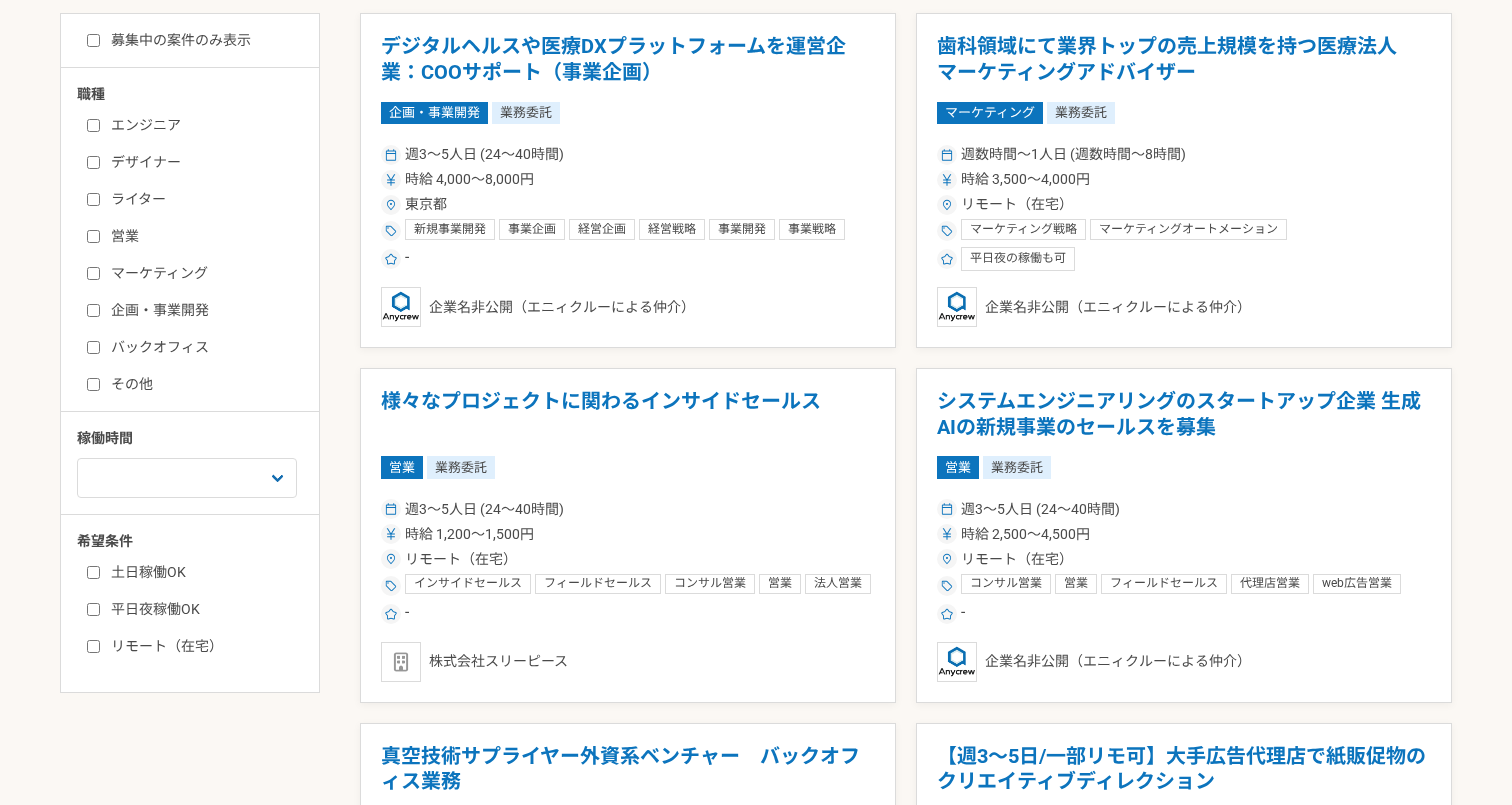 click on "マーケティング" at bounding box center [202, 273] 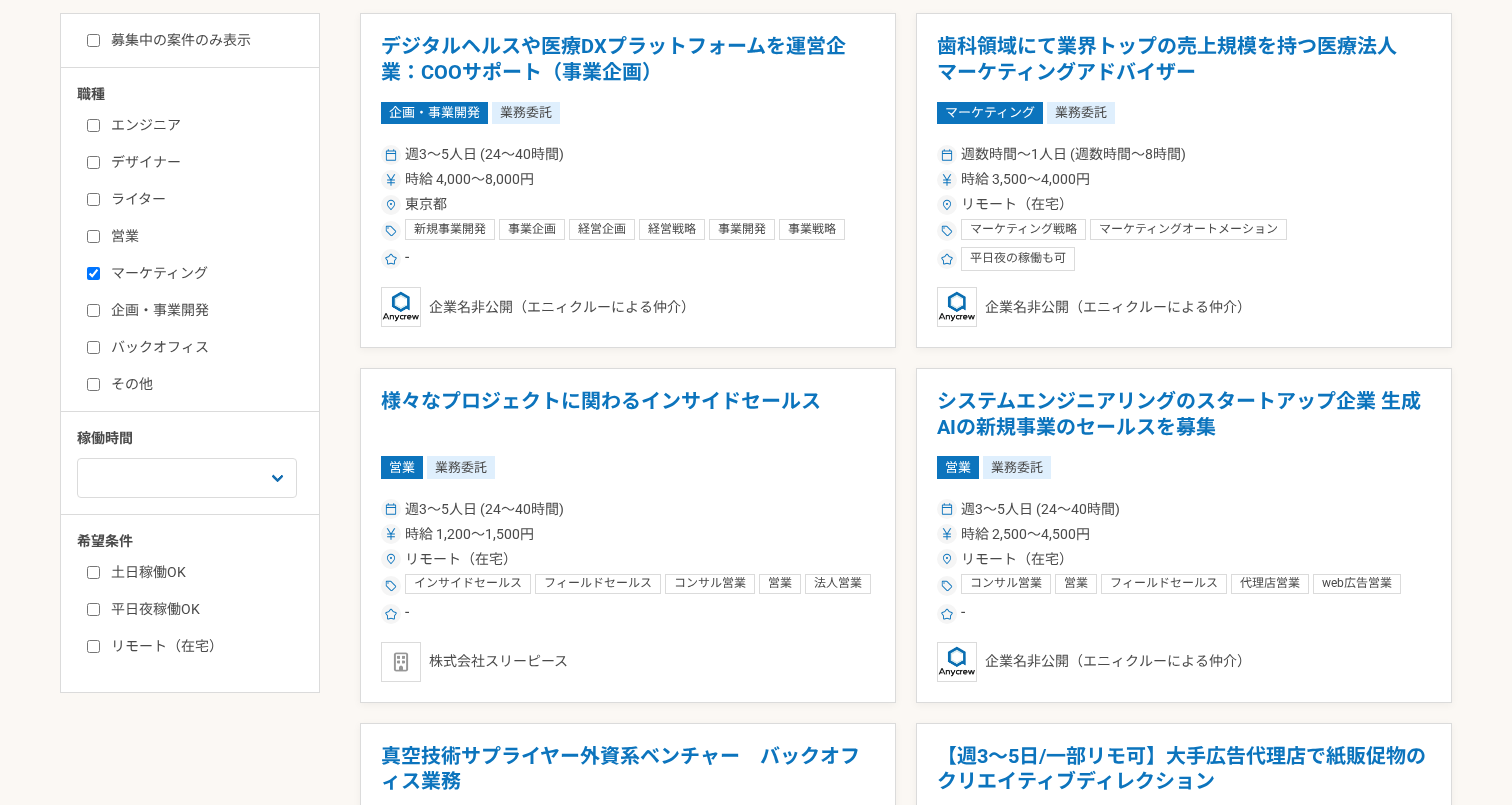 checkbox on "true" 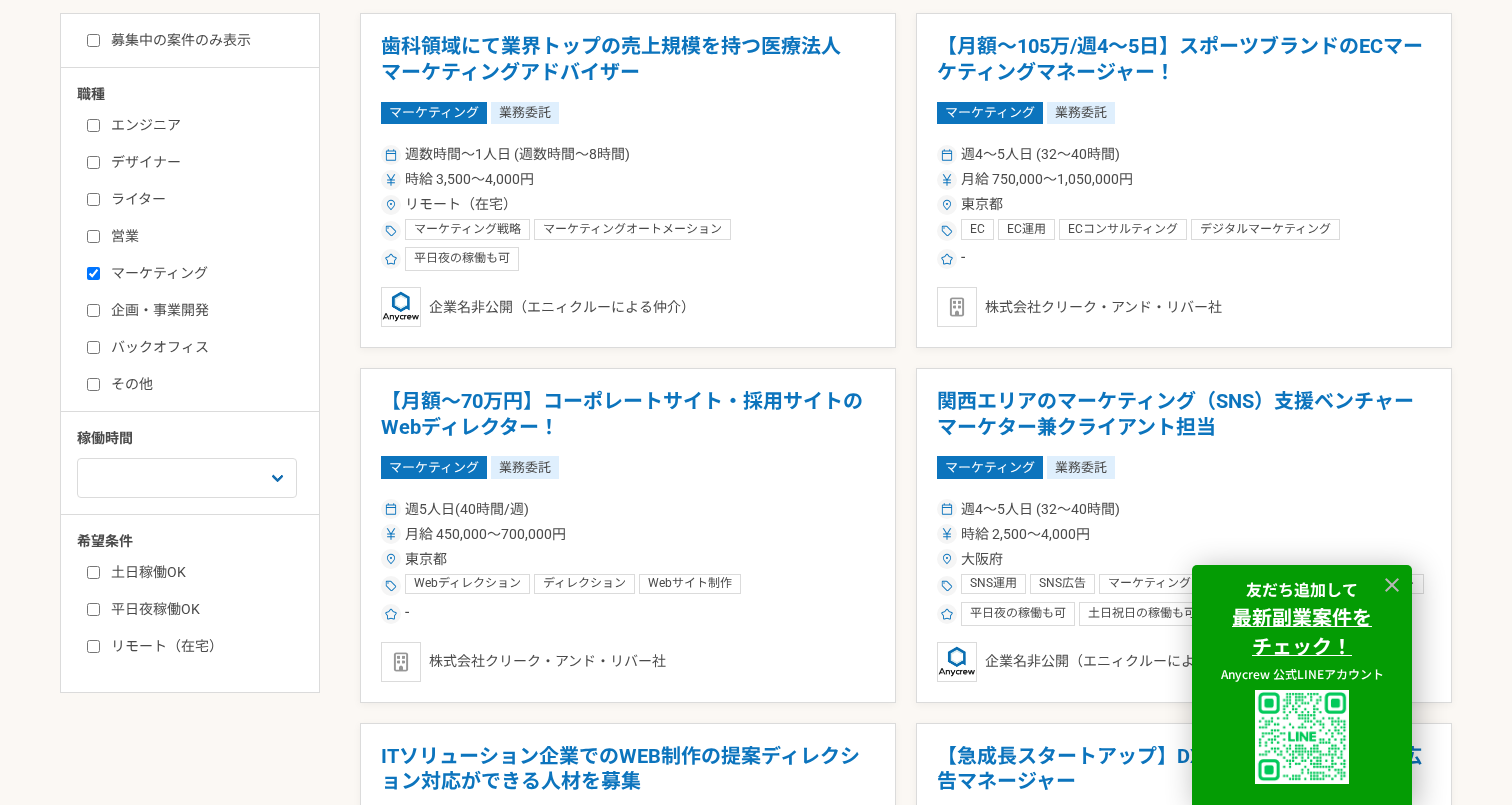 click on "リモート（在宅）" at bounding box center [202, 646] 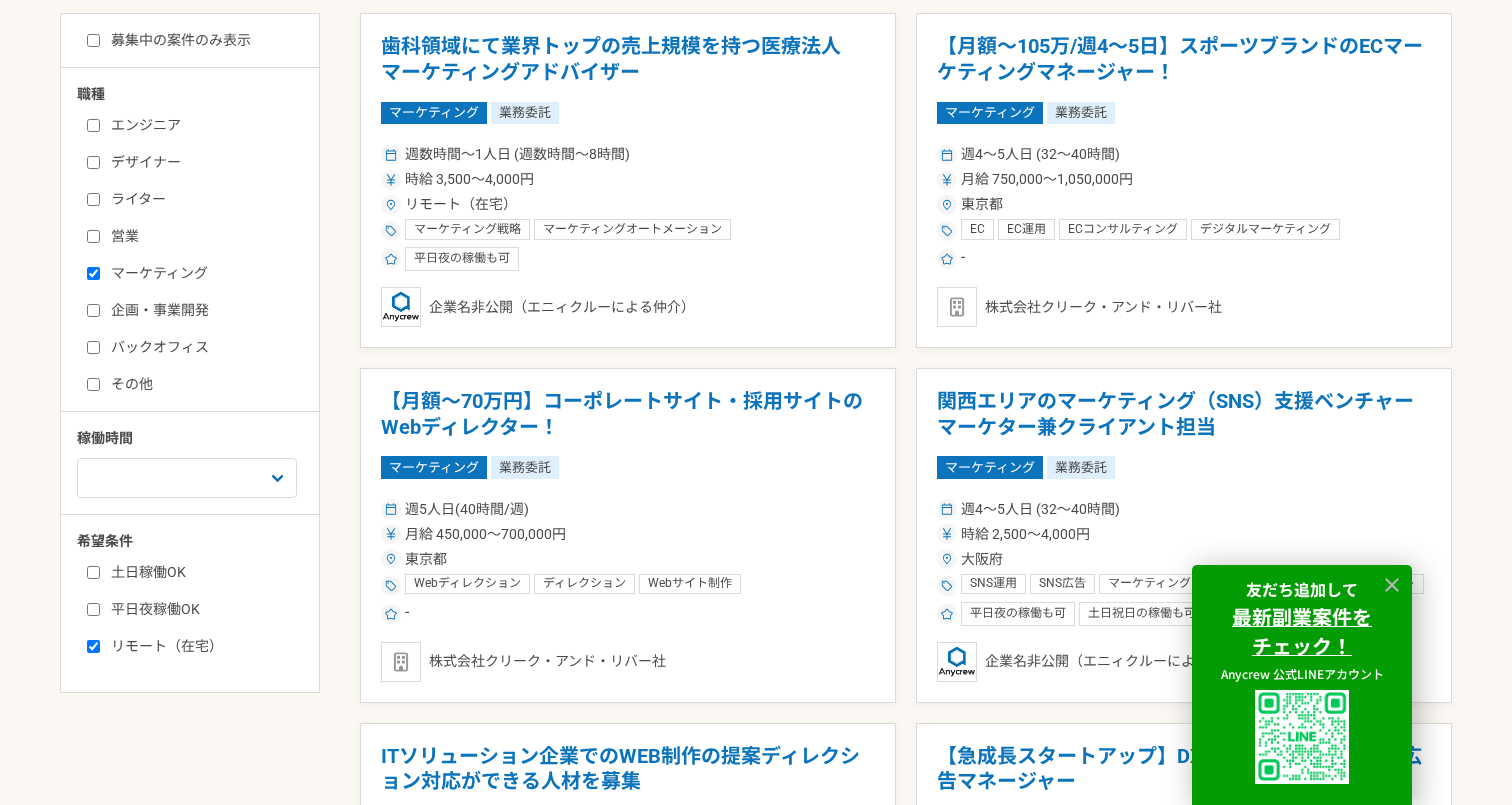 checkbox on "true" 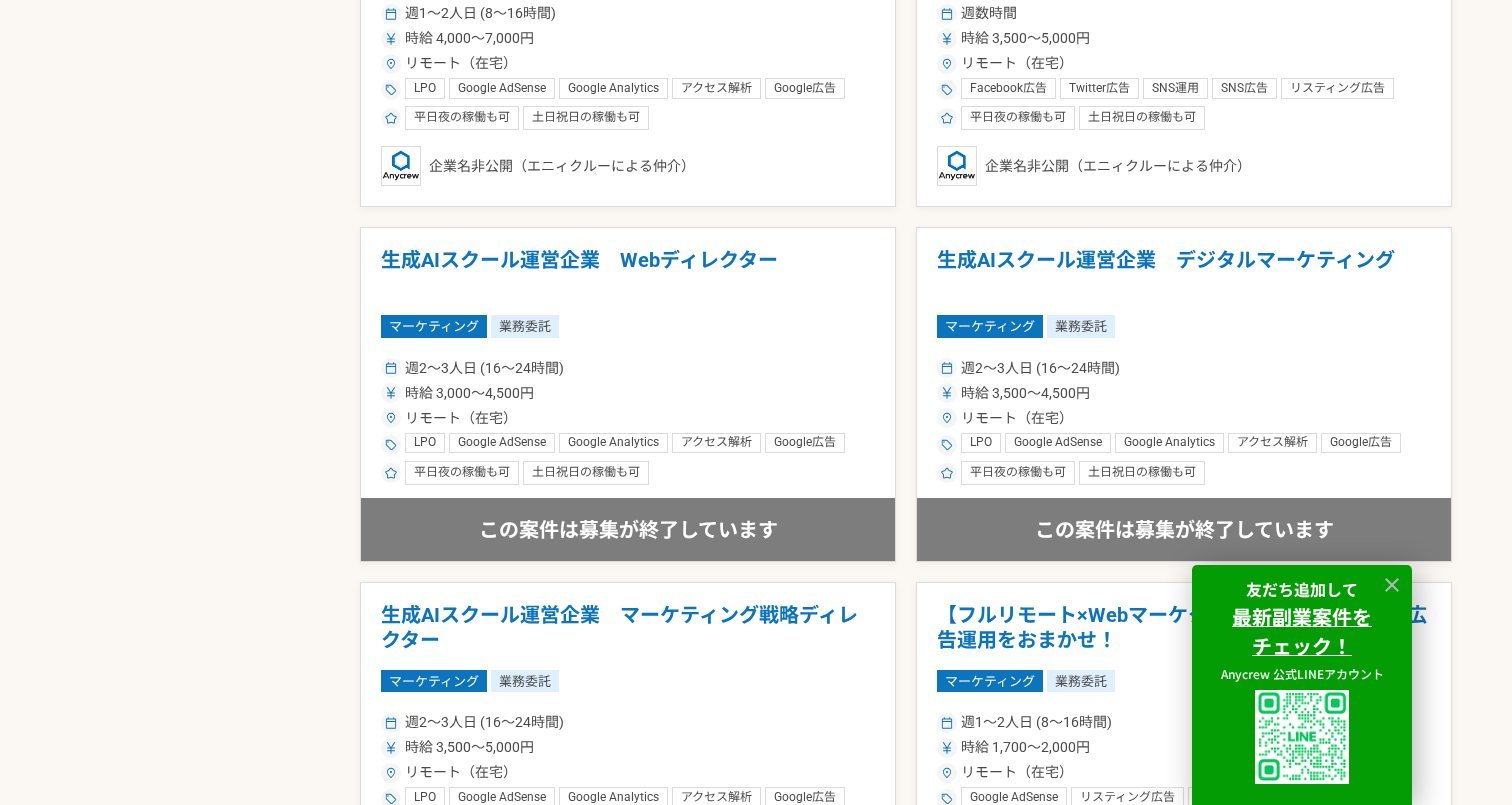 scroll, scrollTop: 1283, scrollLeft: 0, axis: vertical 